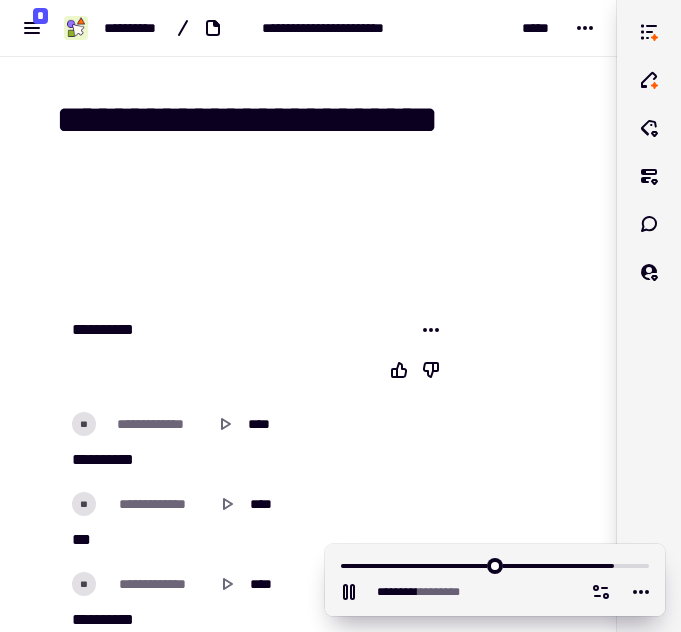 scroll, scrollTop: 0, scrollLeft: 0, axis: both 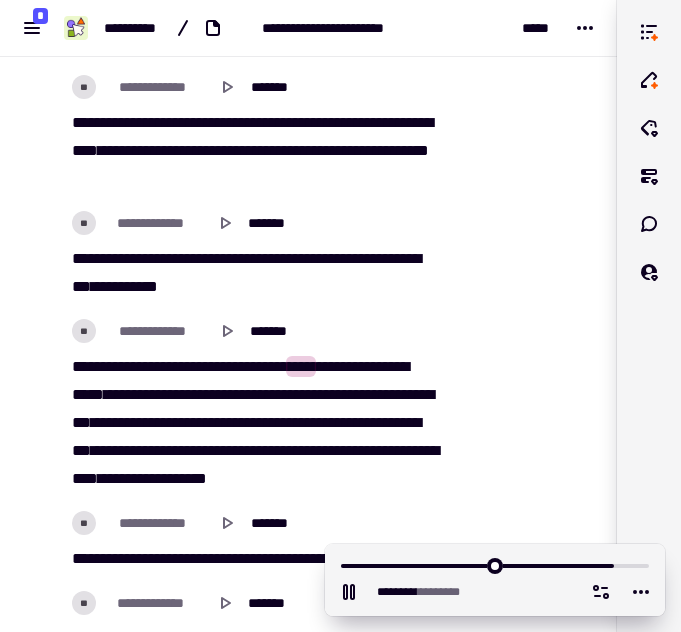 click on "****" at bounding box center (145, 258) 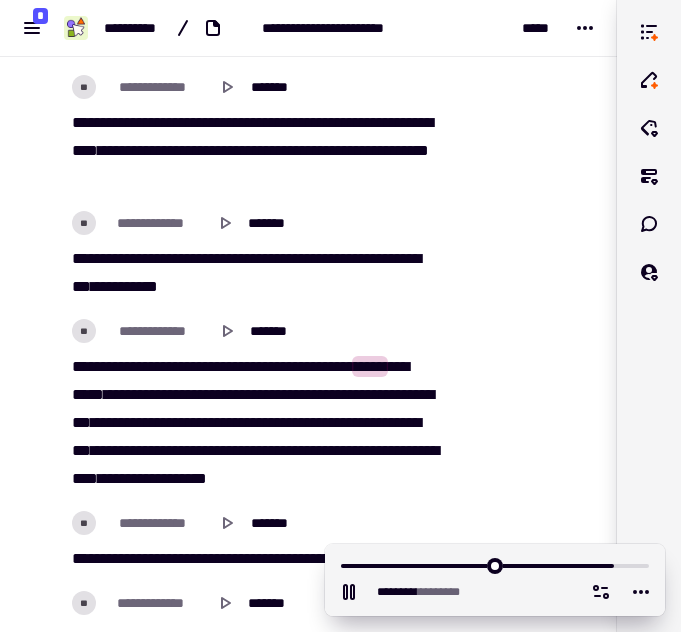 click on "*****" at bounding box center (178, 258) 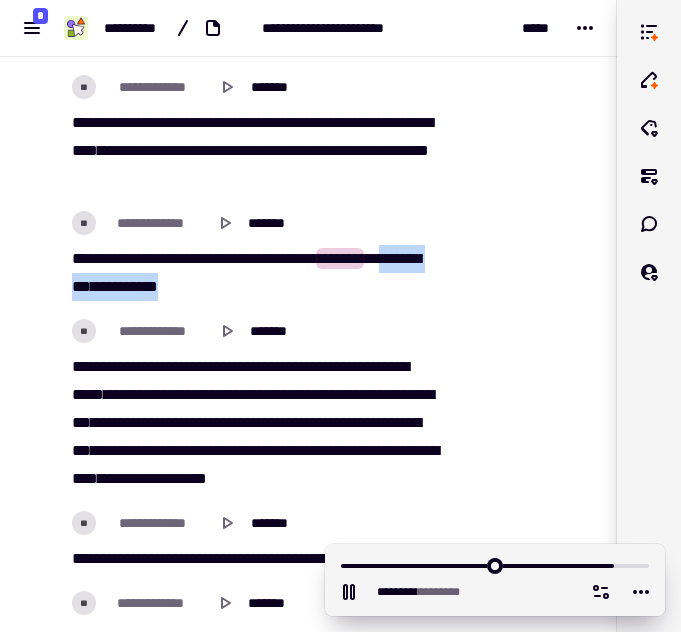 drag, startPoint x: 140, startPoint y: 291, endPoint x: 284, endPoint y: 288, distance: 144.03125 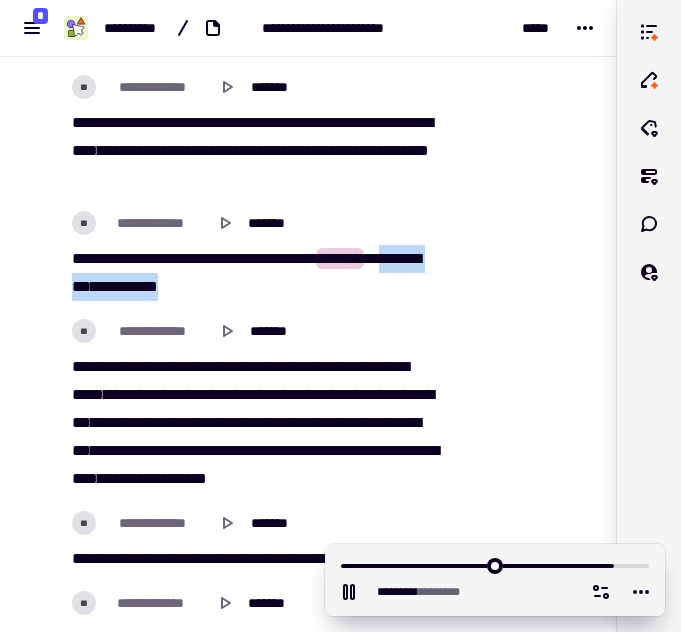 click on "[REDACTED]" at bounding box center [254, 273] 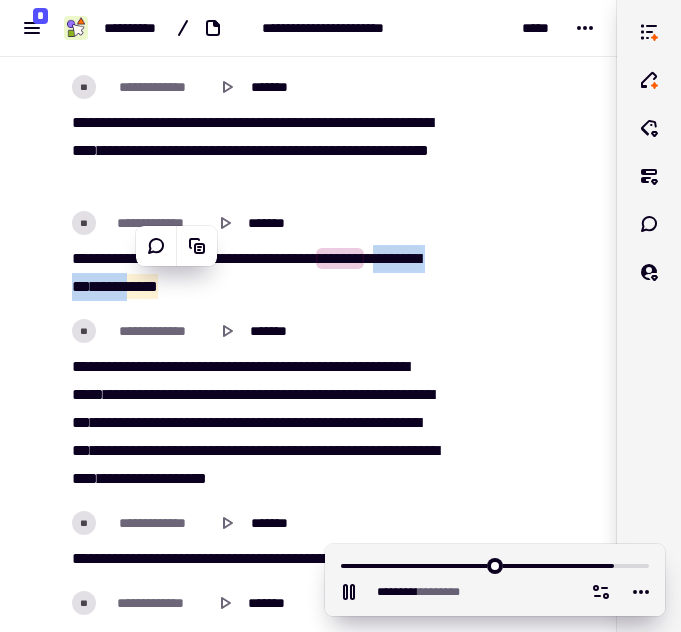 copy on "[REDACTED]" 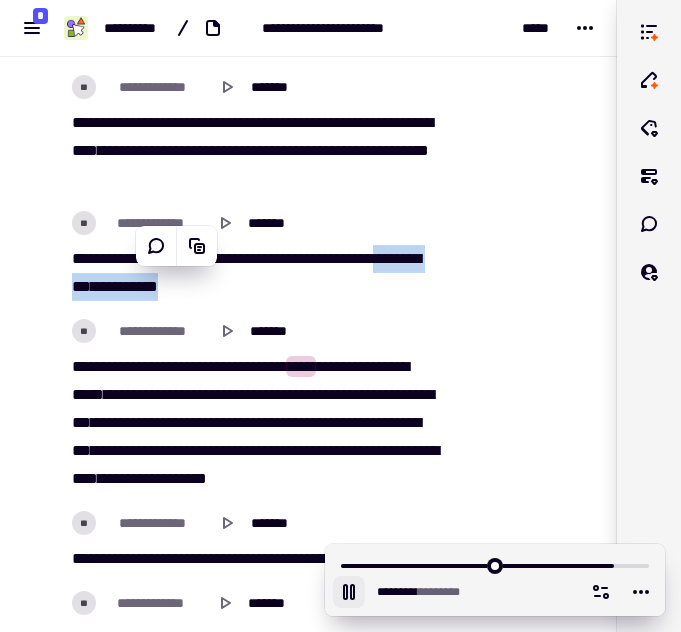 click 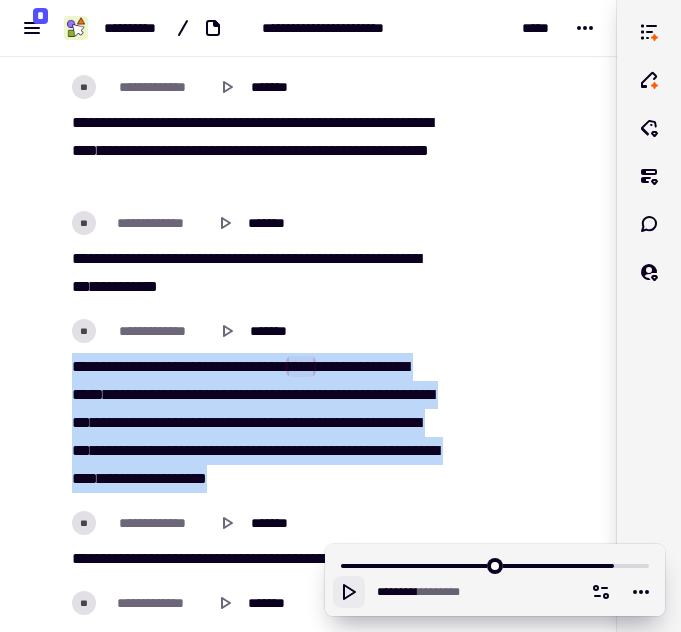 drag, startPoint x: 62, startPoint y: 354, endPoint x: 391, endPoint y: 486, distance: 354.49258 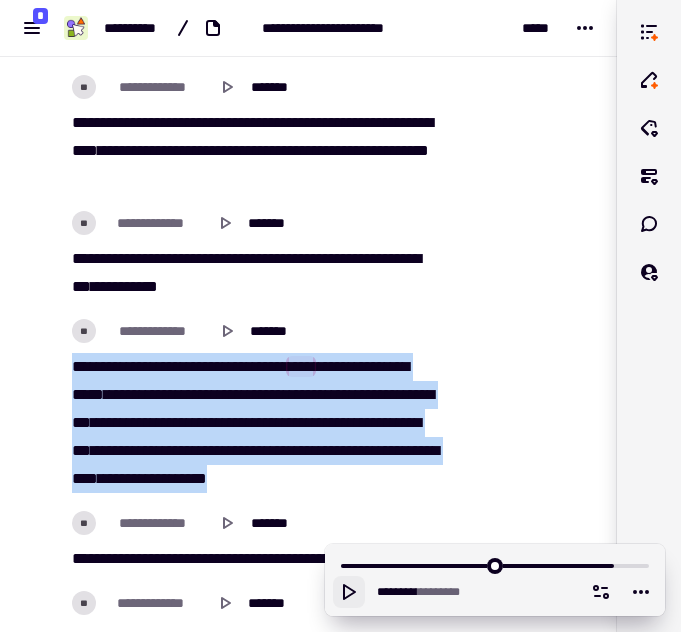 click on "[REDACTED]" at bounding box center [254, 423] 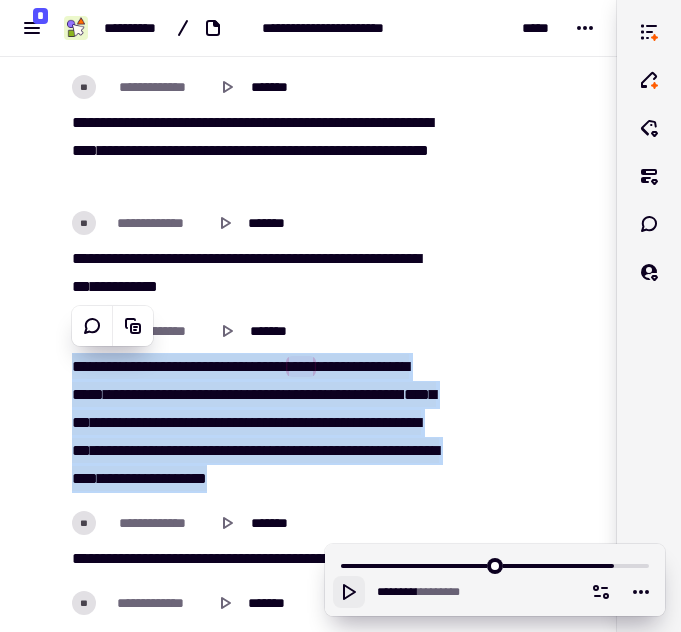 copy on "[REDACTED]" 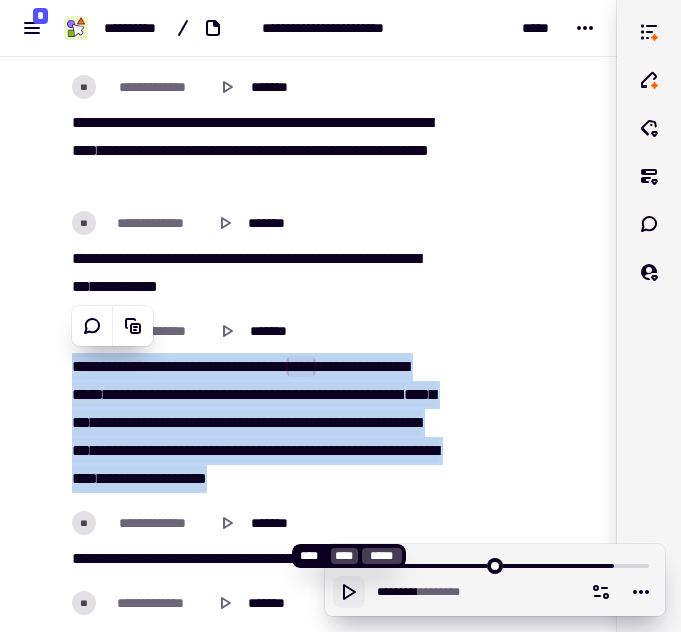 click 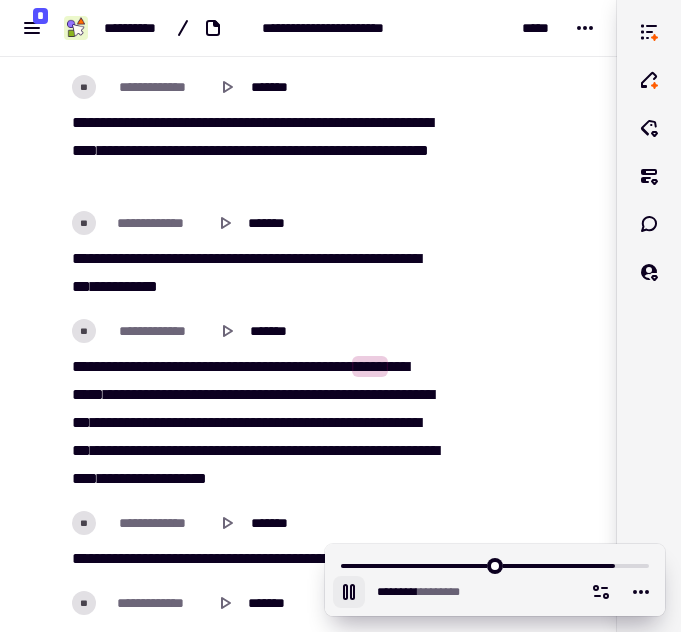 click 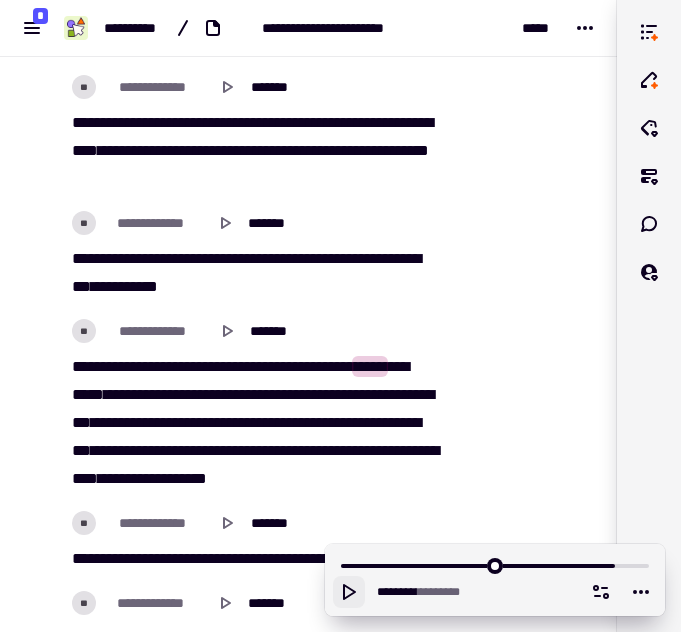 click 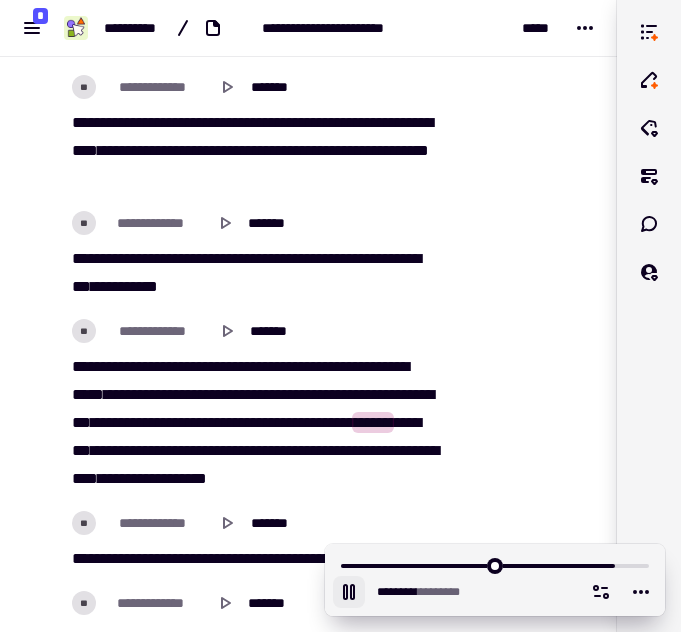 click 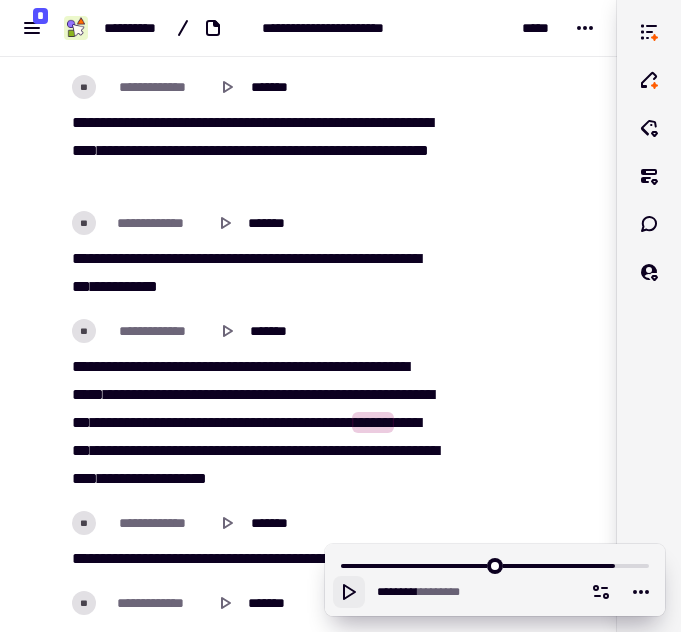 click on "****" at bounding box center [205, 422] 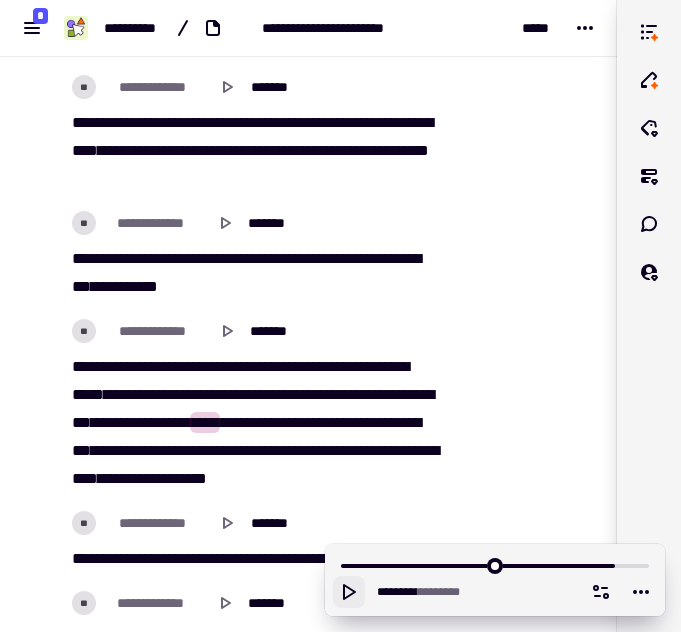 click 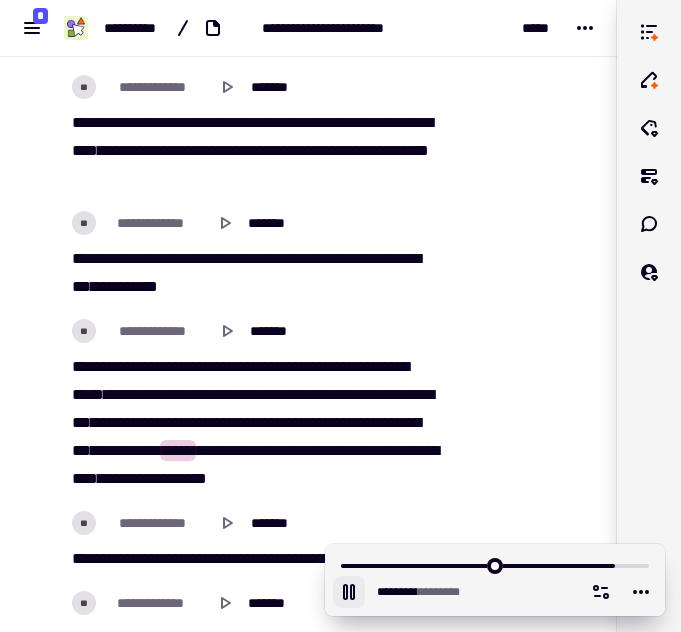click on "******" at bounding box center [373, 422] 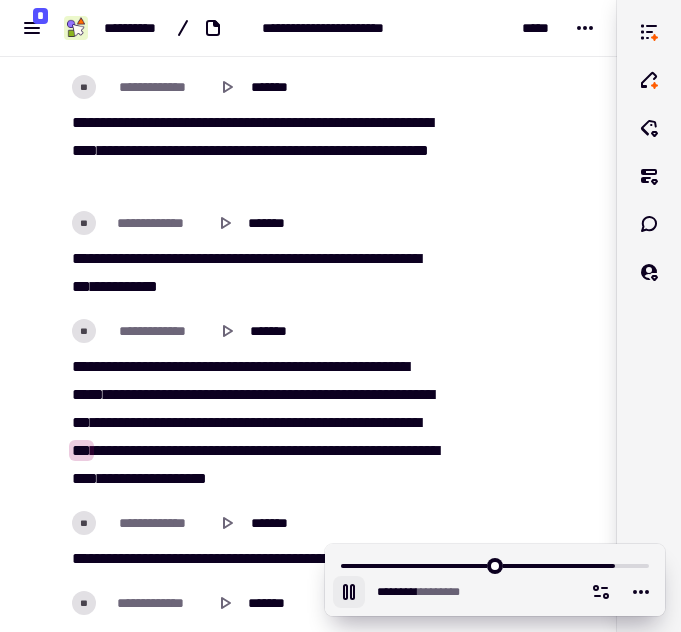 click on "*****" at bounding box center (125, 394) 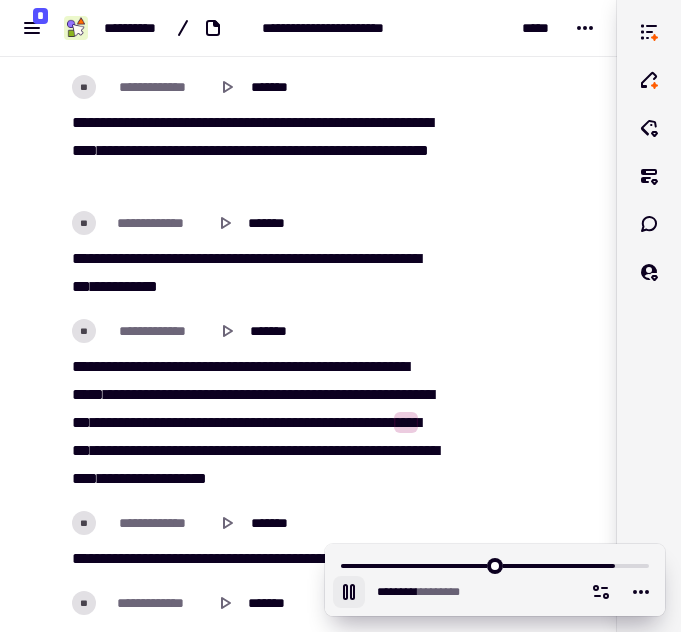 click on "*****" at bounding box center [197, 394] 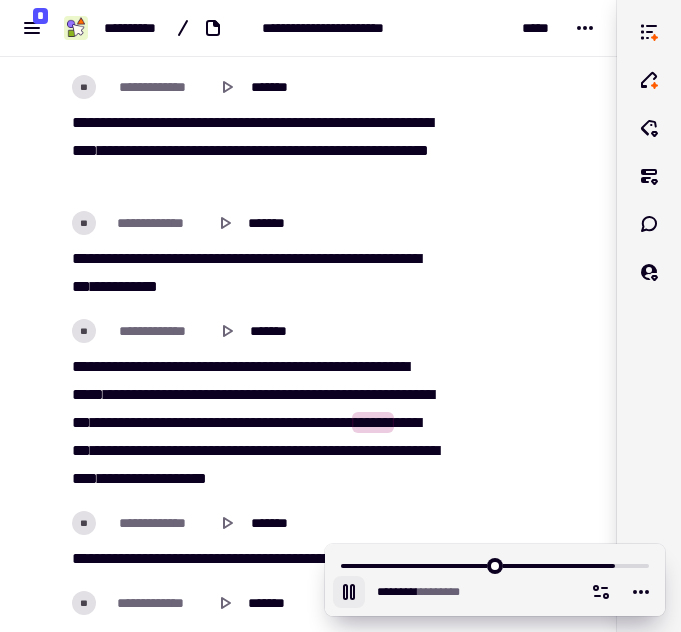 click on "****" at bounding box center (139, 422) 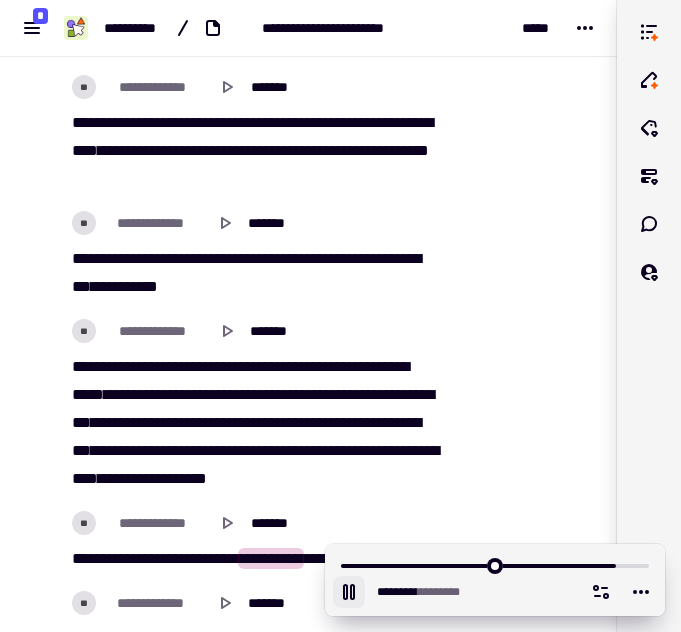 scroll, scrollTop: 64538, scrollLeft: 0, axis: vertical 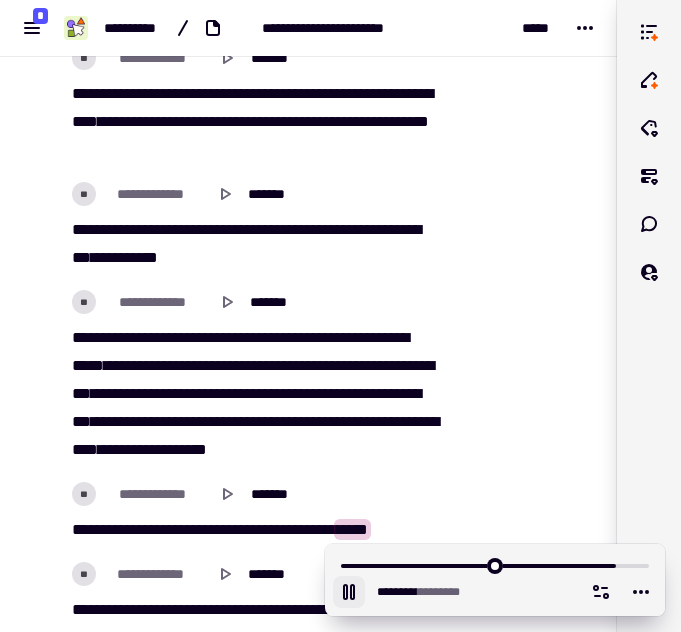 click 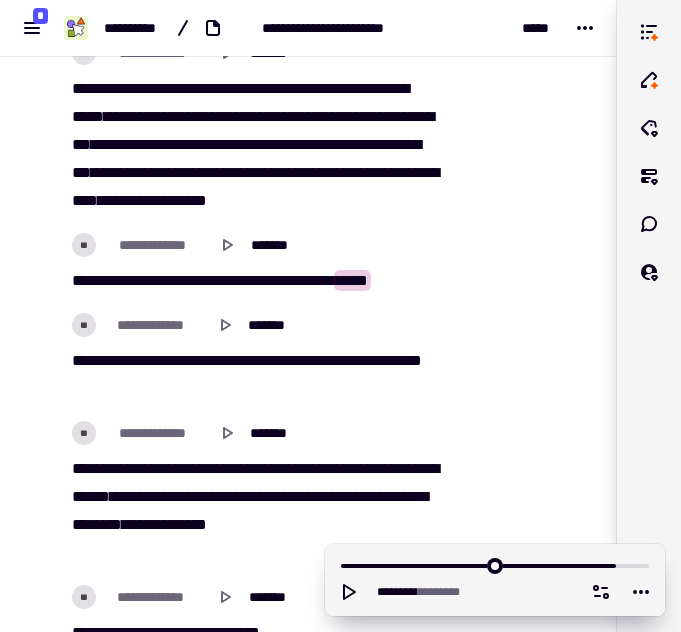 scroll, scrollTop: 64789, scrollLeft: 0, axis: vertical 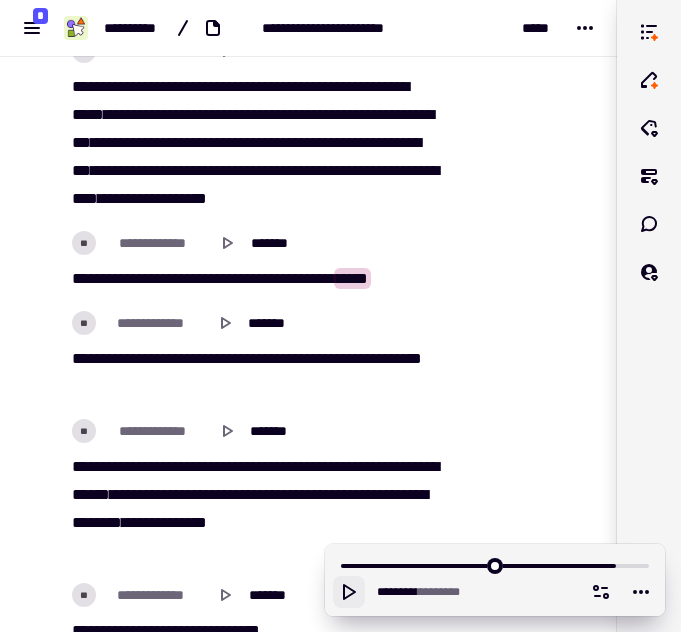 click 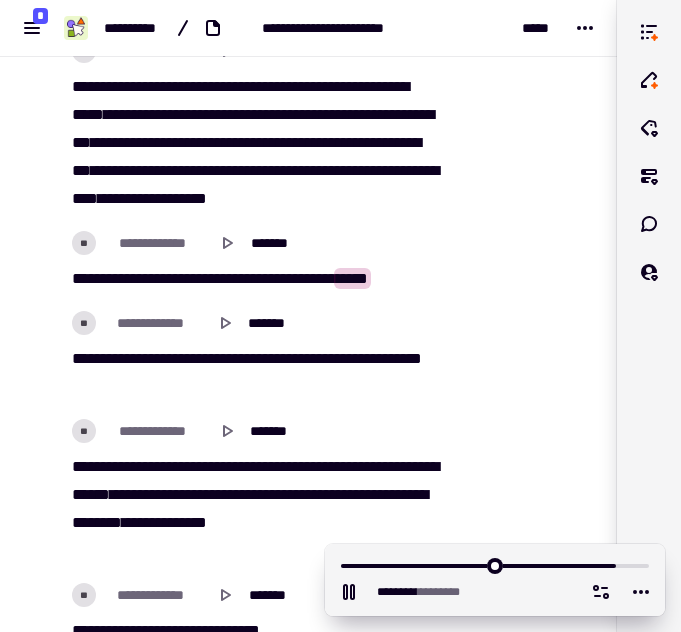 scroll, scrollTop: 64887, scrollLeft: 0, axis: vertical 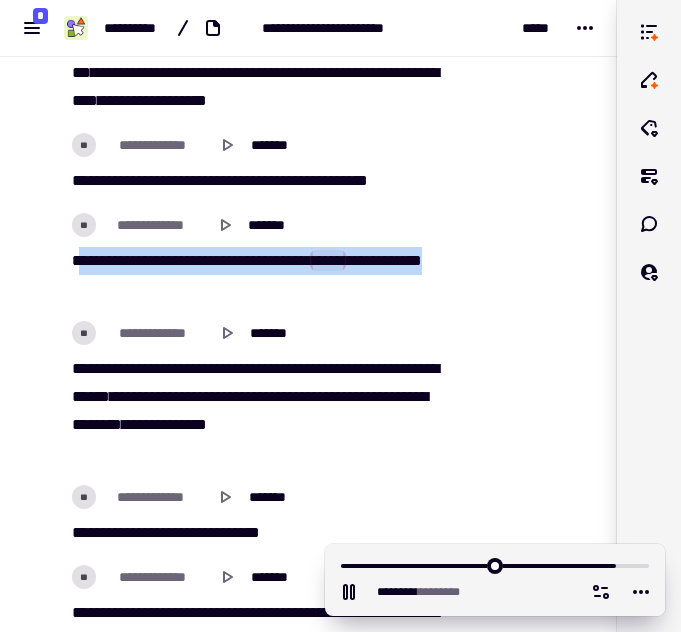 drag, startPoint x: 76, startPoint y: 257, endPoint x: 140, endPoint y: 294, distance: 73.92564 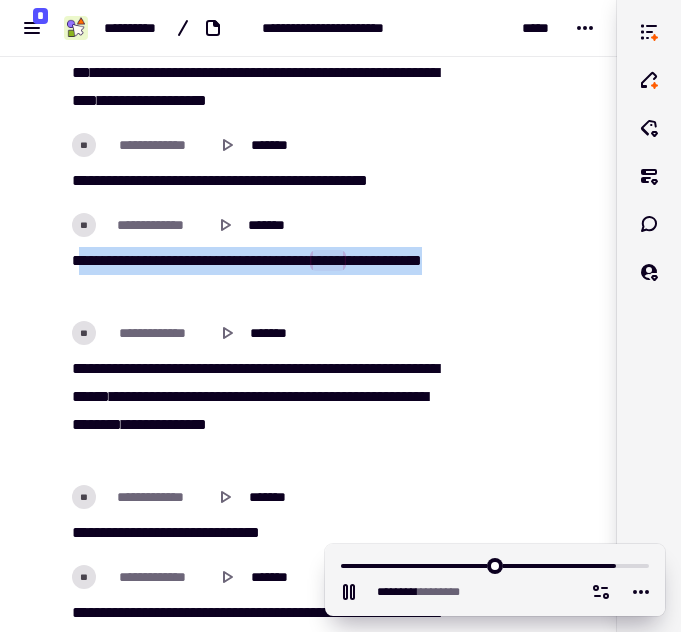 click on "[REDACTED]" at bounding box center [254, 275] 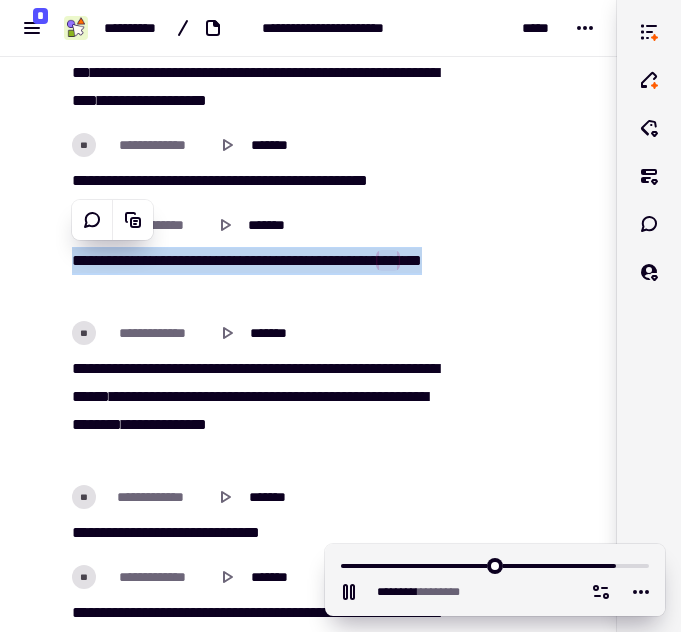 copy on "[REDACTED]" 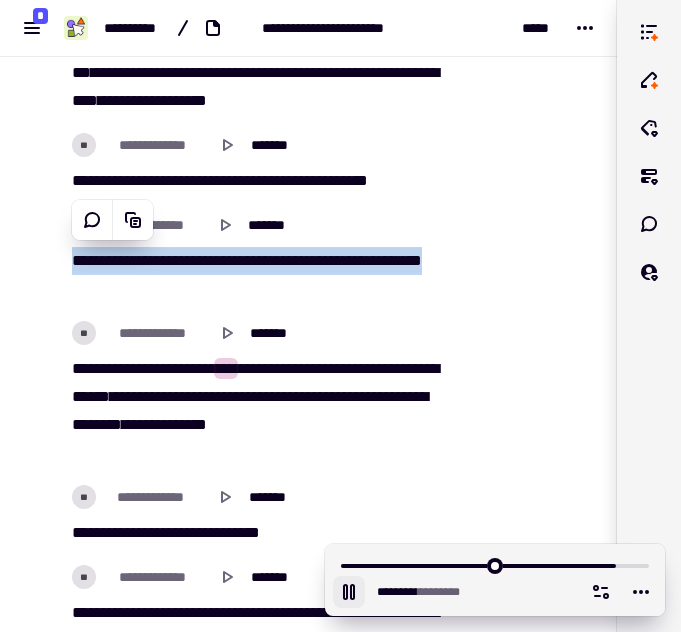 click 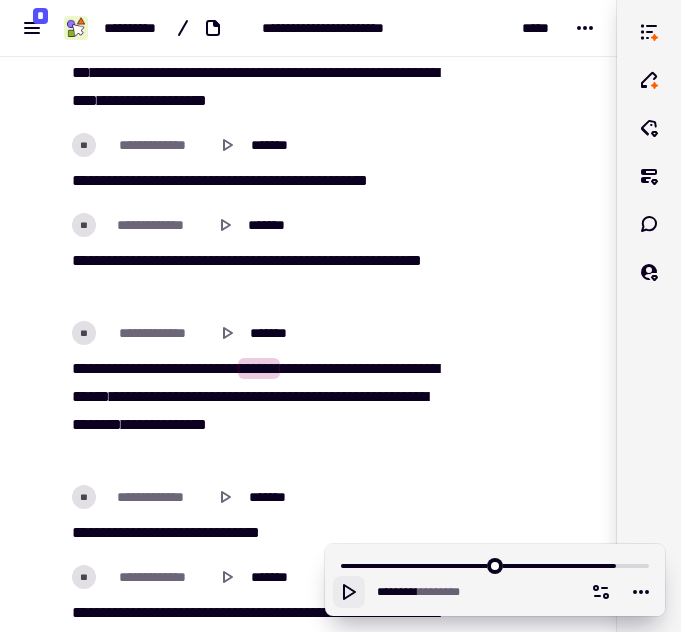 click on "*****" at bounding box center [136, 368] 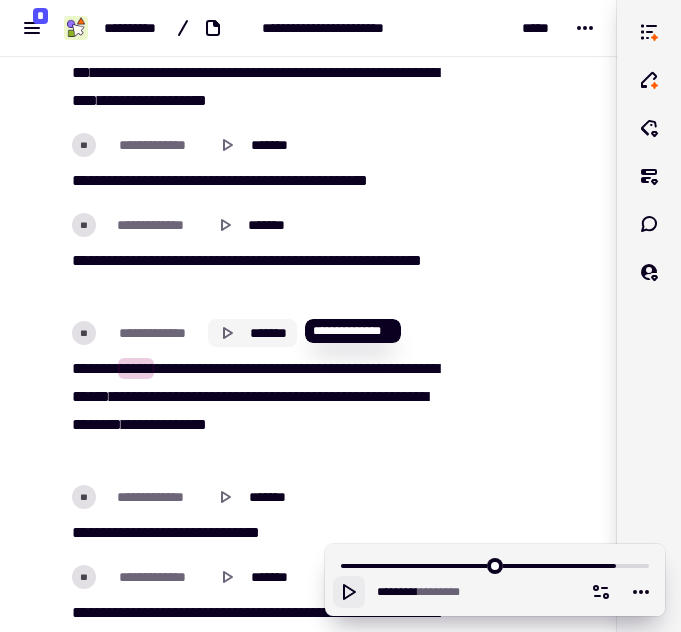 click 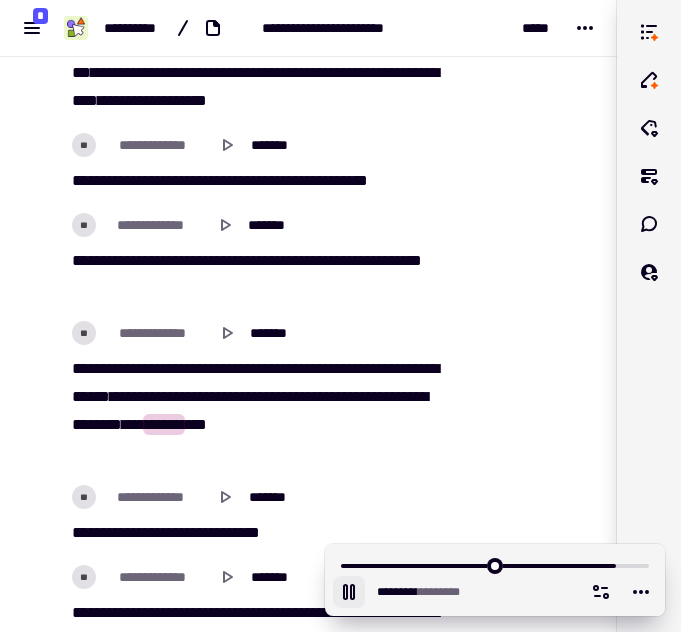 click on "[REDACTED]" at bounding box center [254, 411] 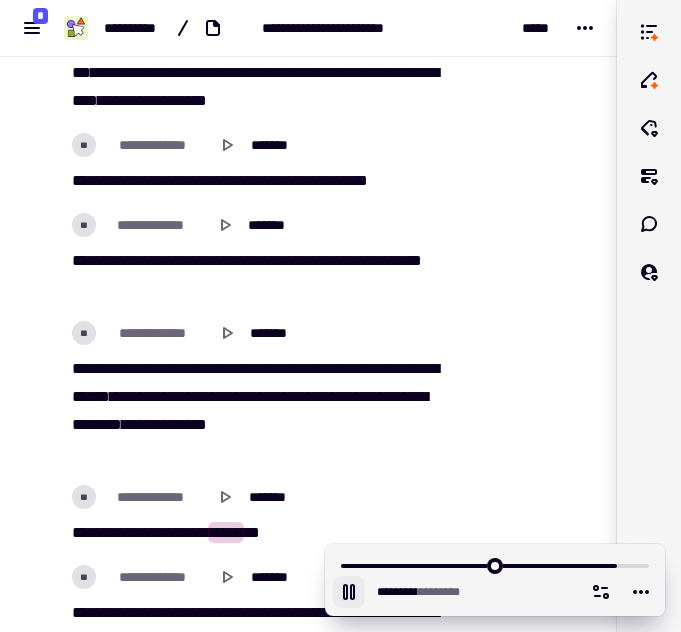 click on "[REDACTED]" at bounding box center (254, 411) 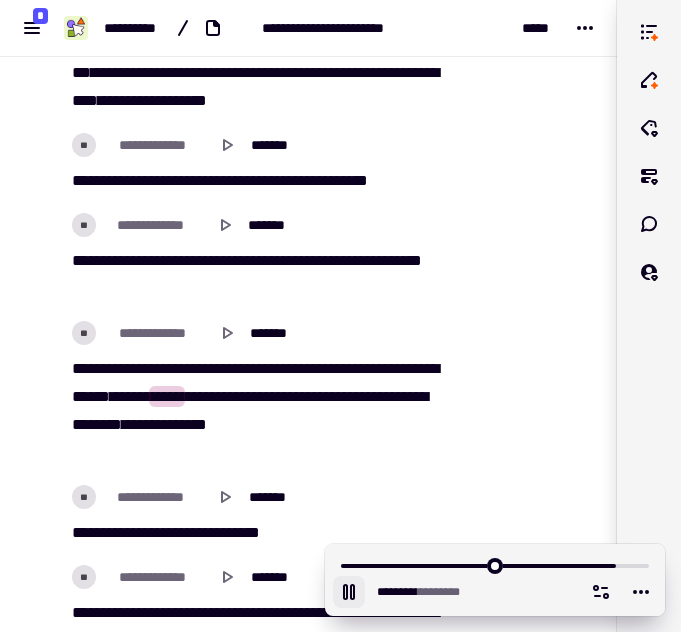click on "*****" at bounding box center [131, 396] 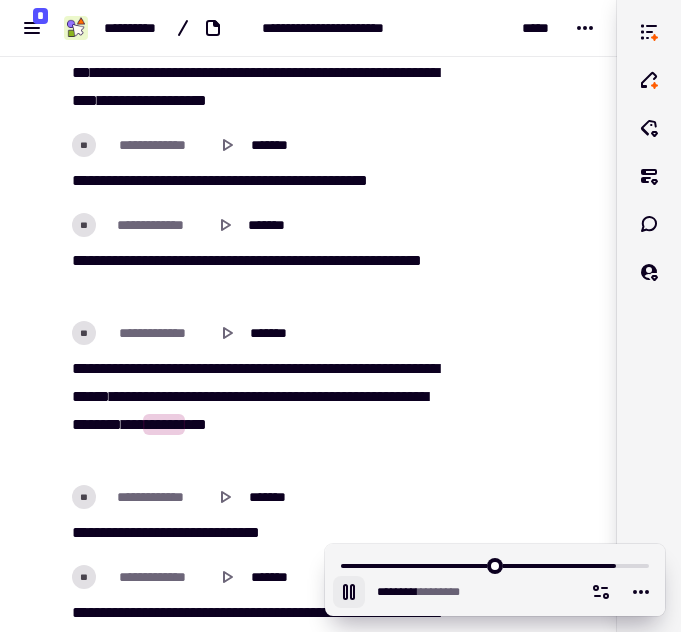 click 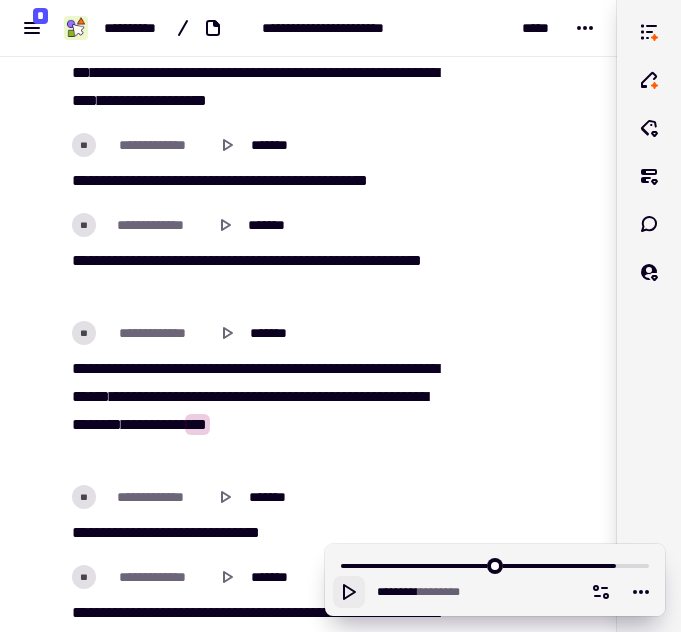 click 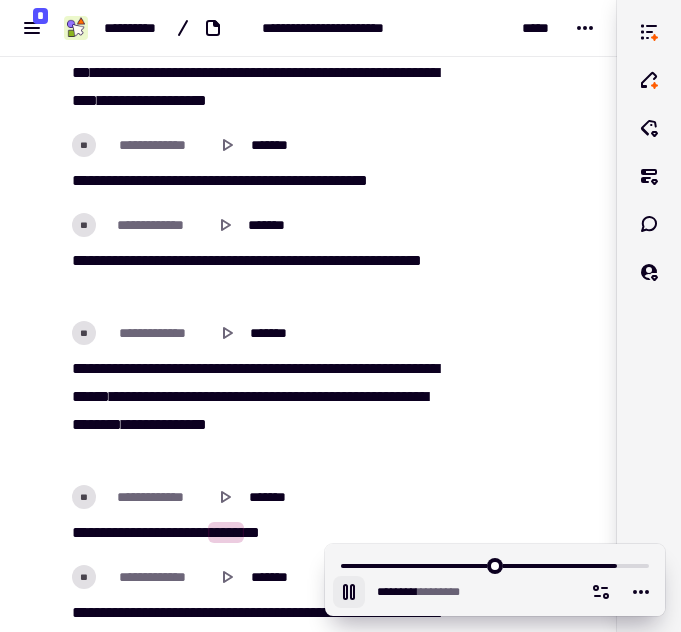 click on "[REDACTED]" at bounding box center [254, 411] 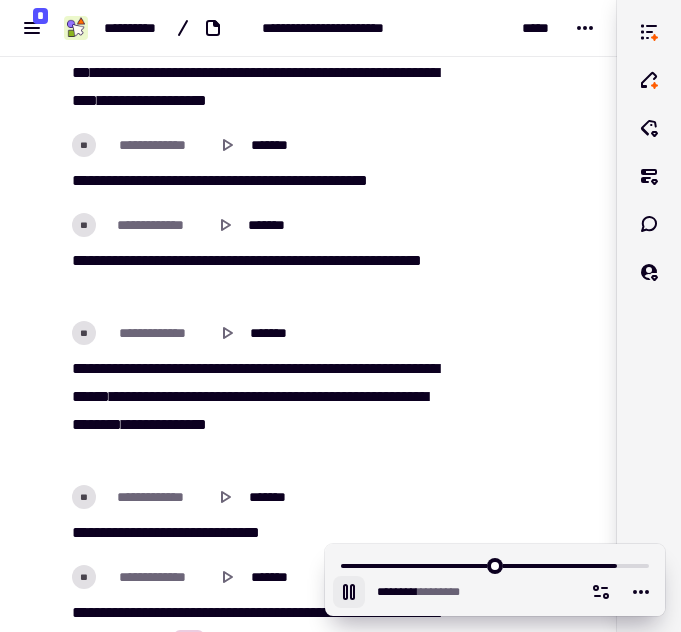 click 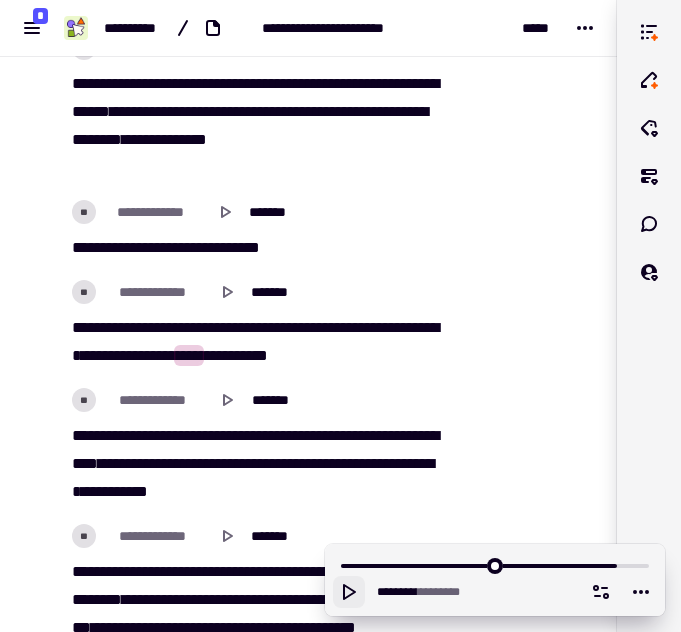 scroll, scrollTop: 65174, scrollLeft: 0, axis: vertical 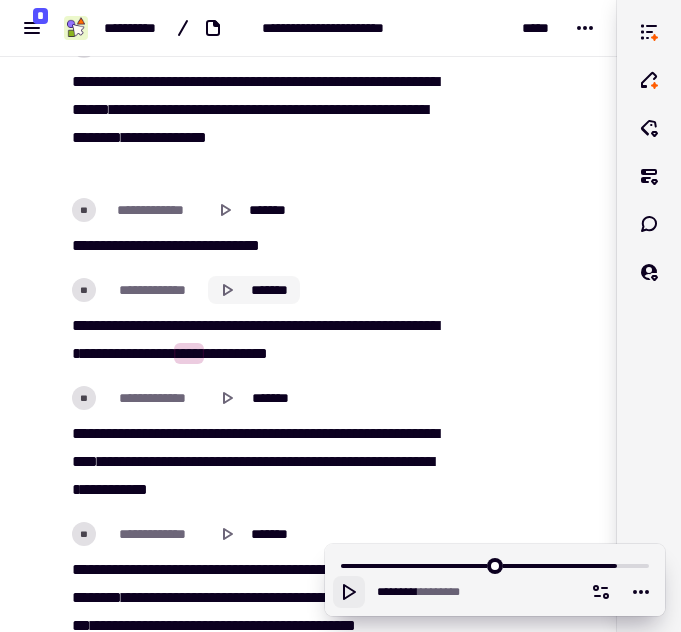 click 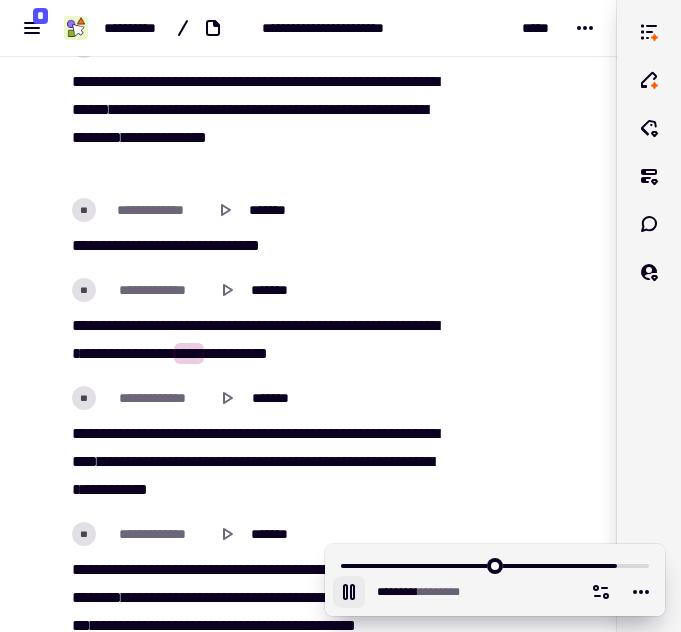 click 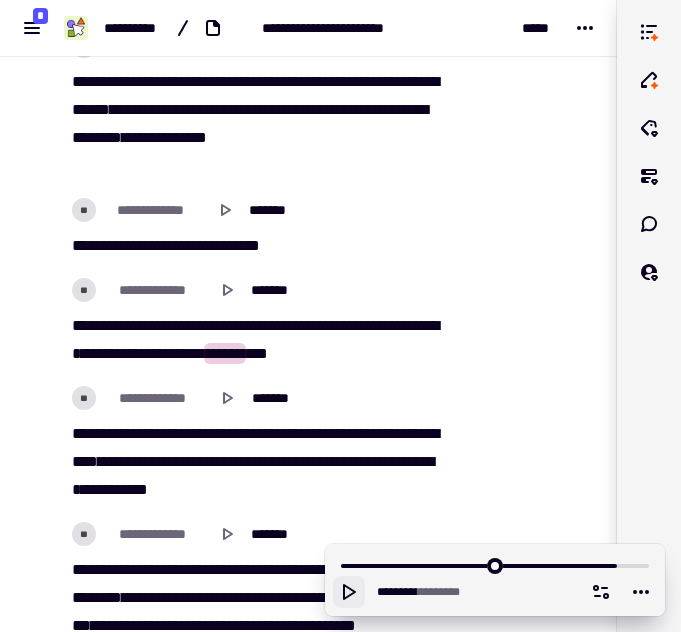 click on "*******" at bounding box center [274, 325] 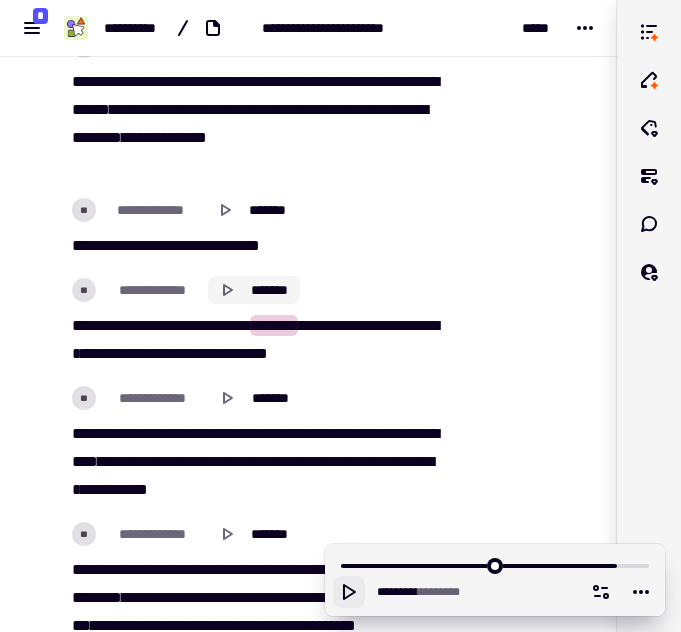 click on "*******" 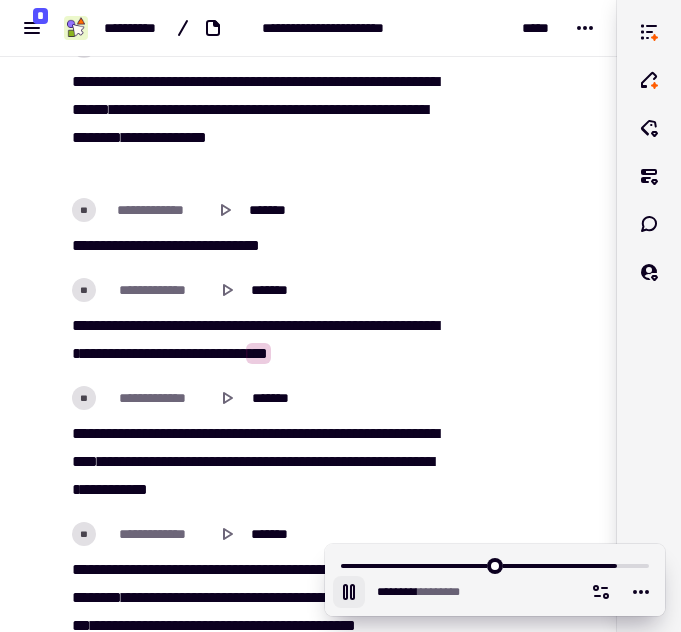 click 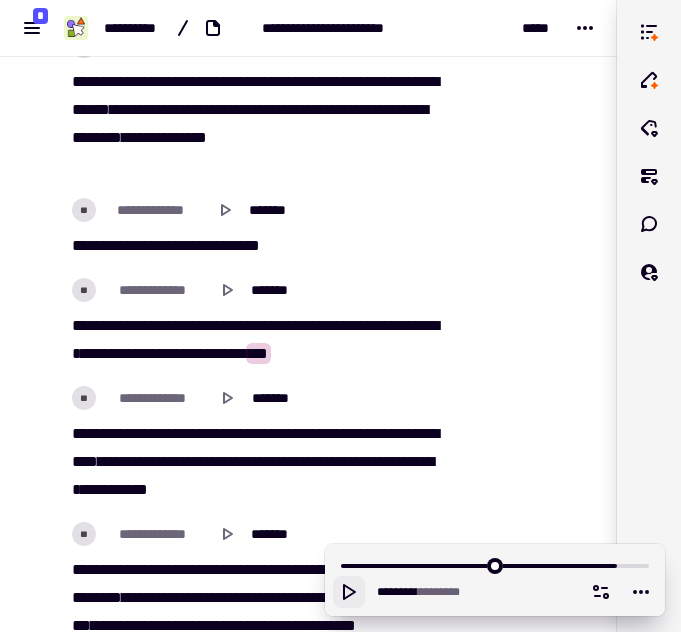 click 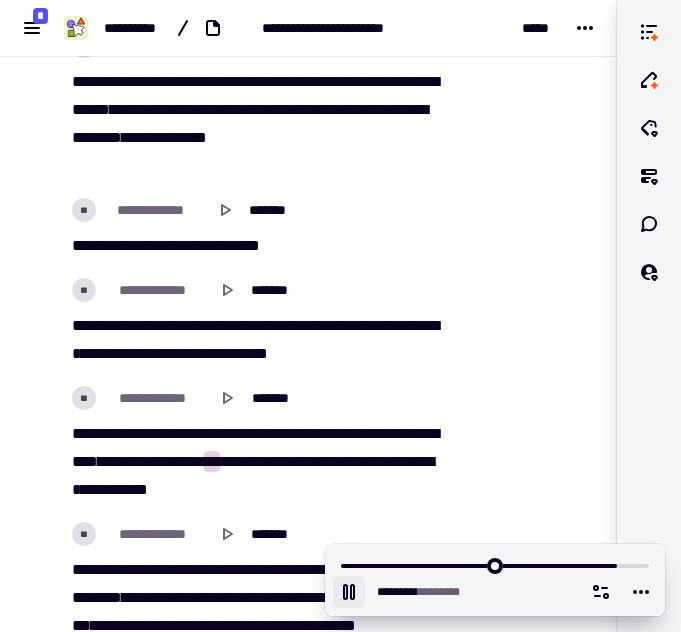 click 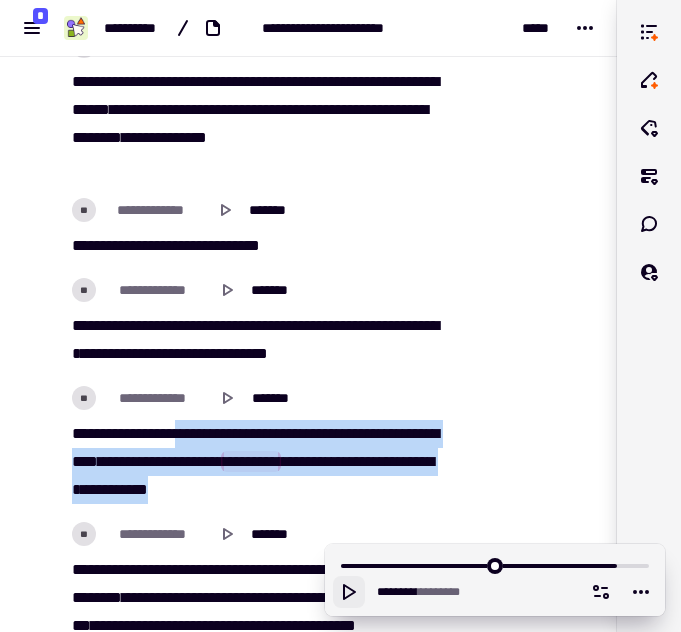 drag, startPoint x: 204, startPoint y: 431, endPoint x: 413, endPoint y: 491, distance: 217.44194 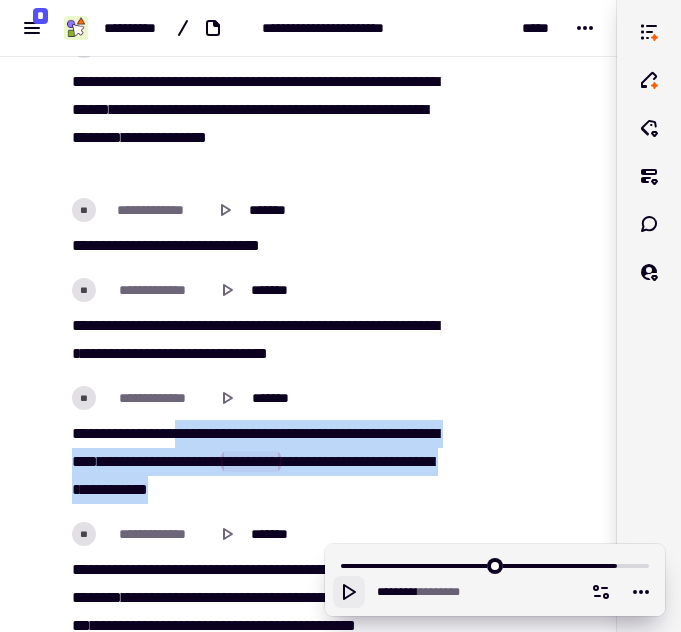click on "[REDACTED]" at bounding box center (254, 462) 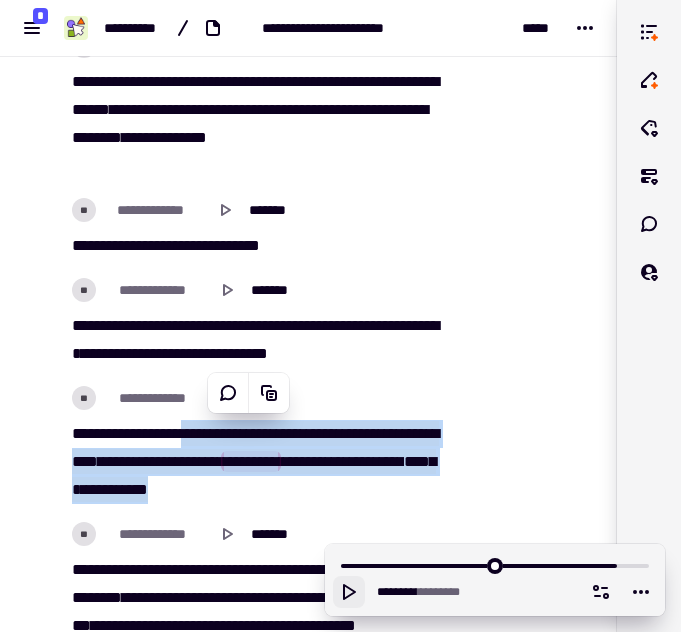 copy on "[REDACTED]" 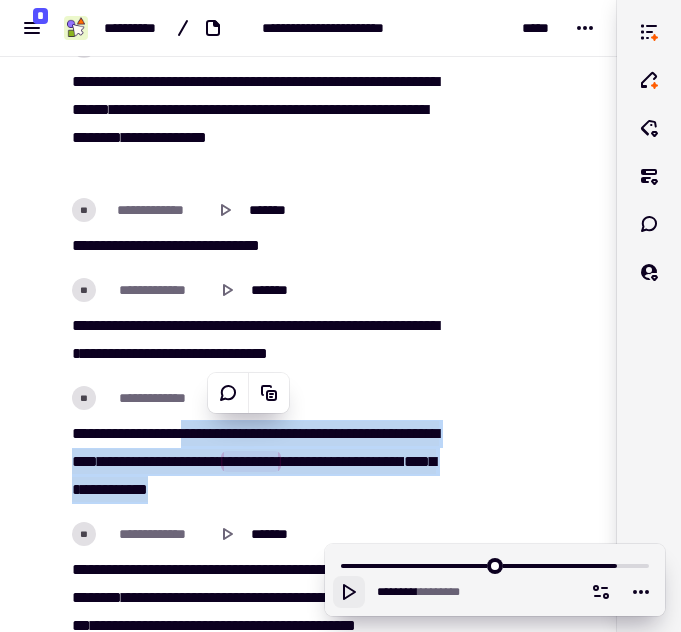 click 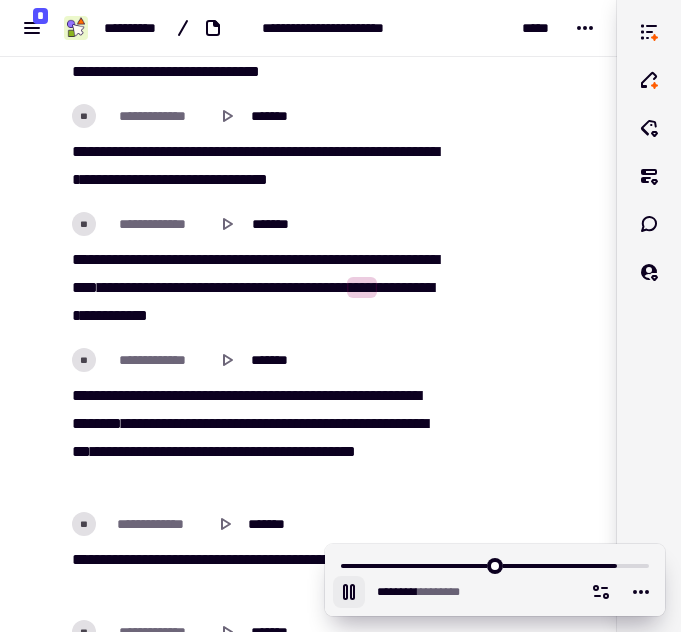 scroll, scrollTop: 65350, scrollLeft: 0, axis: vertical 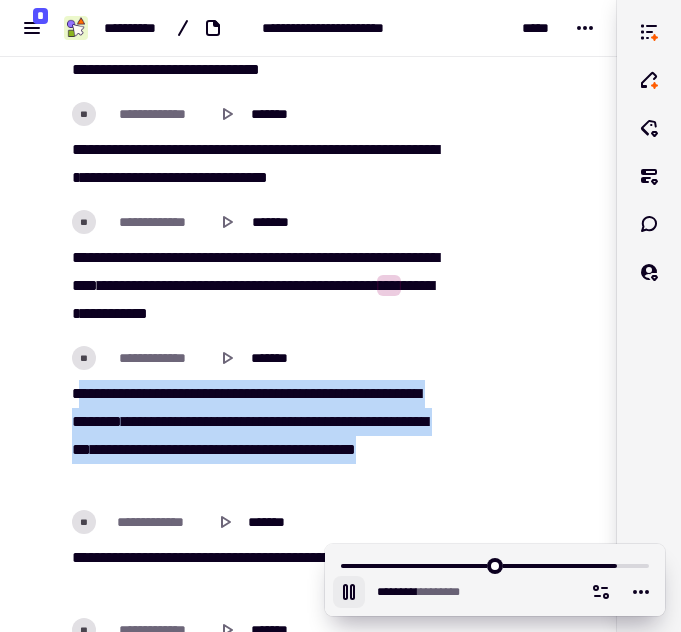drag, startPoint x: 83, startPoint y: 389, endPoint x: 307, endPoint y: 472, distance: 238.88281 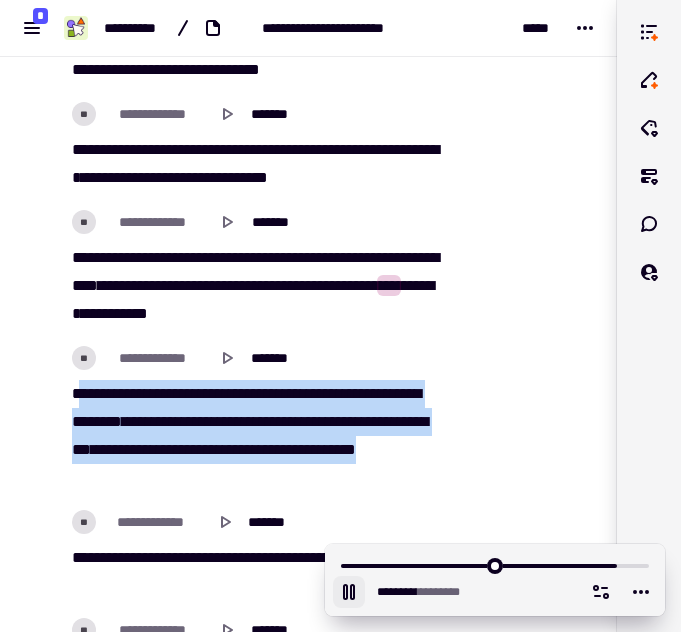 click on "[REDACTED]" at bounding box center (254, 436) 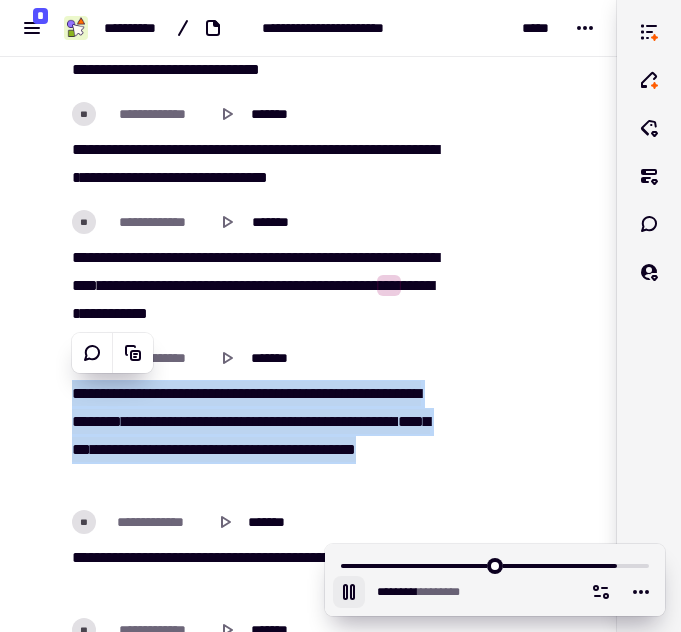 copy on "[REDACTED]" 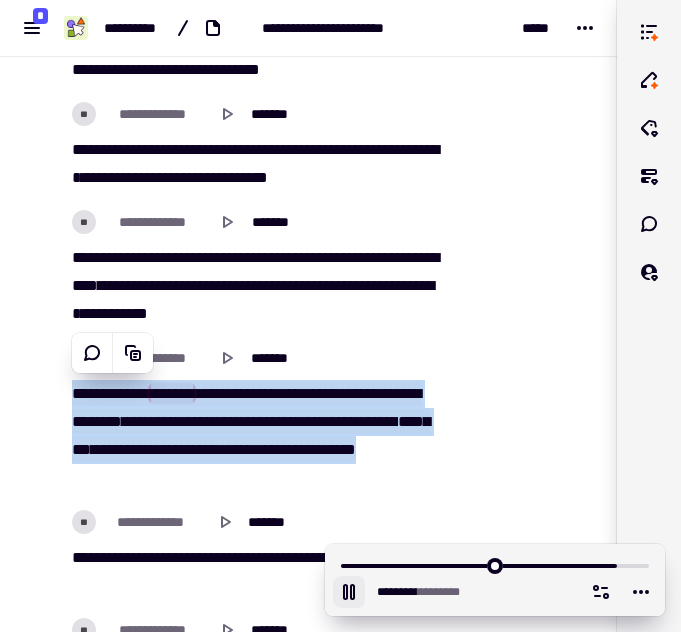 click 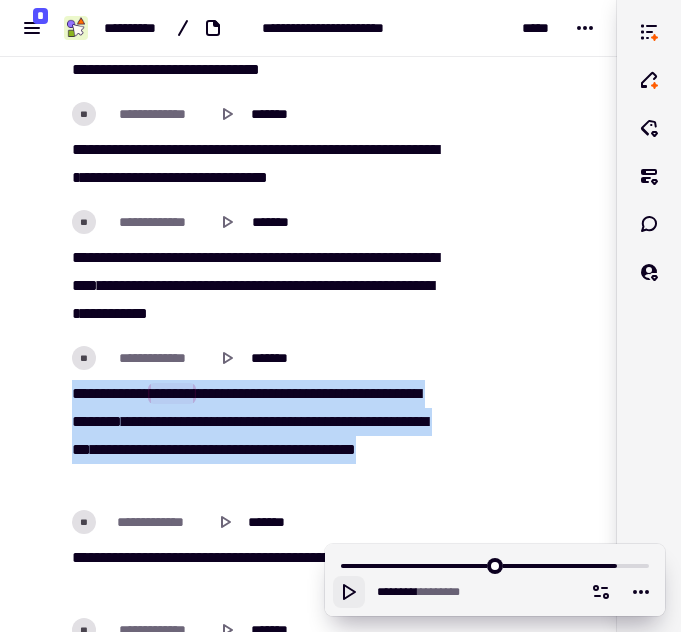 drag, startPoint x: 73, startPoint y: 394, endPoint x: 305, endPoint y: 474, distance: 245.40579 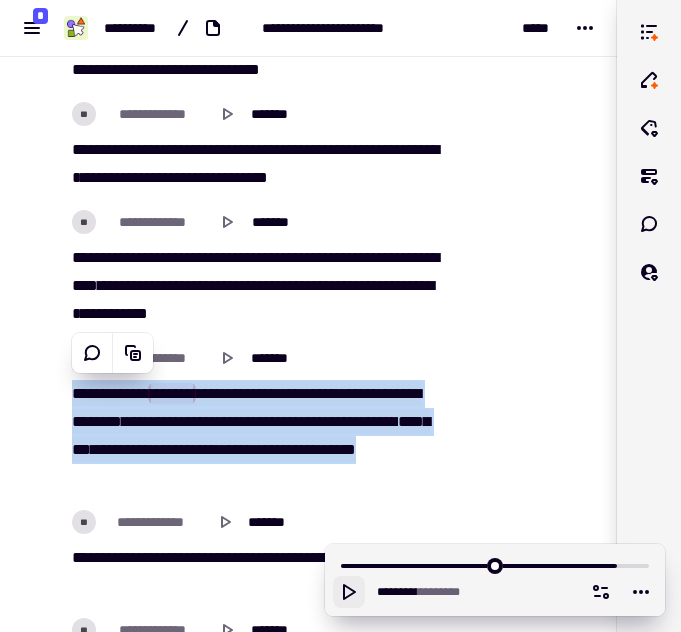 click 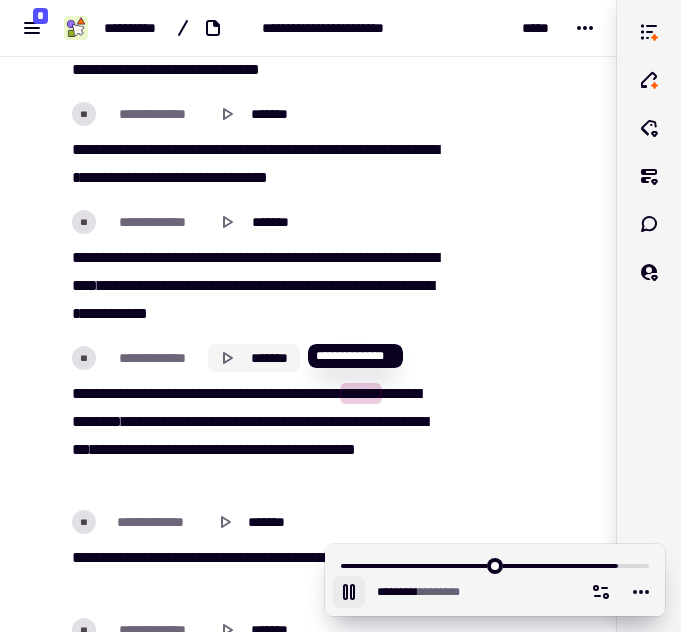 click 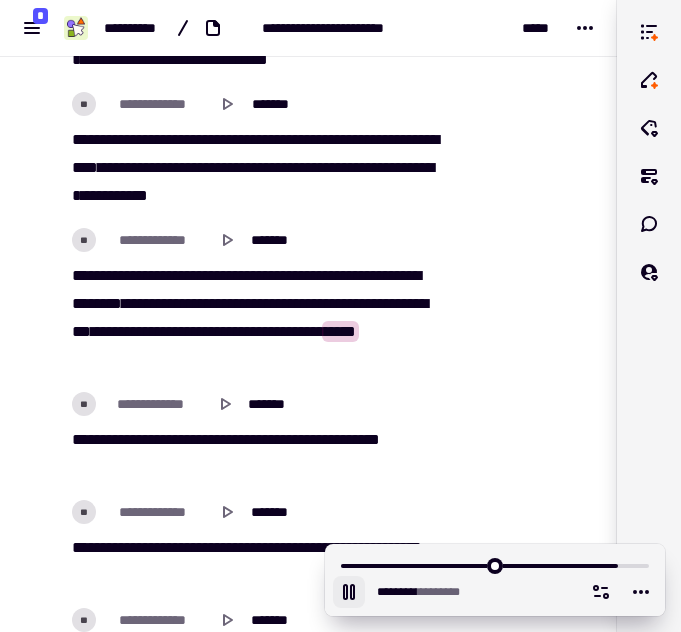 scroll, scrollTop: 65533, scrollLeft: 0, axis: vertical 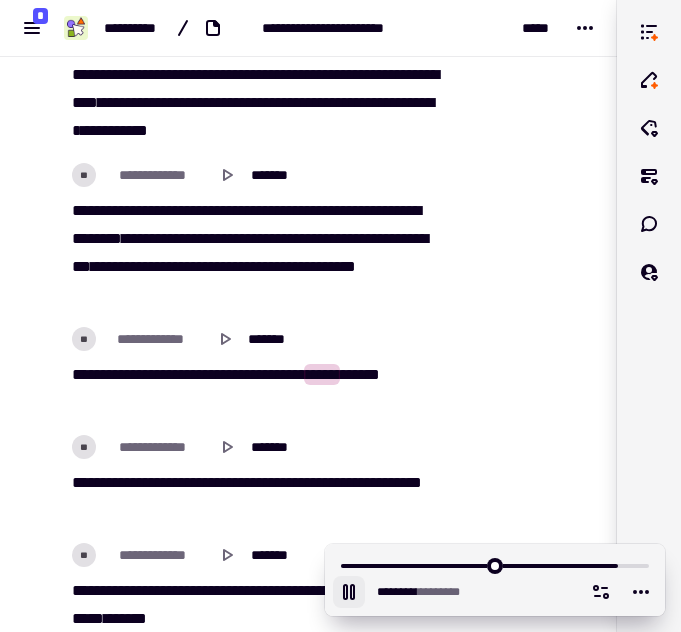 click 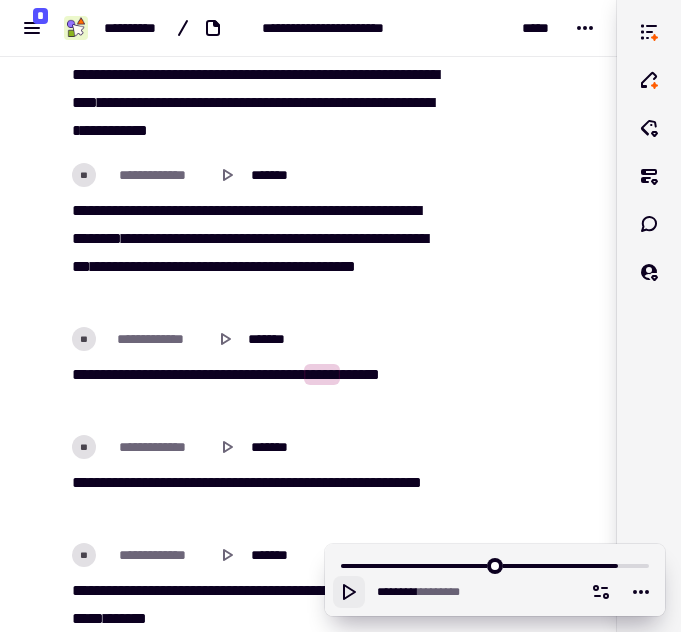 click 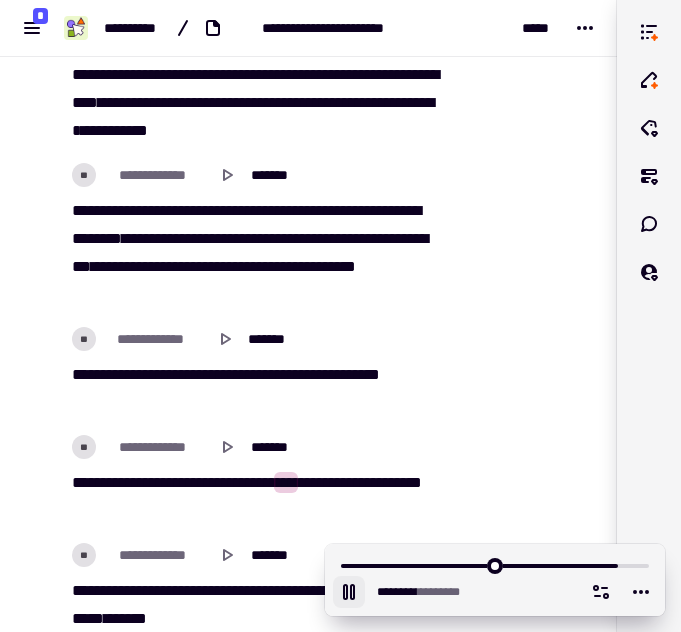 click 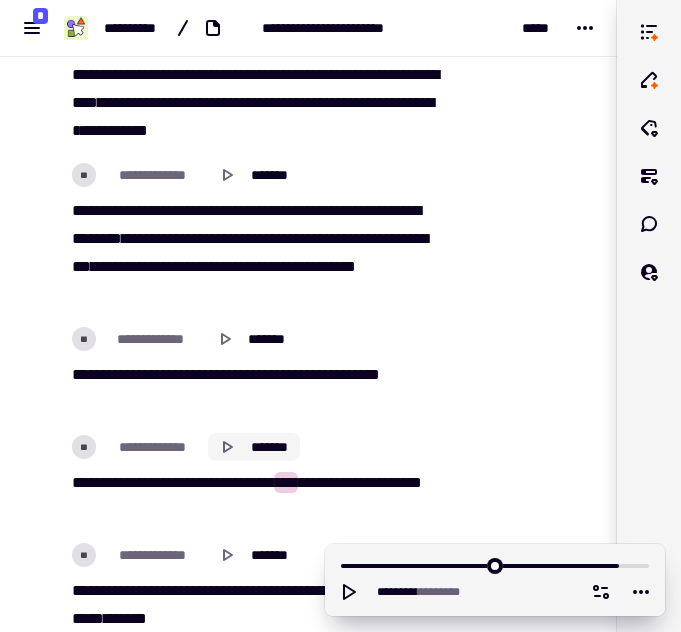 click 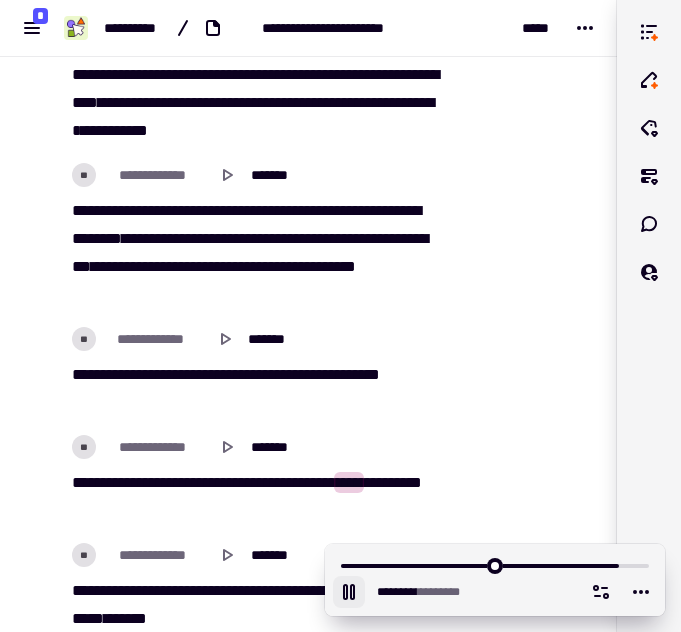 click 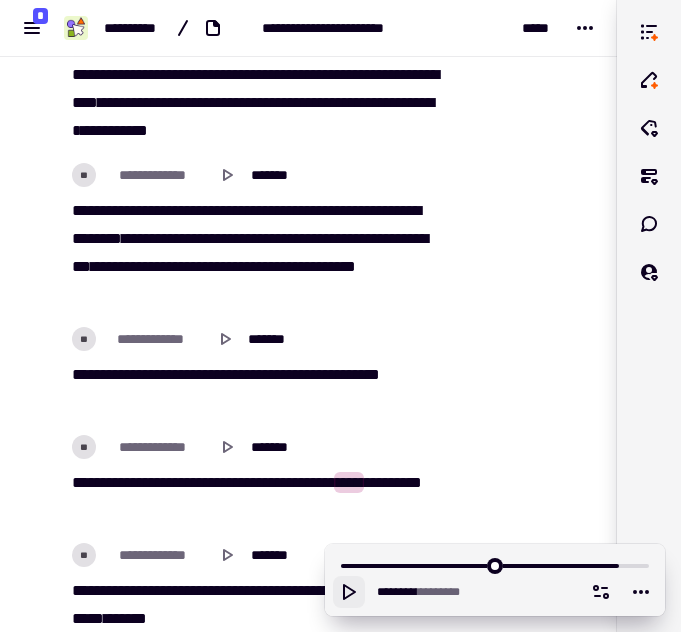 click 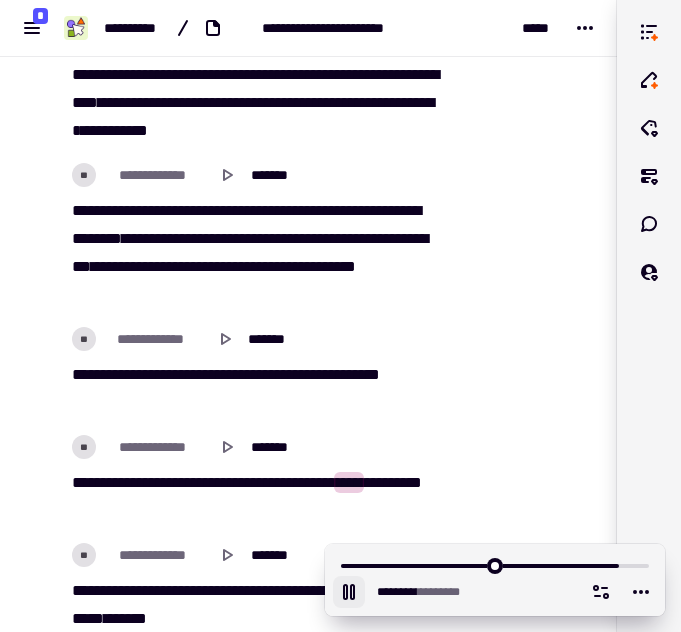 scroll, scrollTop: 65809, scrollLeft: 0, axis: vertical 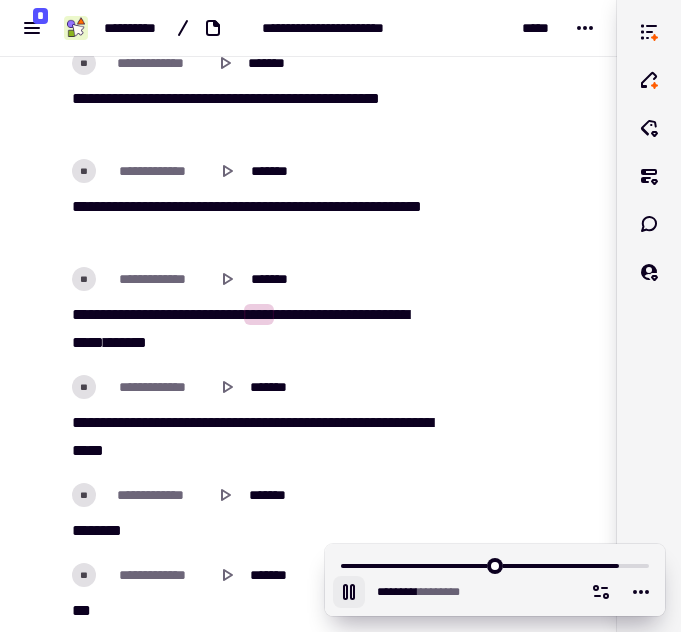 click on "[REDACTED]" at bounding box center [254, 221] 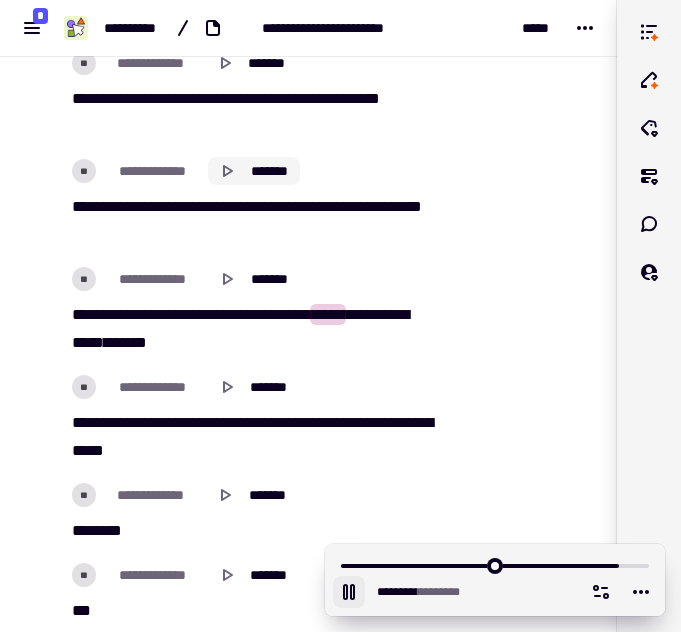 click 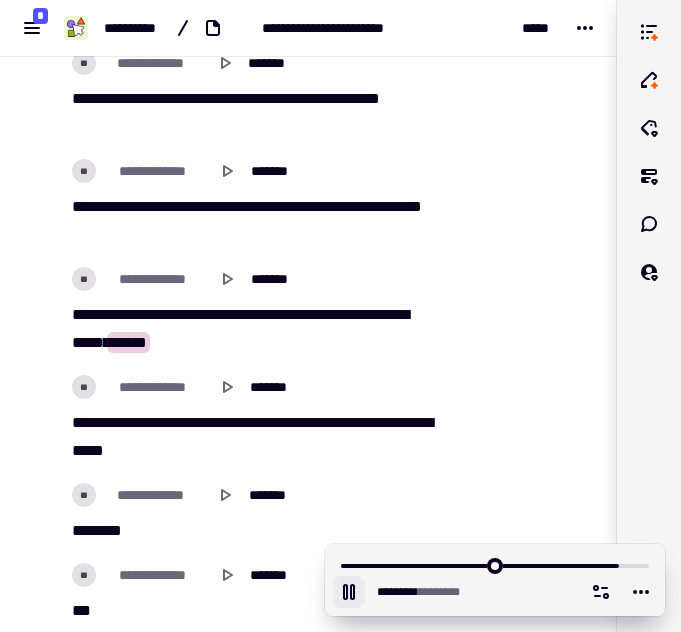 click 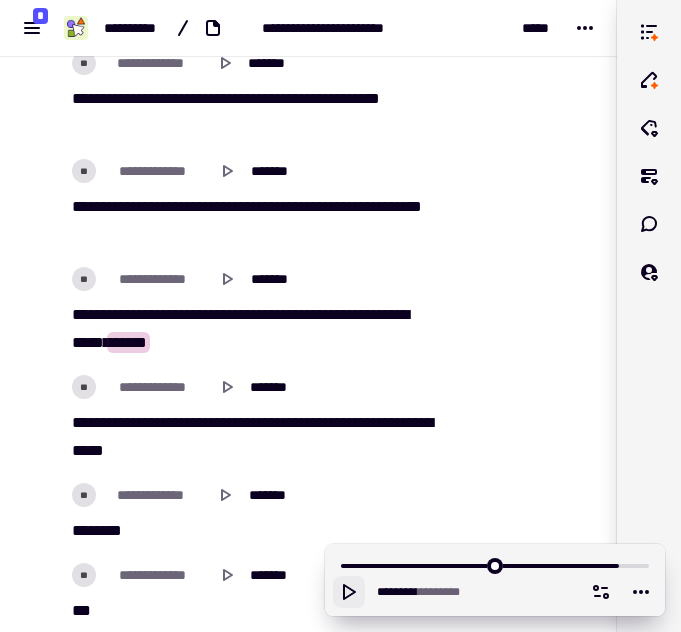 click 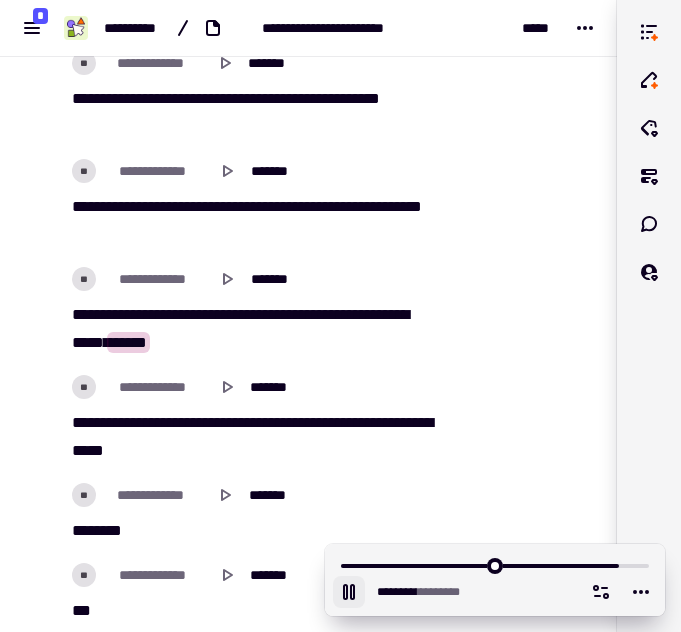 click on "****" at bounding box center [84, 422] 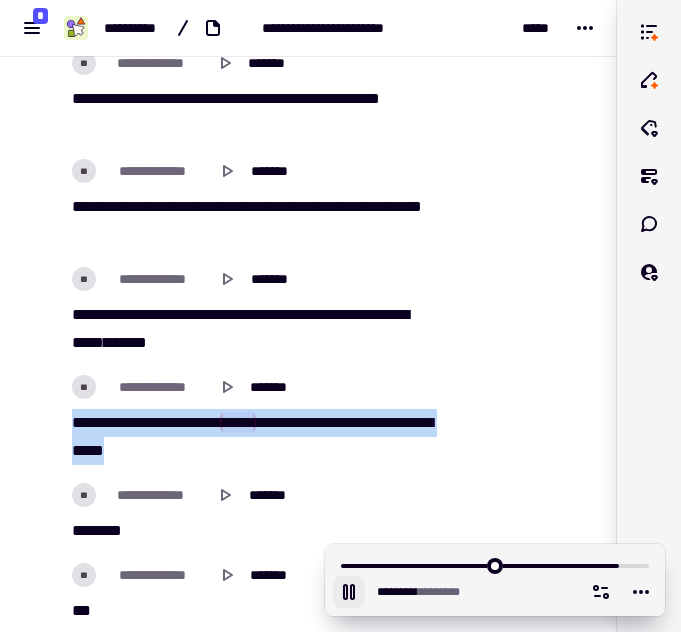 drag, startPoint x: 71, startPoint y: 421, endPoint x: 201, endPoint y: 445, distance: 132.19682 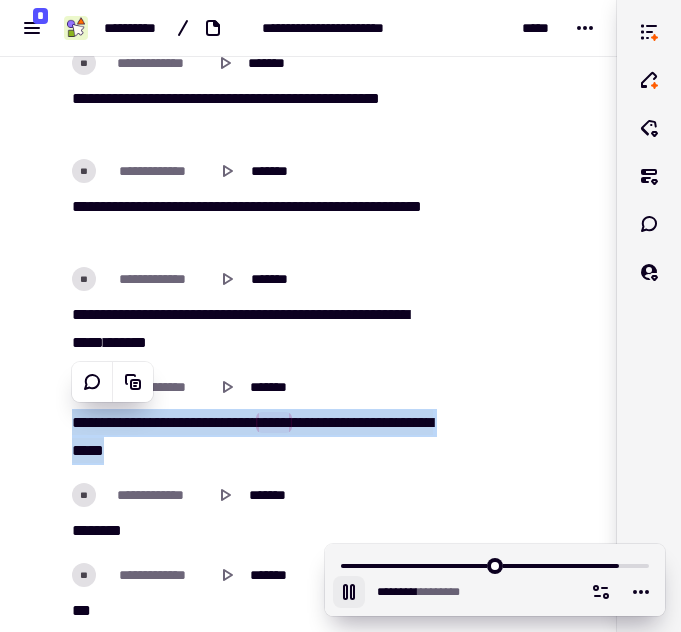 copy on "[REDACTED]" 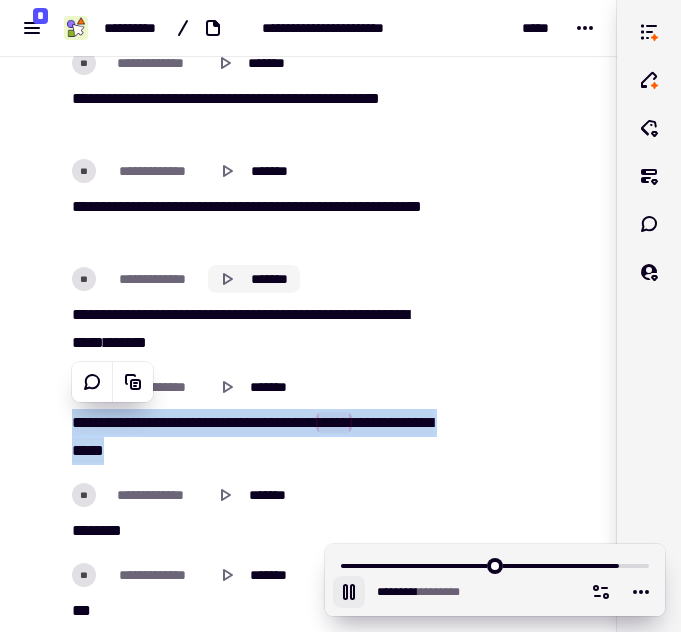 click 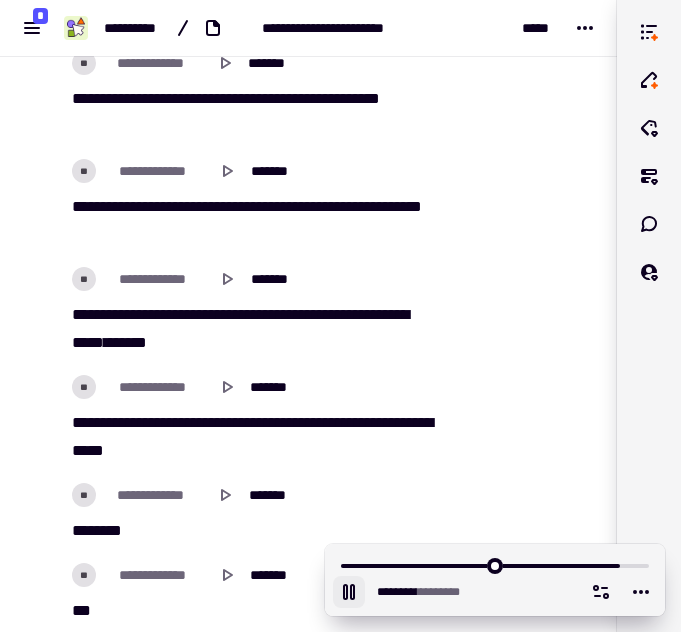 click 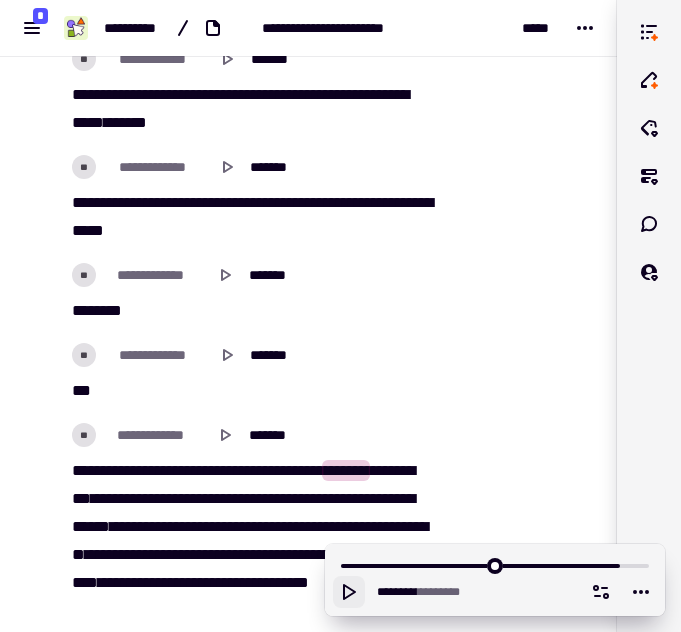 scroll, scrollTop: 66168, scrollLeft: 0, axis: vertical 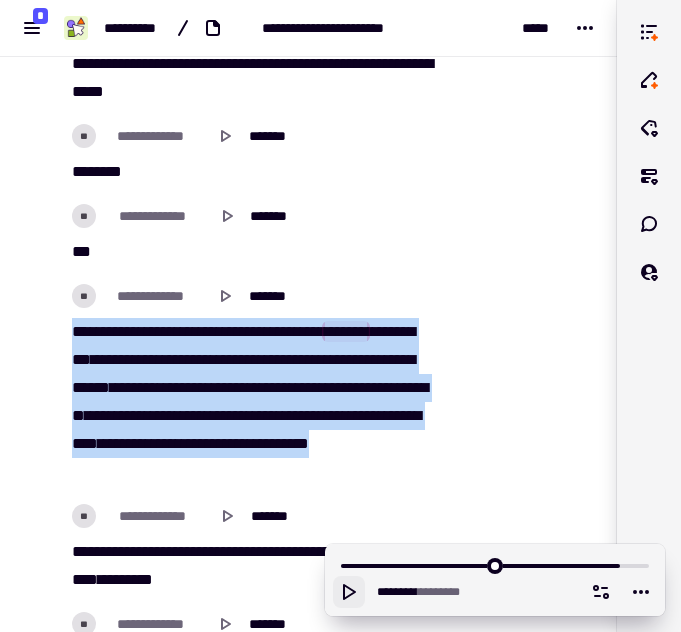 drag, startPoint x: 70, startPoint y: 325, endPoint x: 329, endPoint y: 457, distance: 290.69745 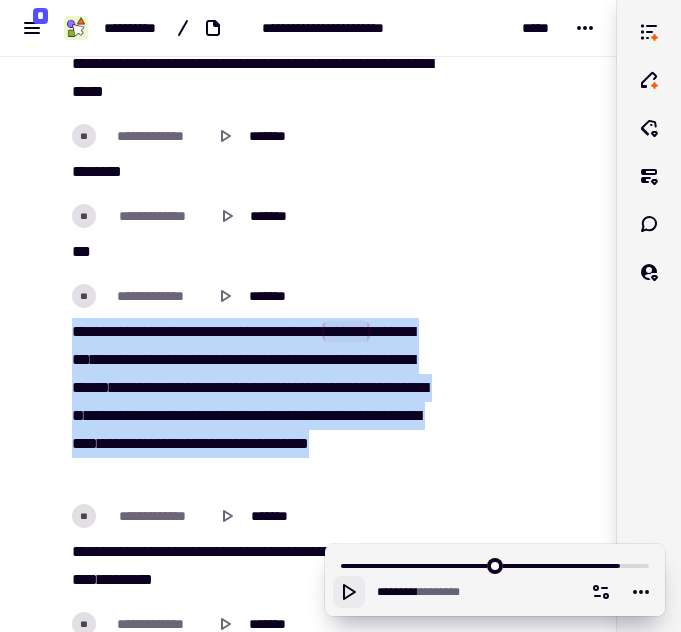 click on "[REDACTED]" at bounding box center [254, 402] 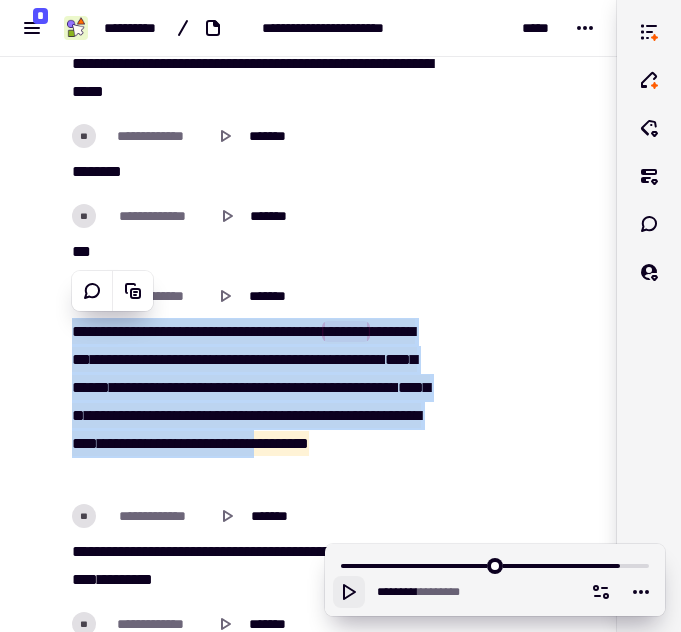 copy on "[REDACTED]" 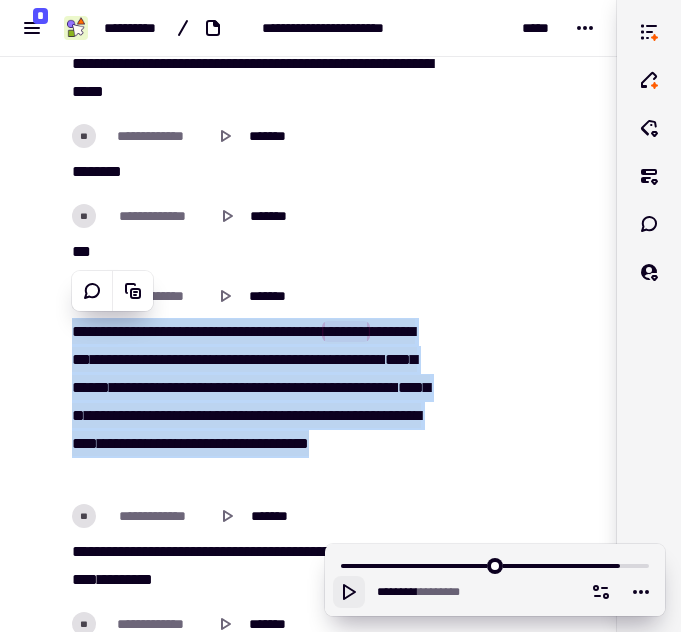 click 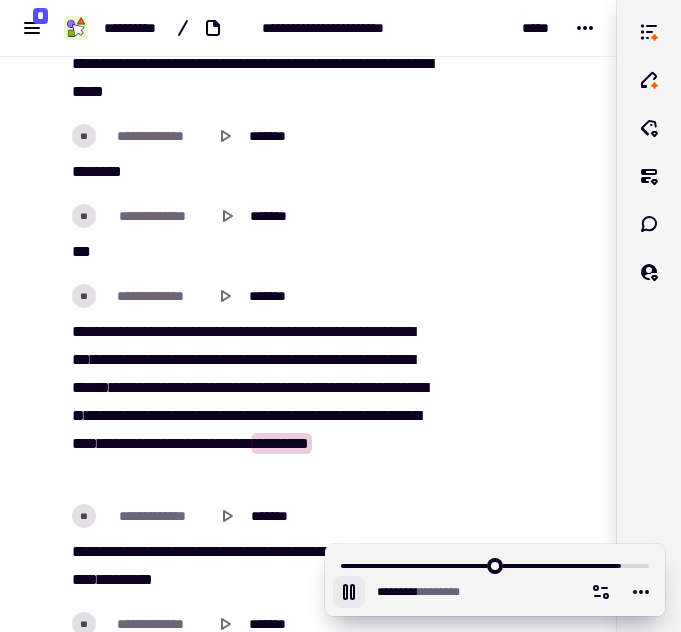 scroll, scrollTop: 66326, scrollLeft: 0, axis: vertical 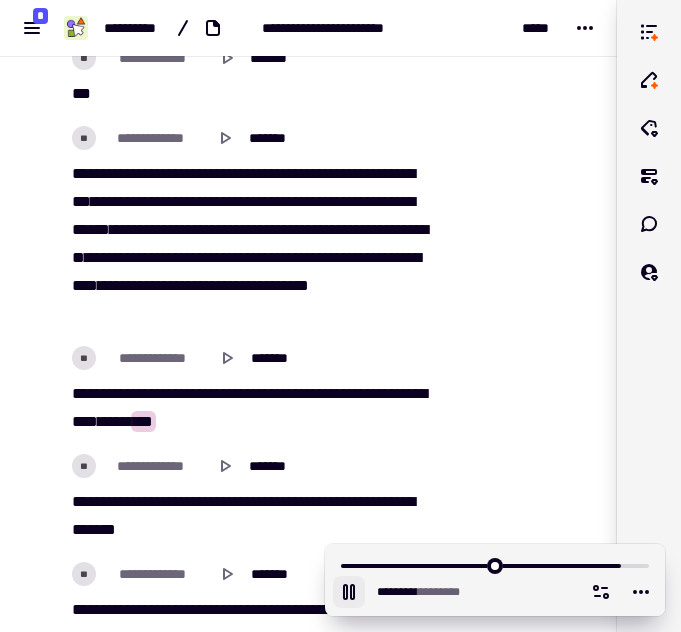 click 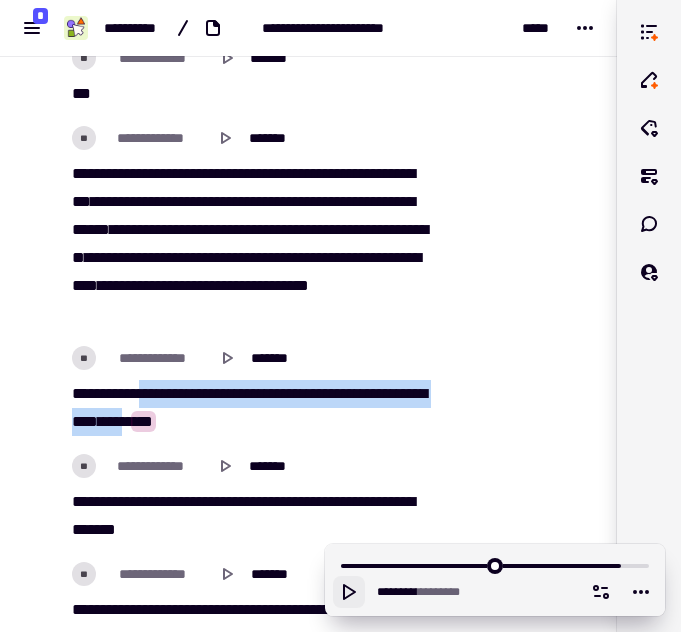 drag, startPoint x: 160, startPoint y: 392, endPoint x: 216, endPoint y: 414, distance: 60.166435 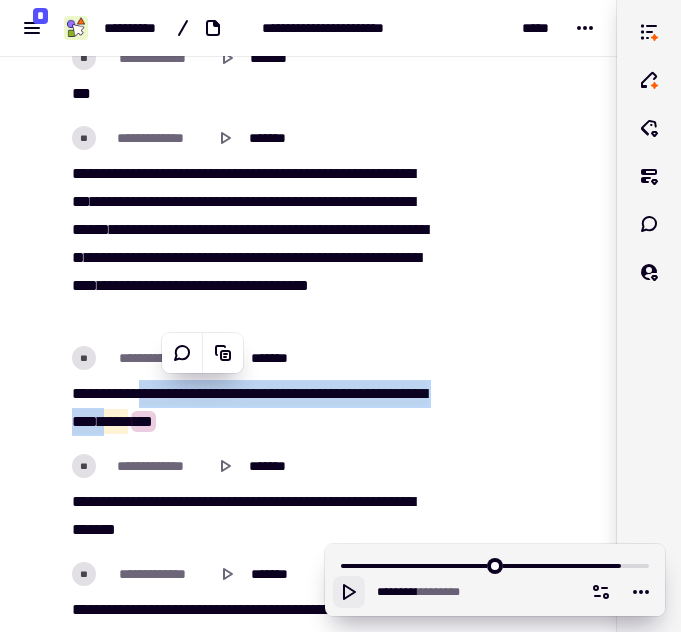 copy on "[REDACTED]" 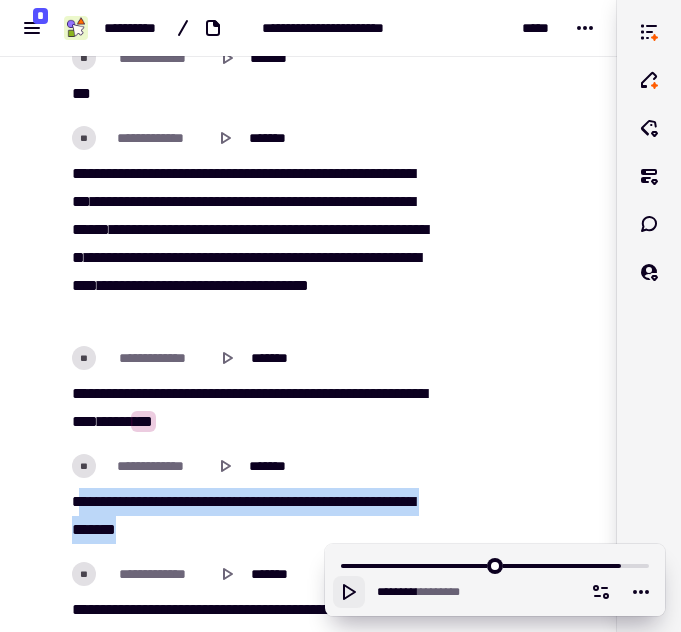 drag, startPoint x: 78, startPoint y: 495, endPoint x: 253, endPoint y: 531, distance: 178.66449 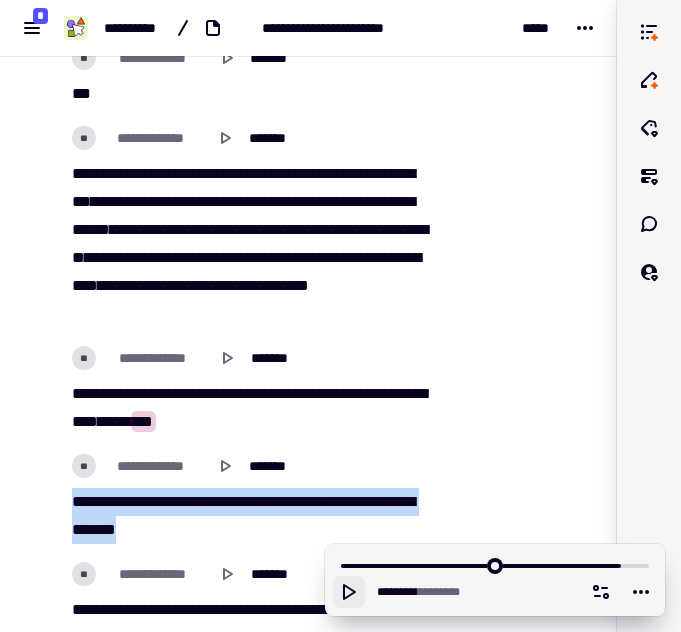 copy on "[REDACTED]" 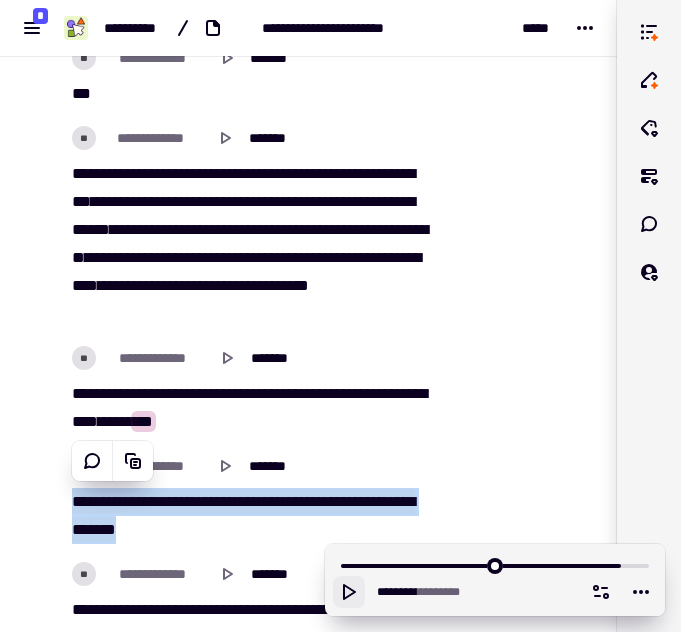 click 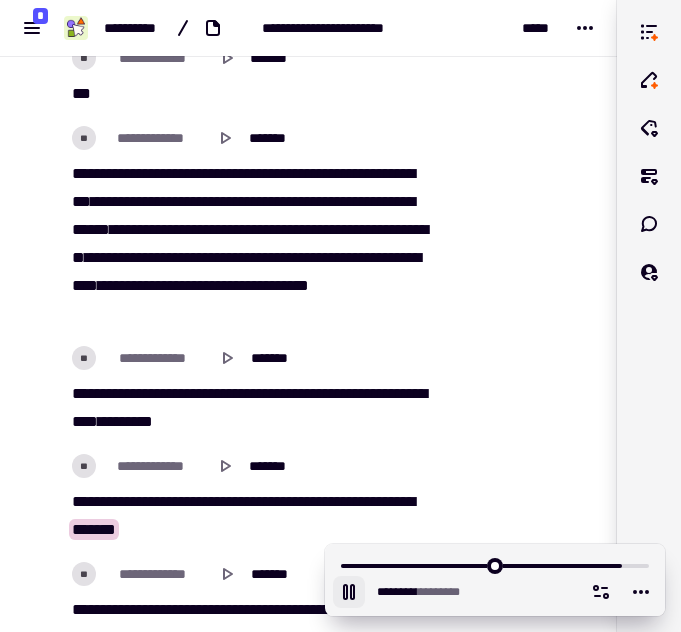 click 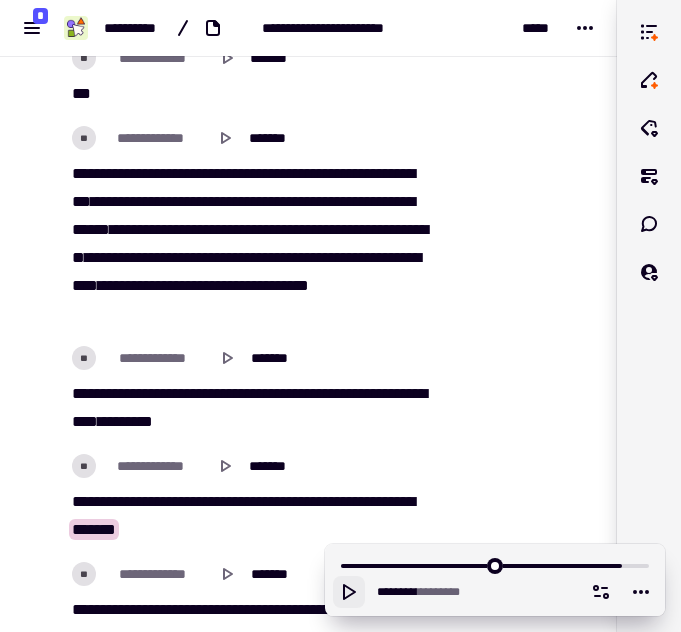 click 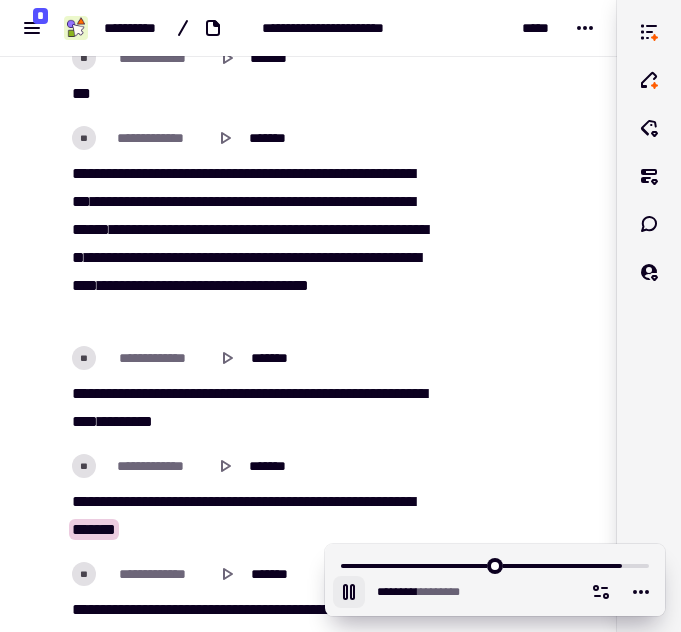 scroll, scrollTop: 66517, scrollLeft: 0, axis: vertical 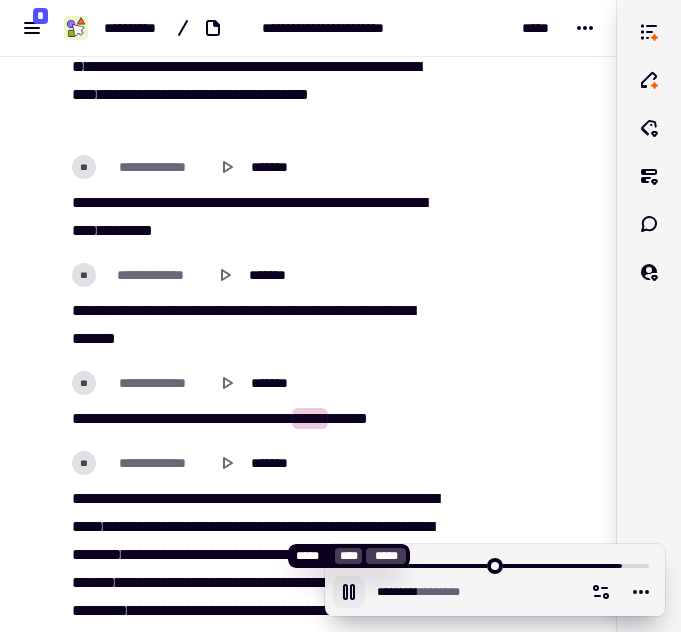 click 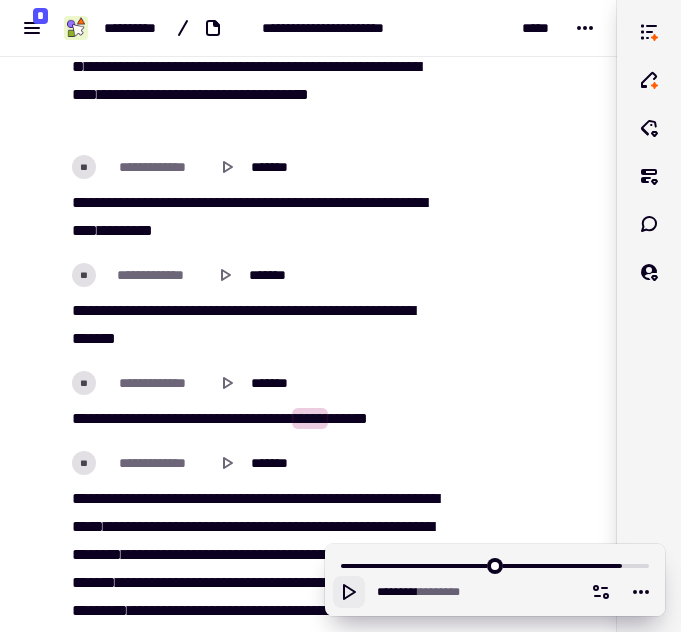 click 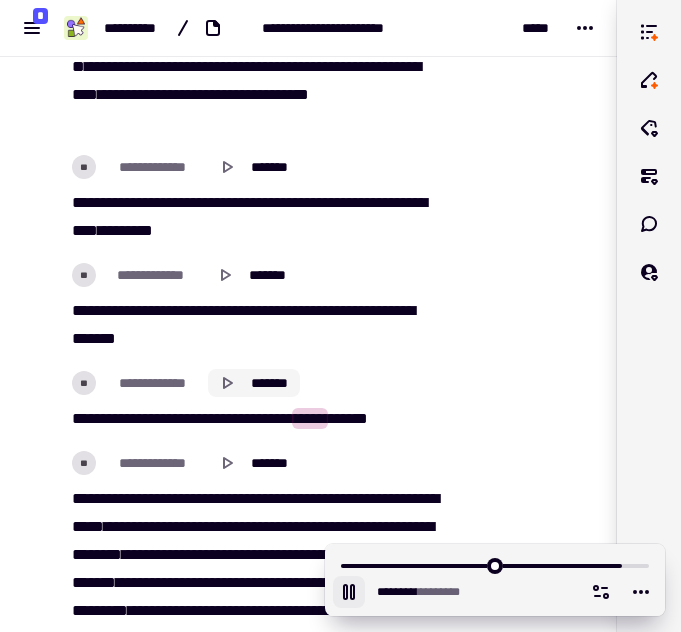 scroll, scrollTop: 66721, scrollLeft: 0, axis: vertical 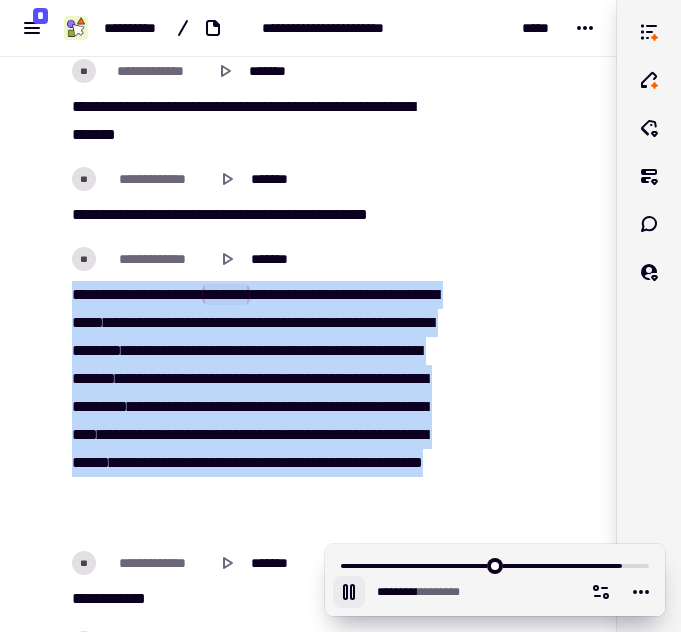drag, startPoint x: 70, startPoint y: 290, endPoint x: 427, endPoint y: 520, distance: 424.67517 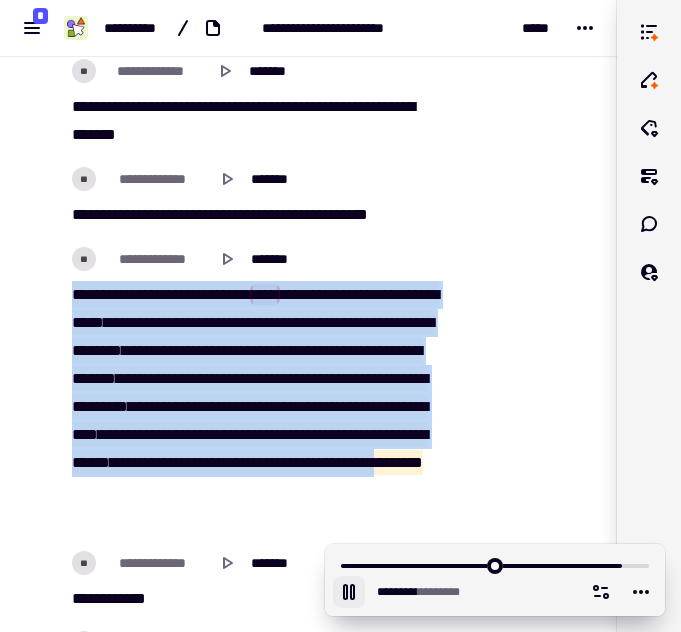 copy on "[REDACTED]" 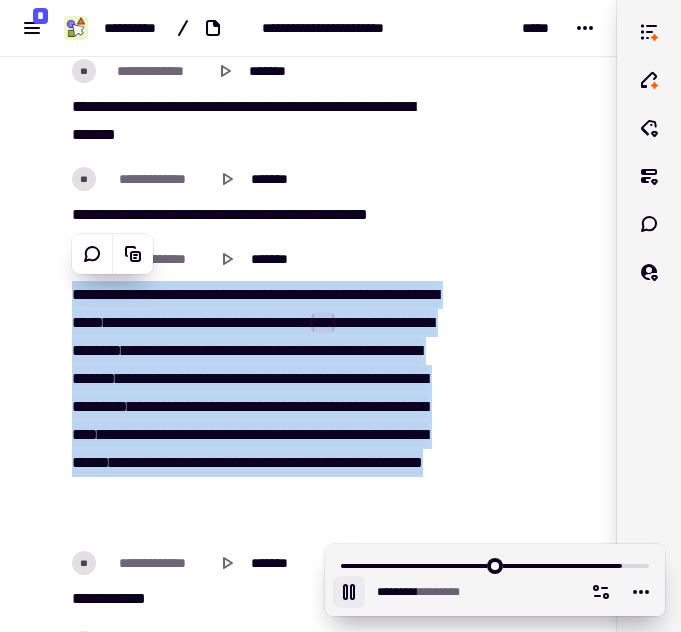 click 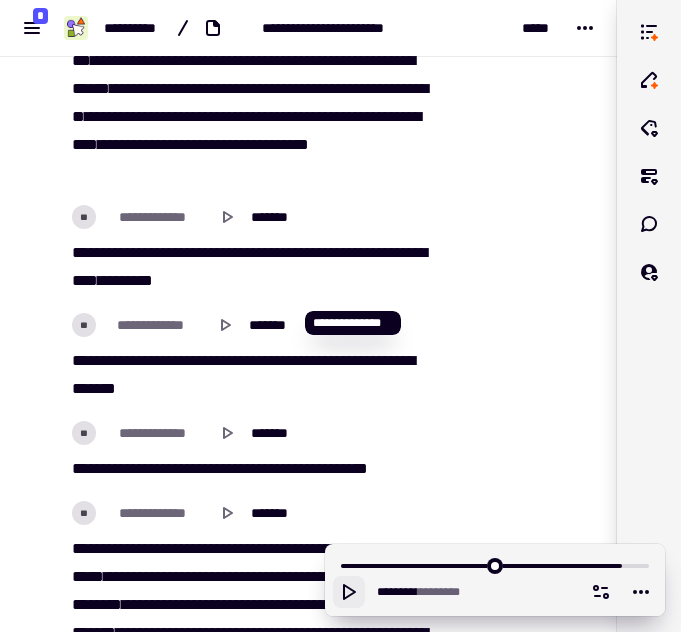 scroll, scrollTop: 66466, scrollLeft: 0, axis: vertical 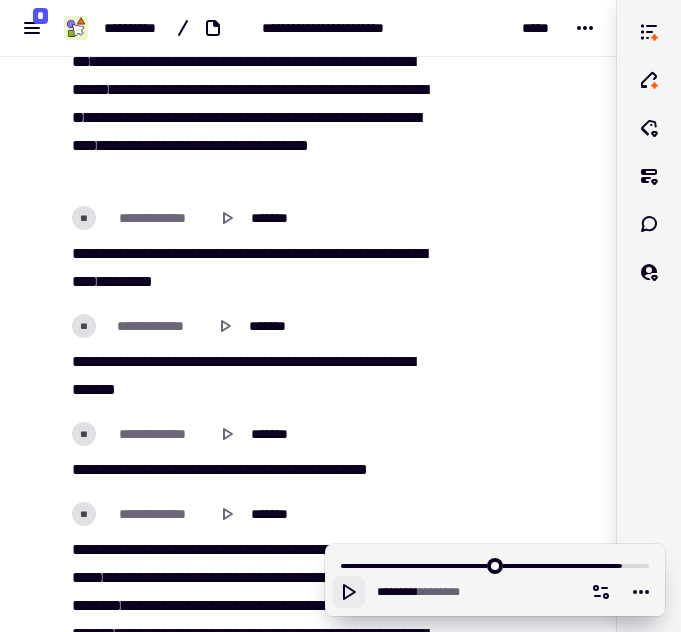 click on "******" at bounding box center (229, 117) 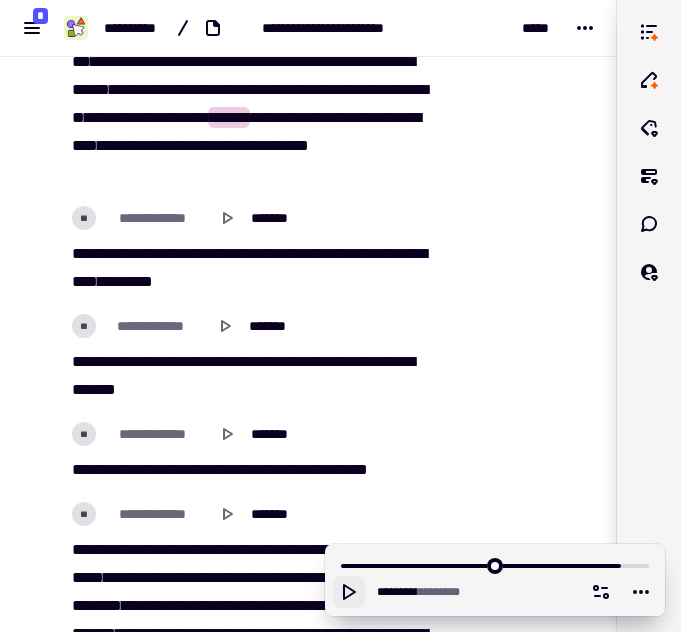click 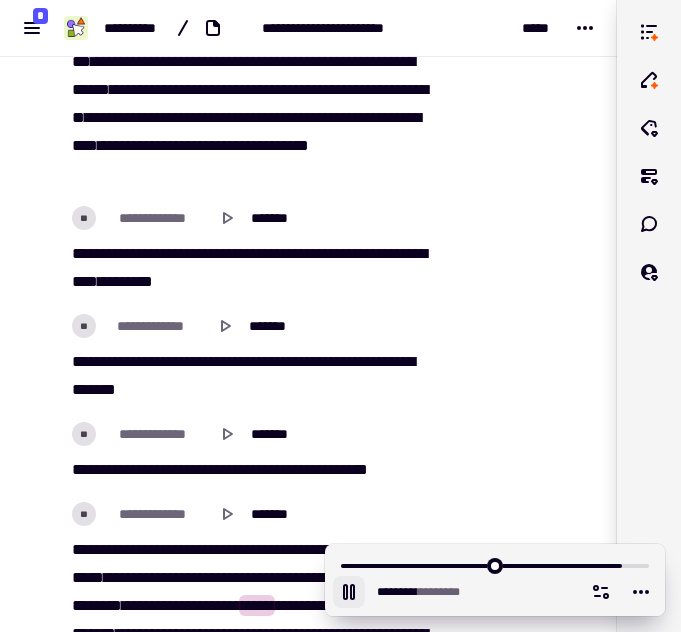 click 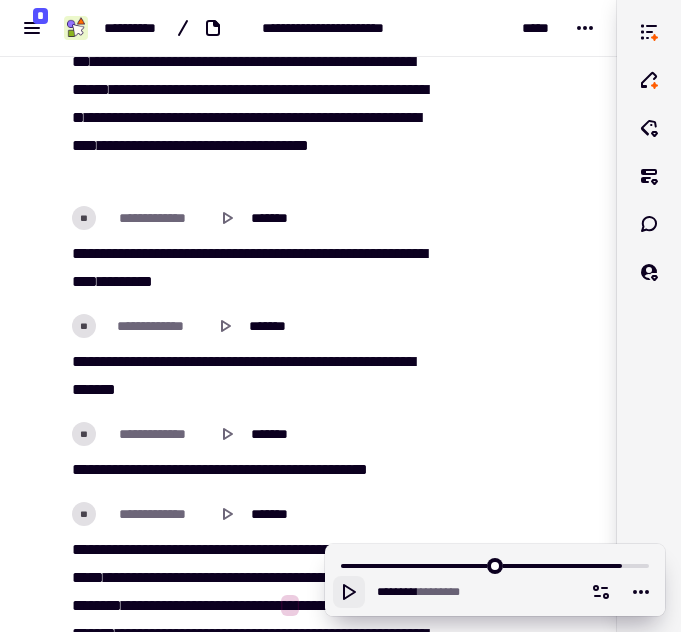 click 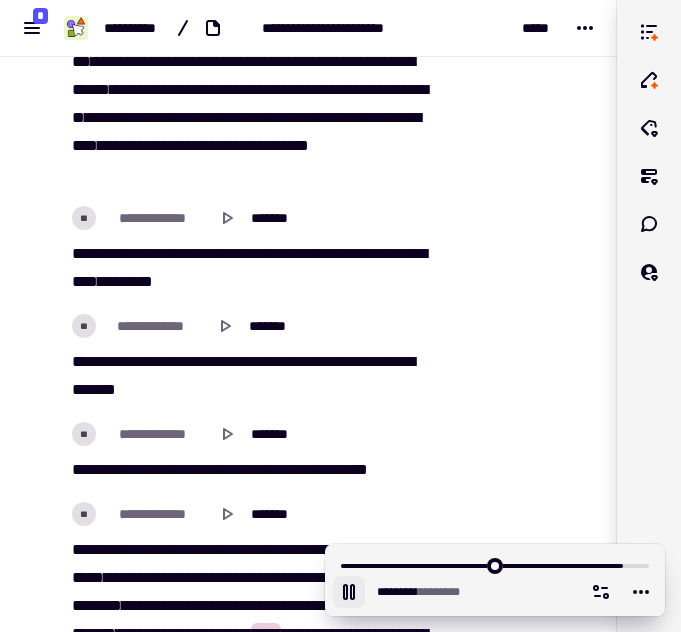 click 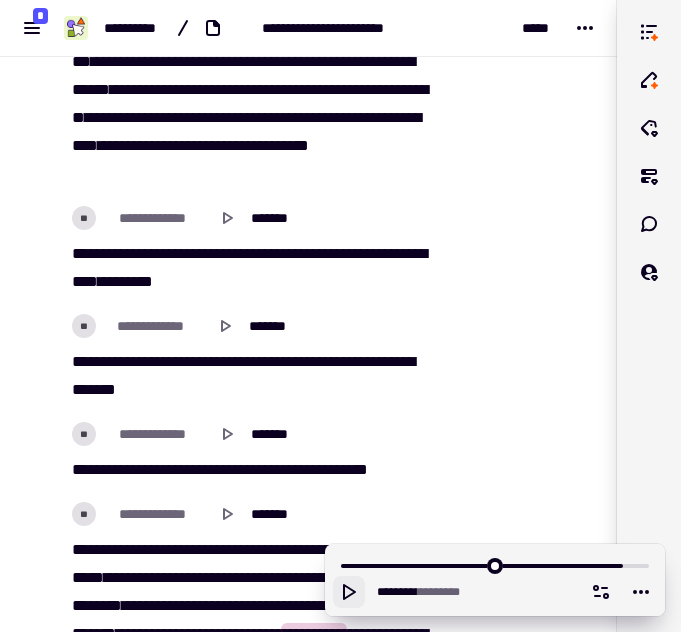 click 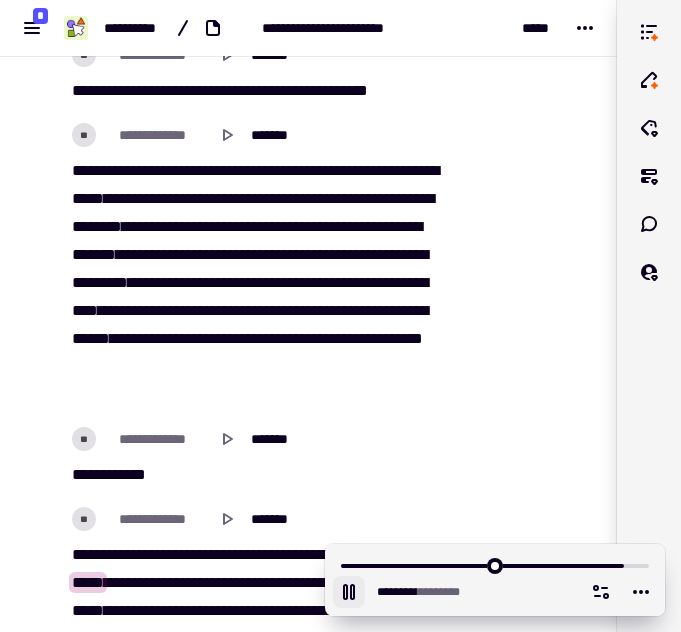 scroll, scrollTop: 67044, scrollLeft: 0, axis: vertical 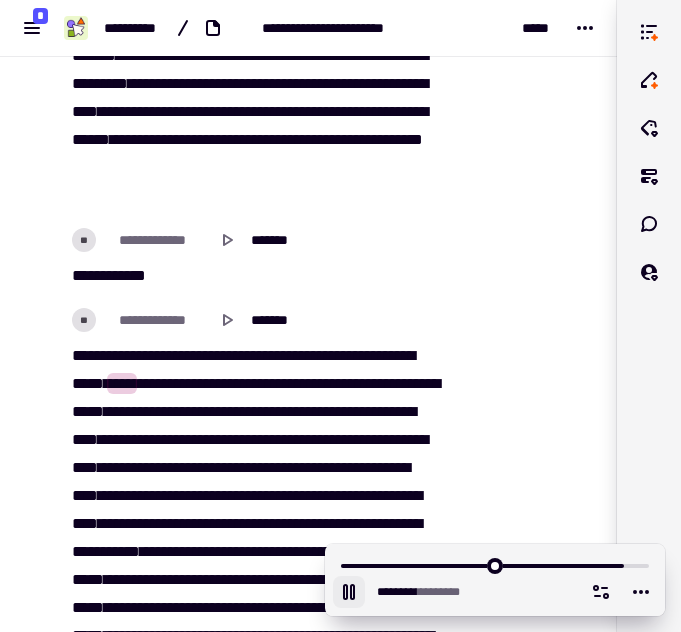 click 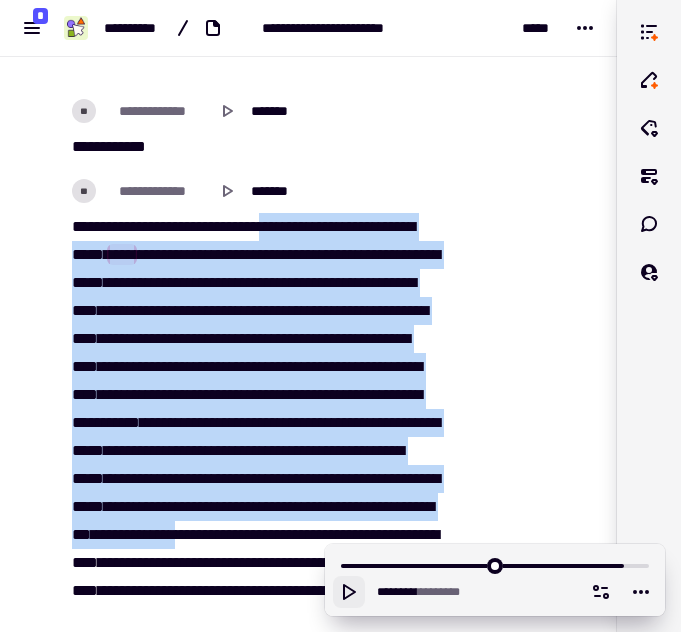 scroll, scrollTop: 67313, scrollLeft: 0, axis: vertical 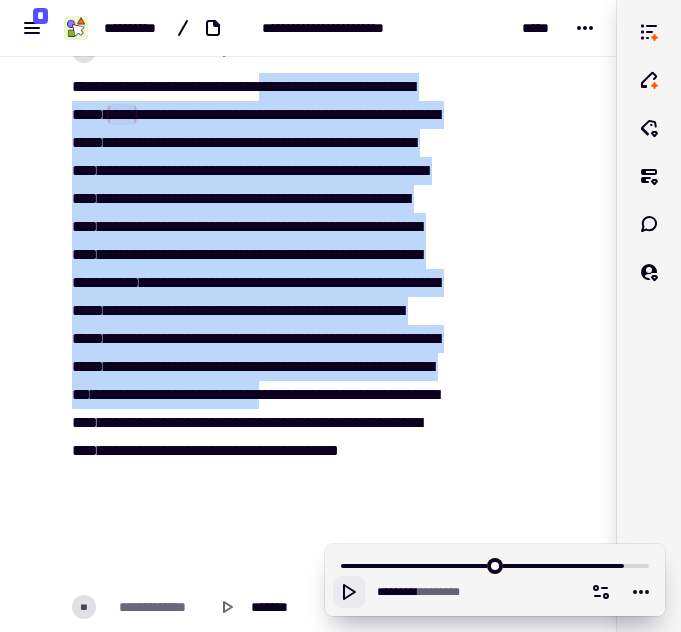drag, startPoint x: 299, startPoint y: 353, endPoint x: 386, endPoint y: 476, distance: 150.65855 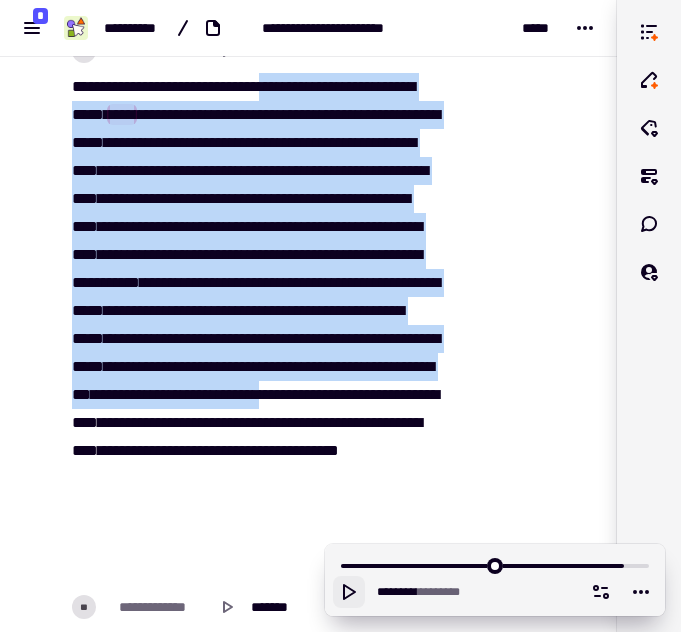 click on "[REDACTED]" at bounding box center (254, 325) 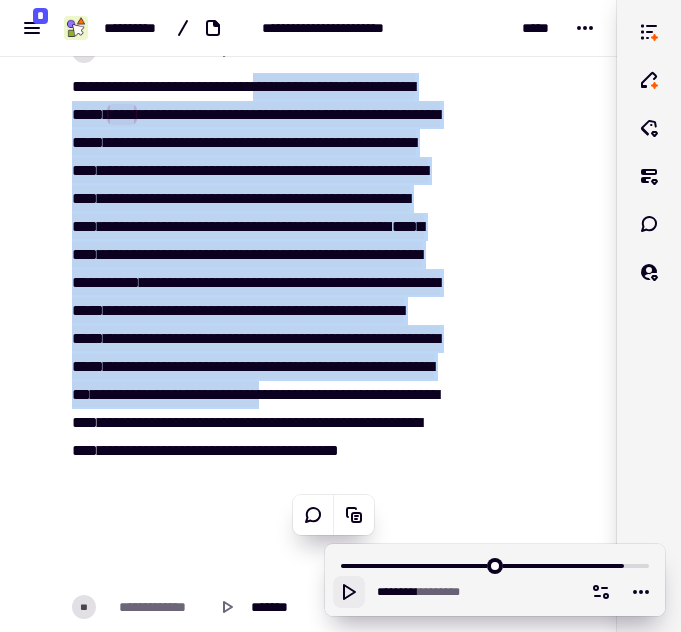 click 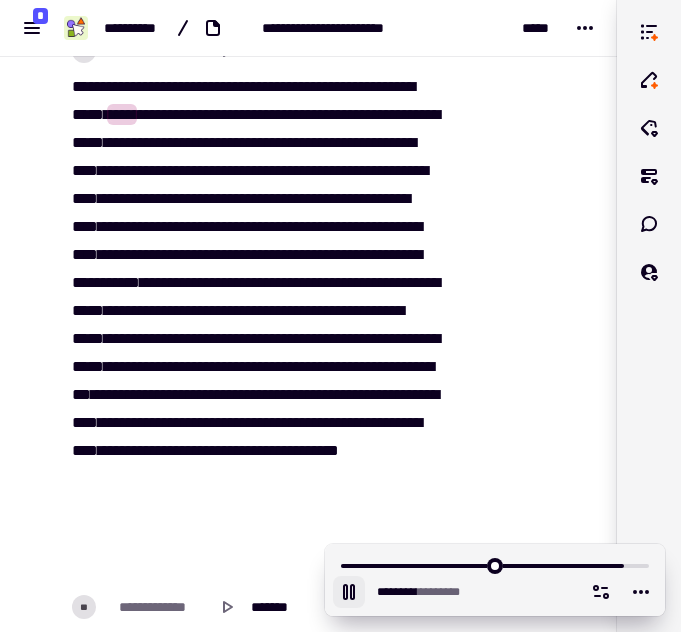 click on "[REDACTED]" at bounding box center (254, 325) 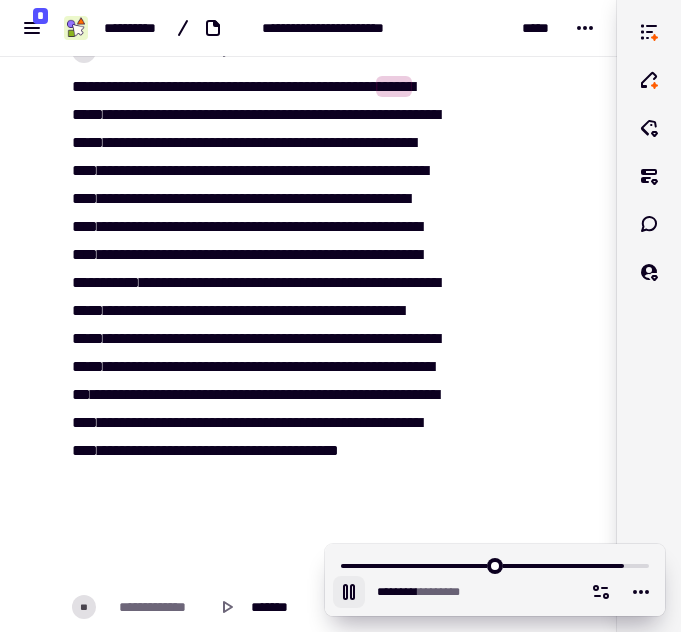 click on "*********" at bounding box center [142, 86] 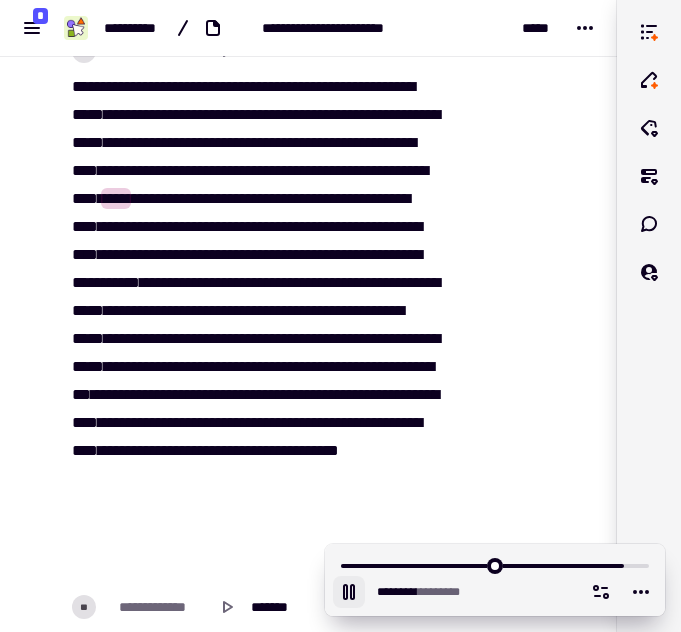 click on "[REDACTED]" at bounding box center (254, 325) 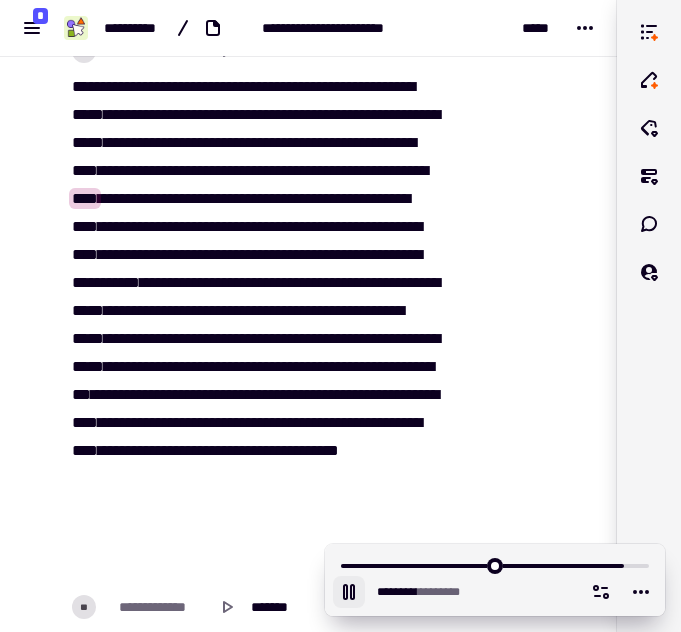 click on "********" at bounding box center (398, 170) 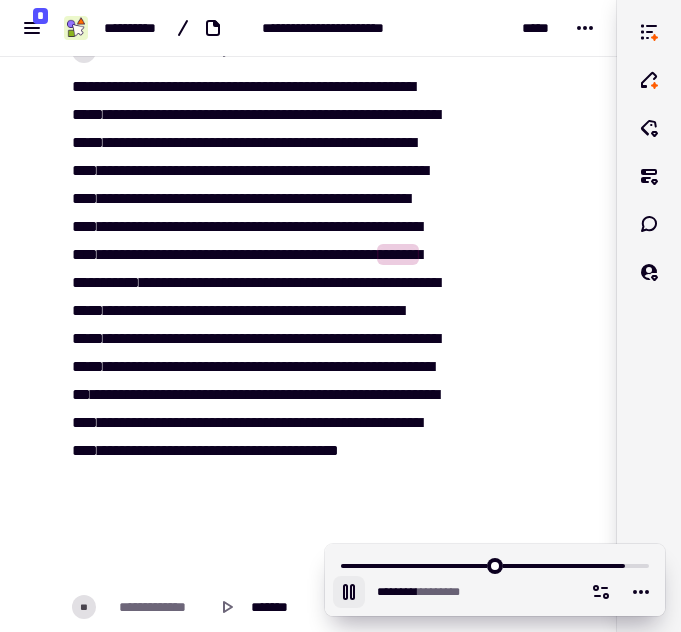 click on "****" at bounding box center [85, 226] 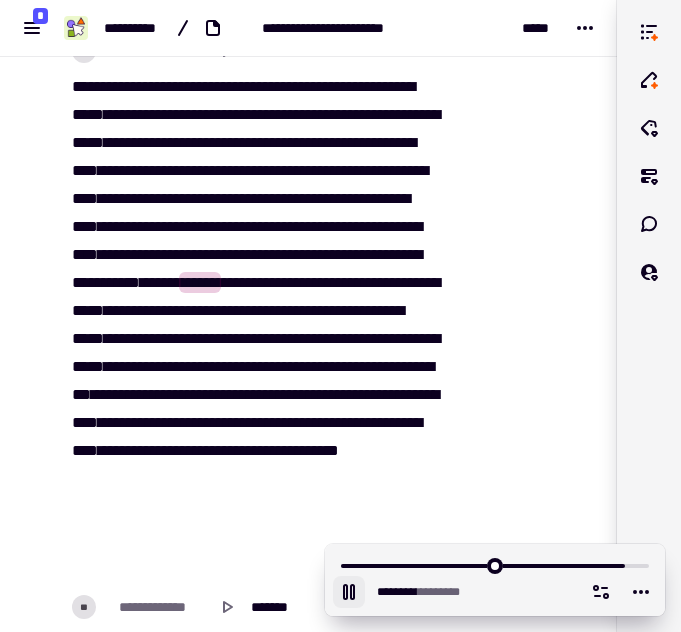 click on "****" at bounding box center [85, 226] 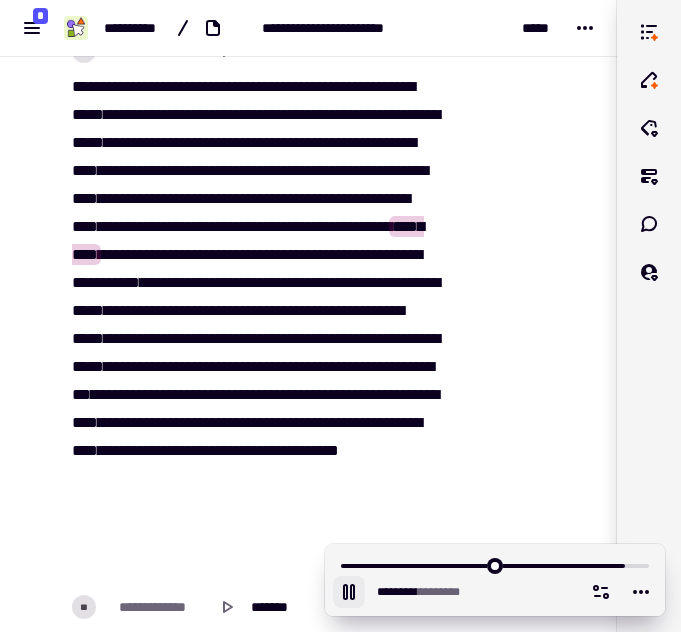 click on "[REDACTED]" at bounding box center (254, 325) 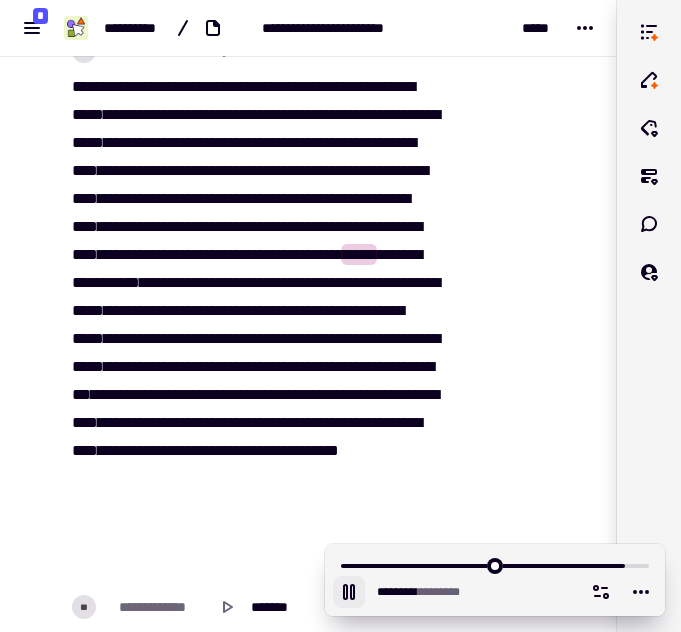 click 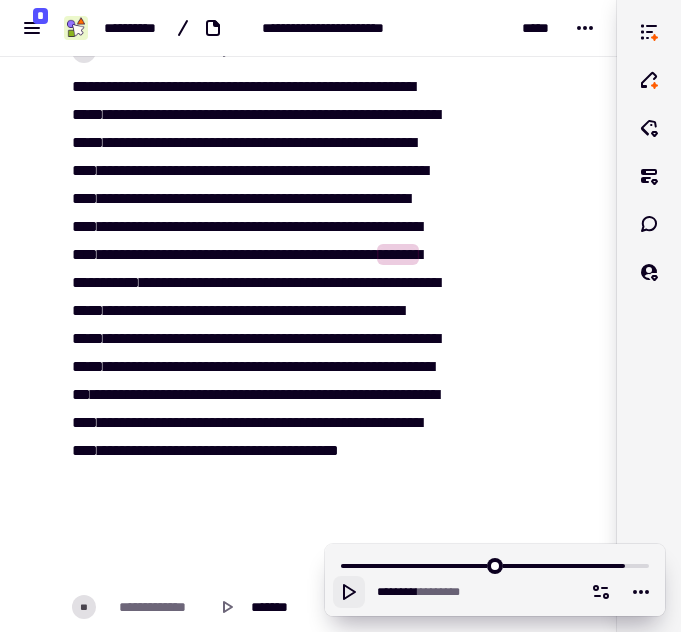 click on "********" at bounding box center [326, 226] 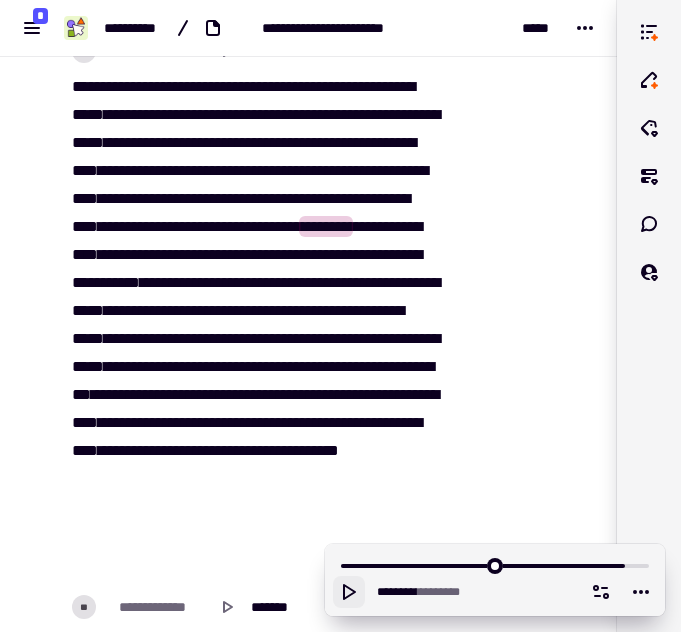 click 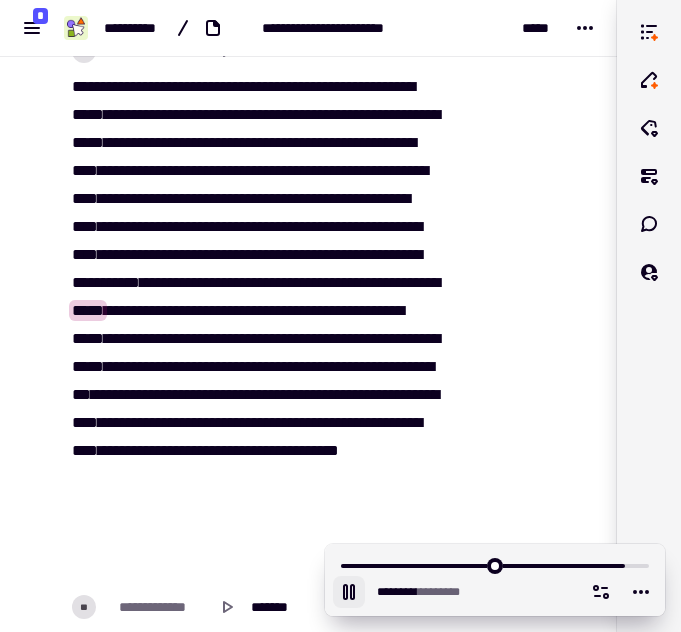 click 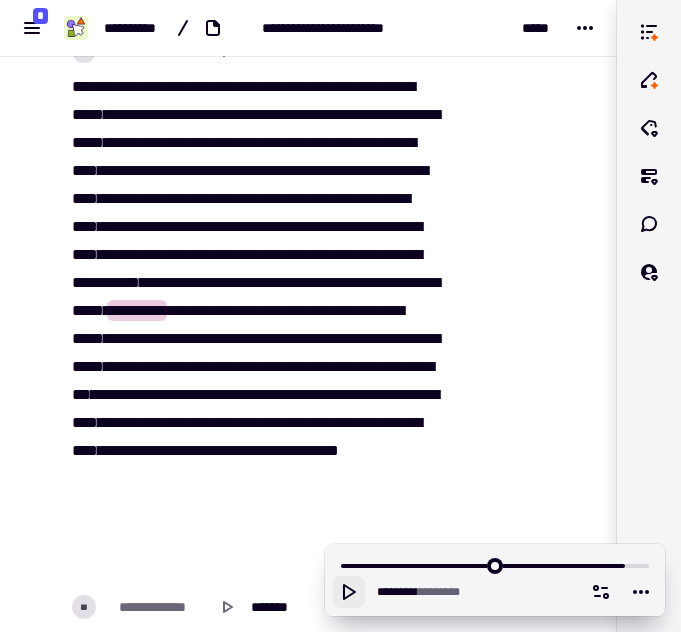click on "*****" at bounding box center (161, 282) 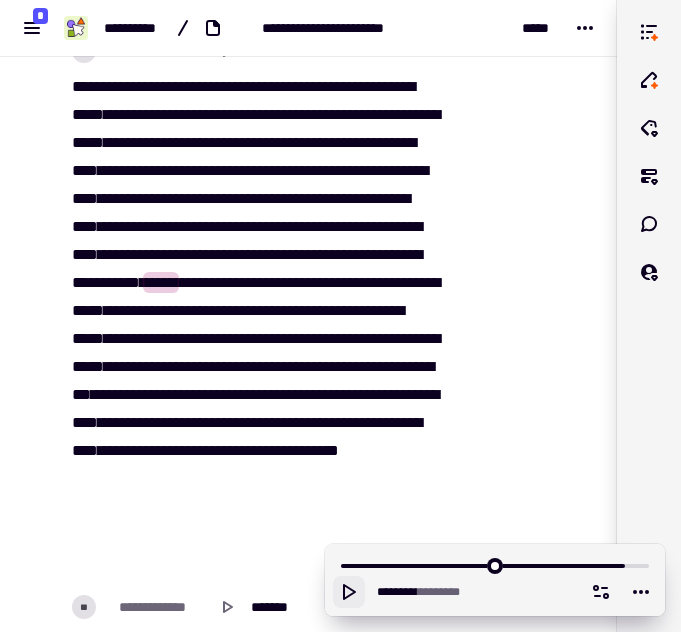 click 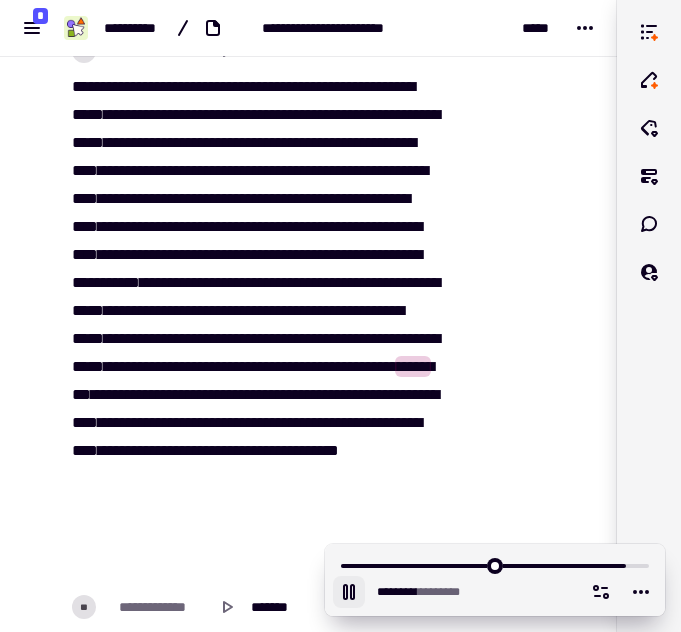 click on "*****" at bounding box center (365, 338) 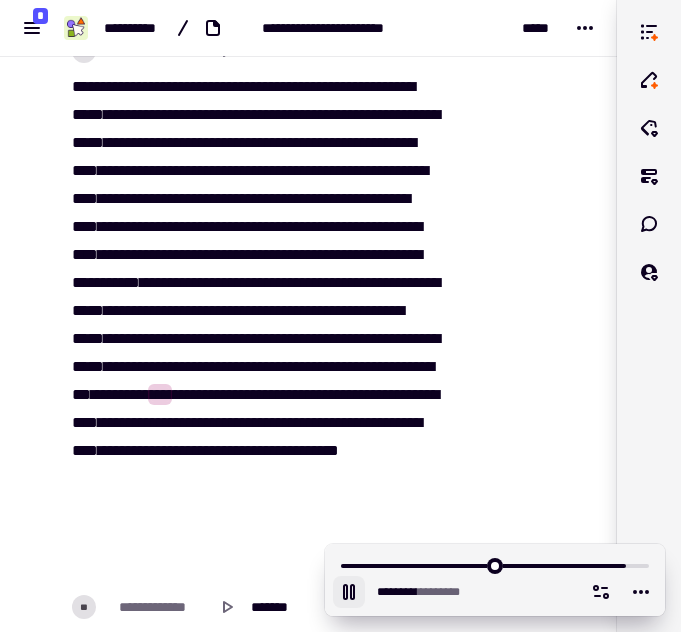 click on "******" at bounding box center [236, 366] 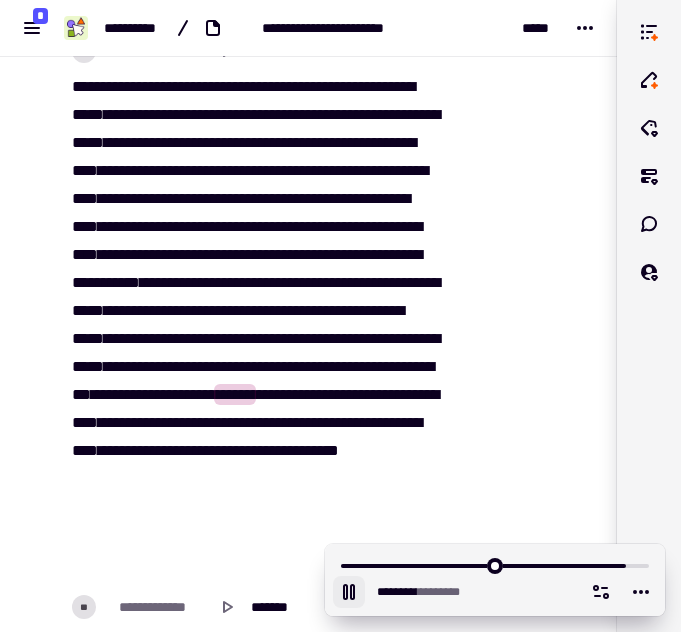 click on "******" at bounding box center [194, 366] 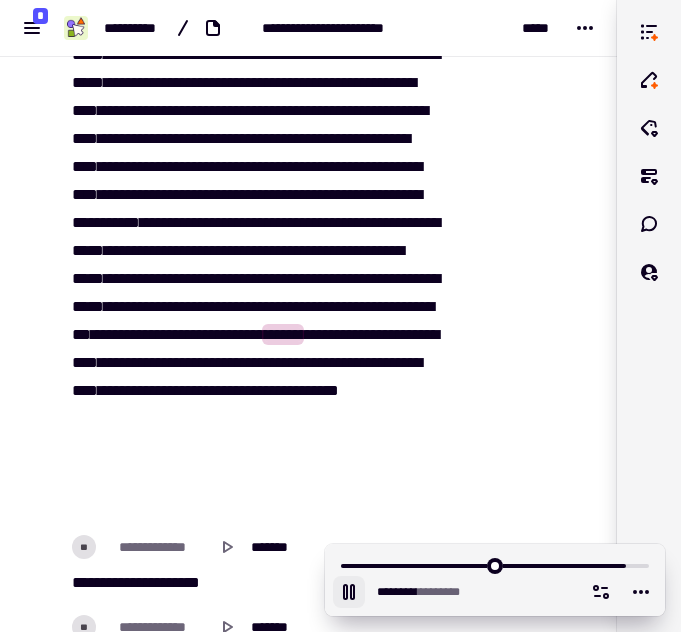 scroll, scrollTop: 67374, scrollLeft: 0, axis: vertical 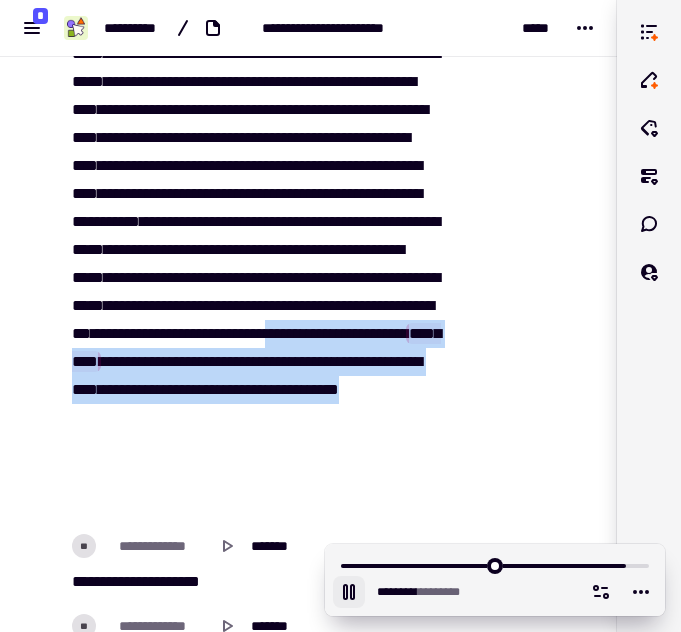 drag, startPoint x: 68, startPoint y: 450, endPoint x: 393, endPoint y: 494, distance: 327.96494 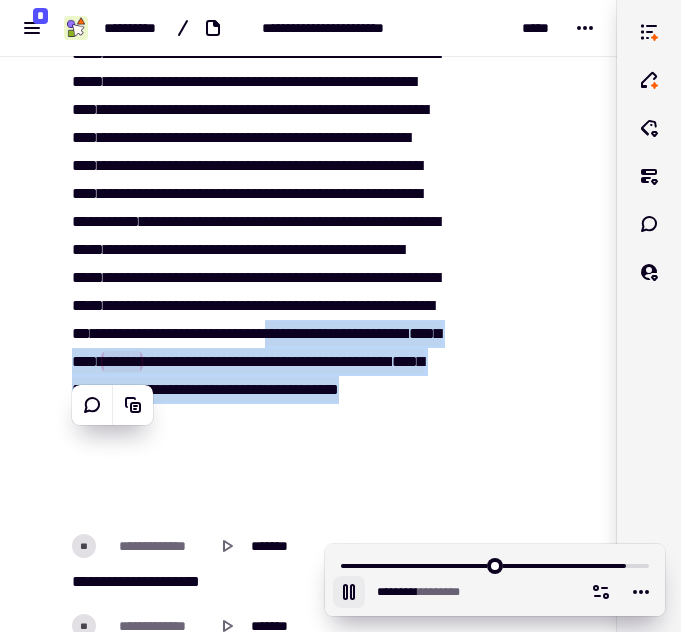click 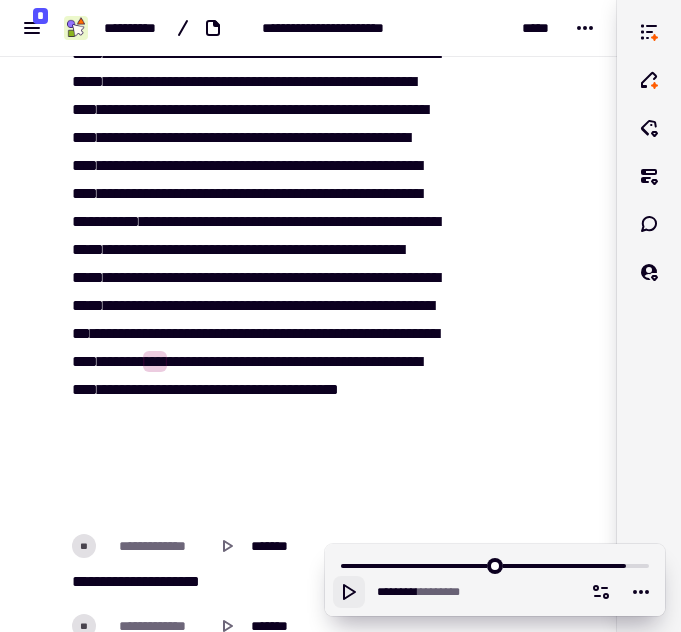 click 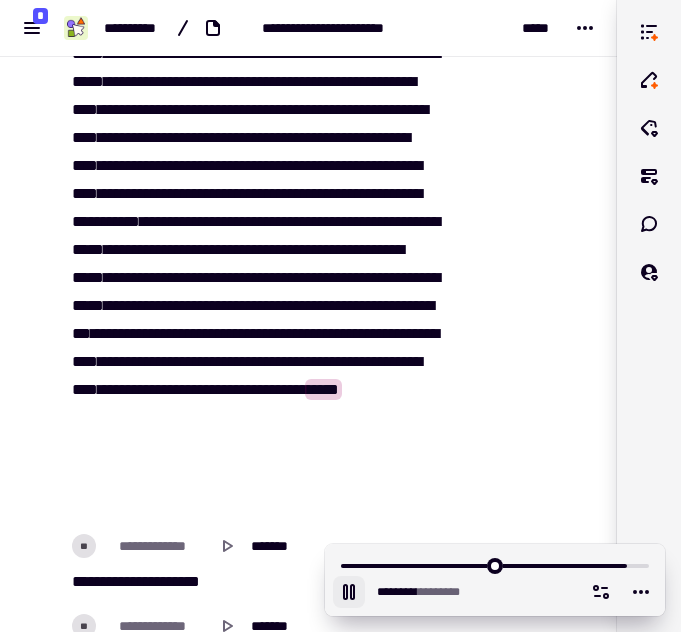 click 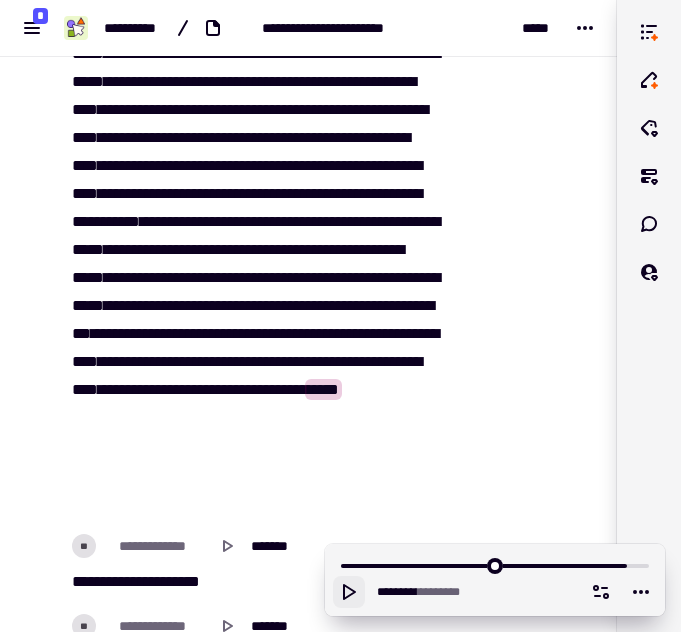 click on "[REDACTED]" at bounding box center (259, 246) 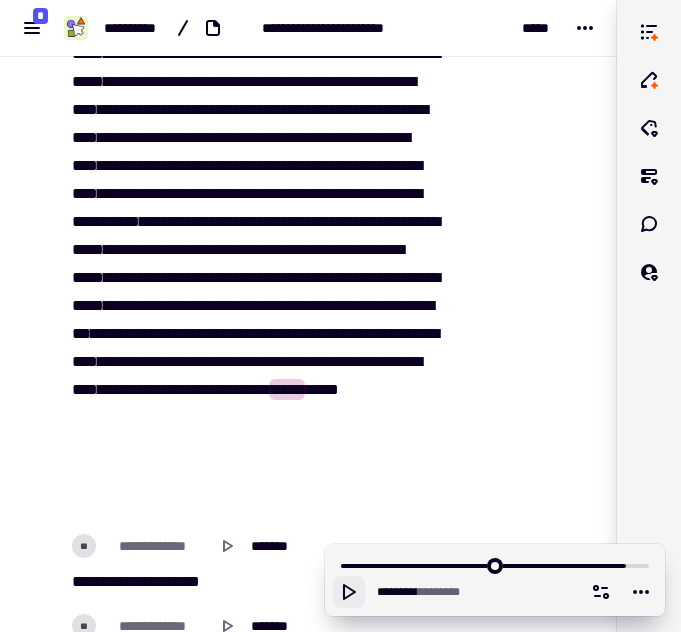 click on "*****" at bounding box center [287, 389] 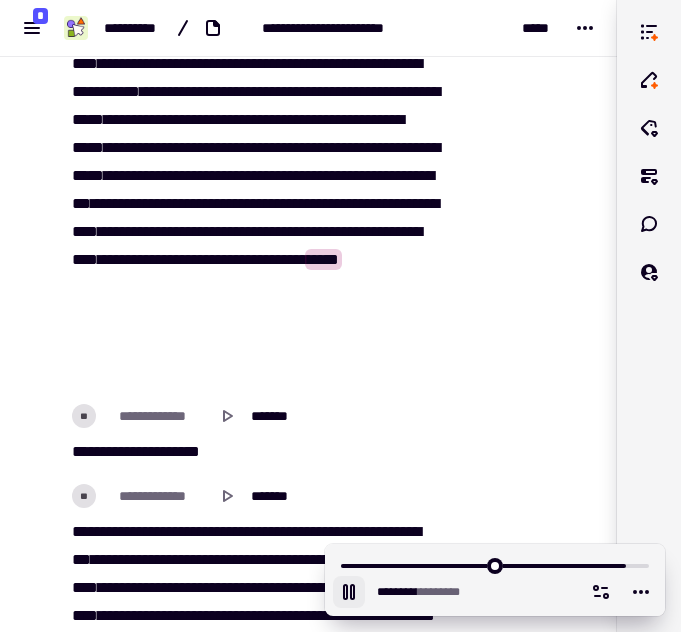 scroll, scrollTop: 67599, scrollLeft: 0, axis: vertical 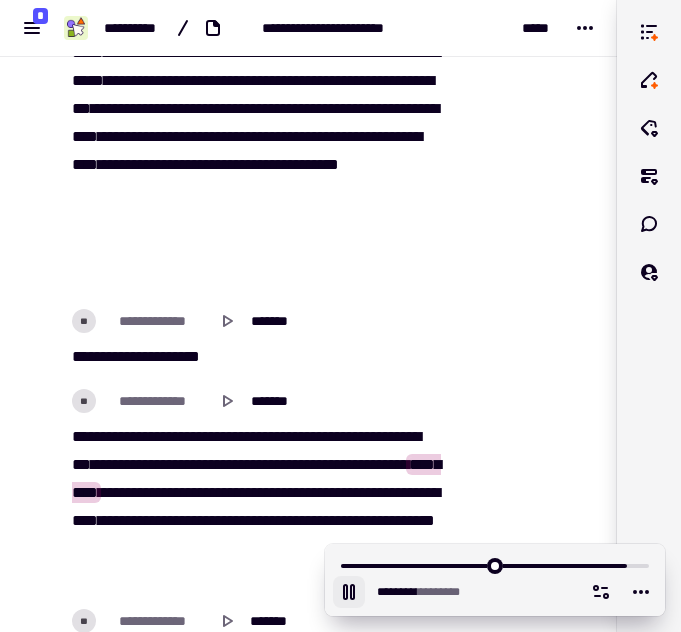 click 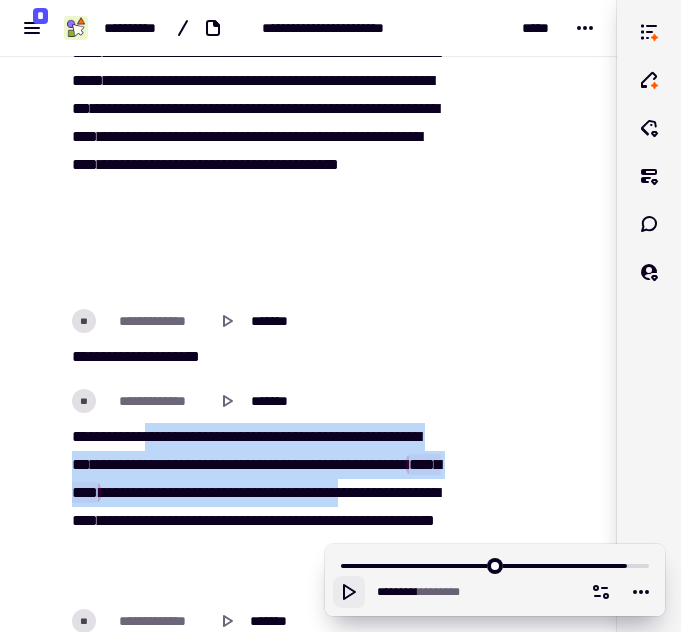 drag, startPoint x: 166, startPoint y: 432, endPoint x: 296, endPoint y: 520, distance: 156.98407 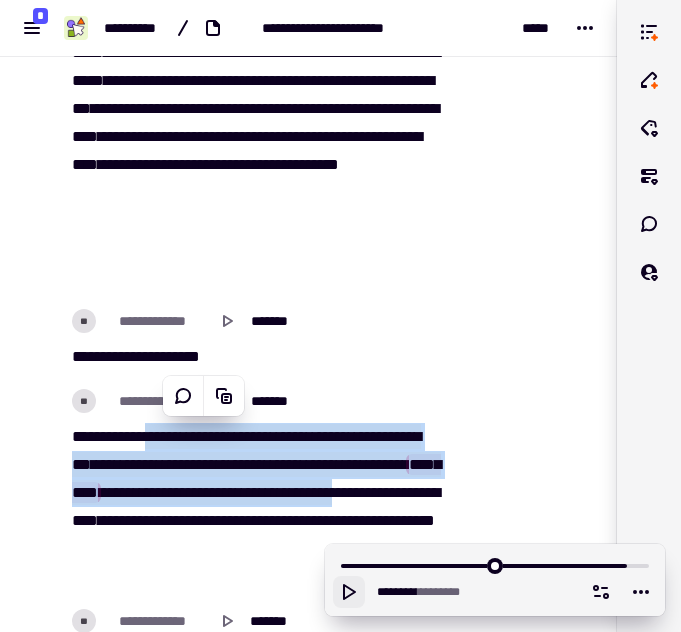 click on "*****" at bounding box center [292, 436] 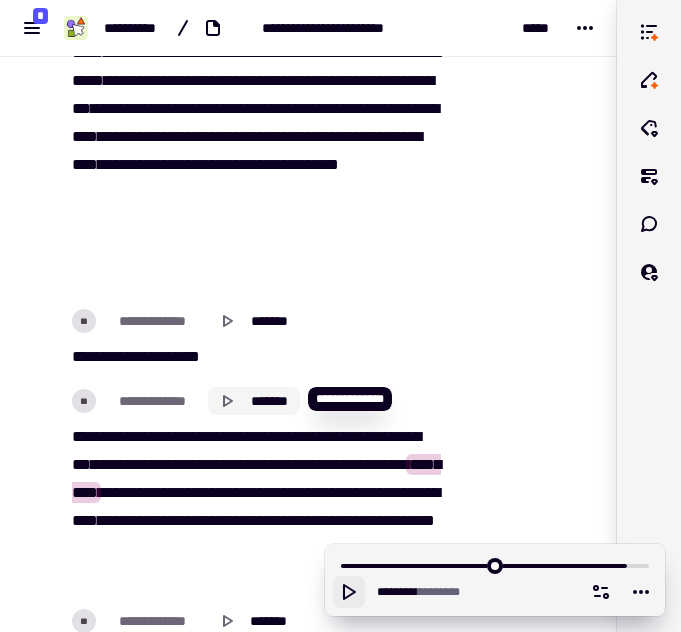 click 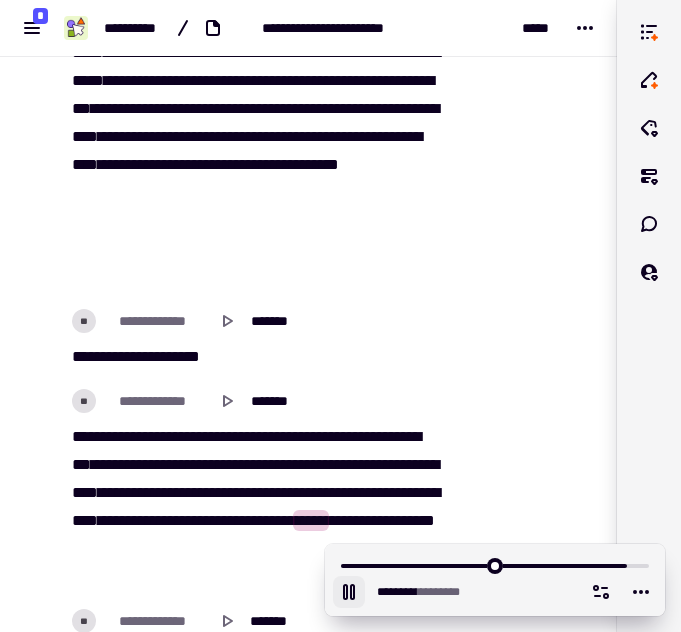 click on "[REDACTED]" at bounding box center (254, 507) 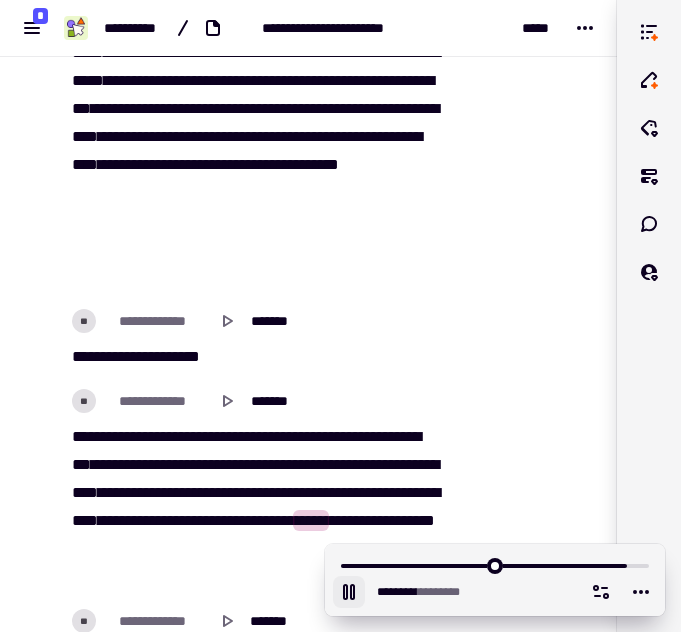 click on "*******" at bounding box center [311, 492] 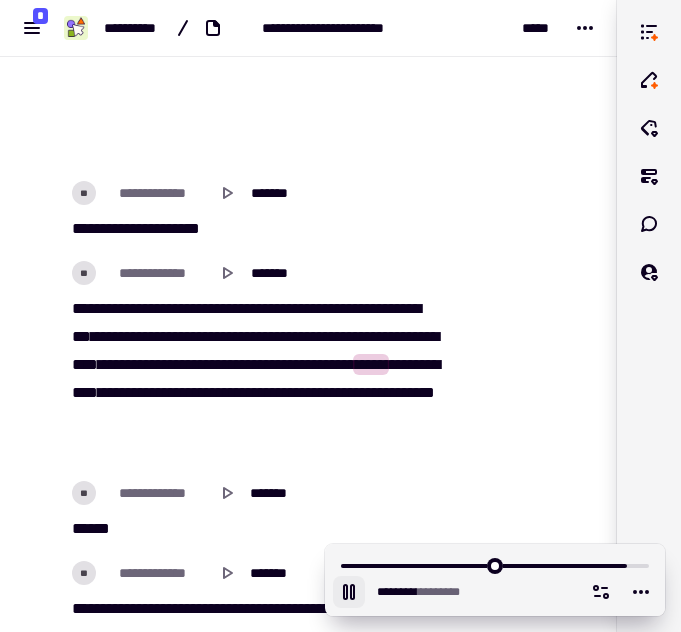 scroll, scrollTop: 67731, scrollLeft: 0, axis: vertical 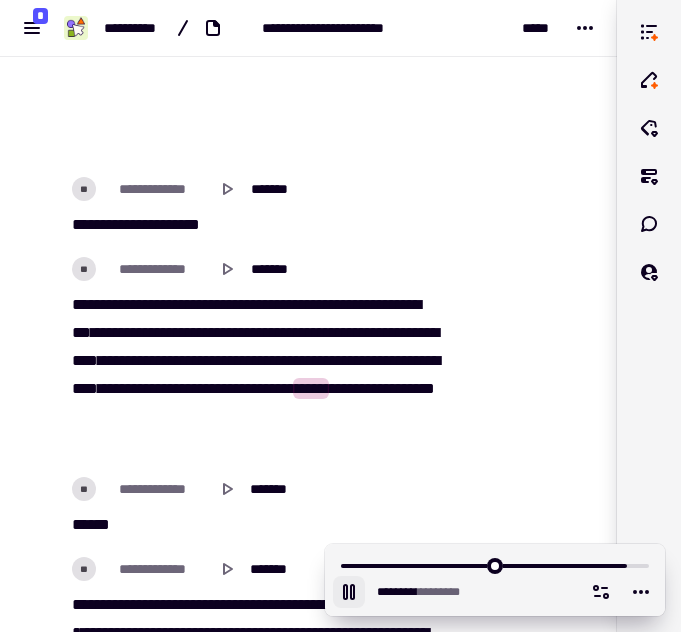 click 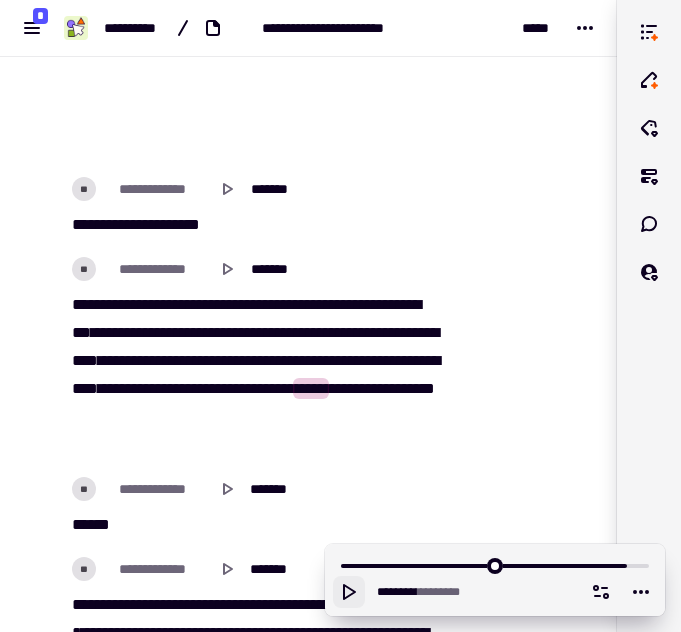 click on "*****" at bounding box center (371, 360) 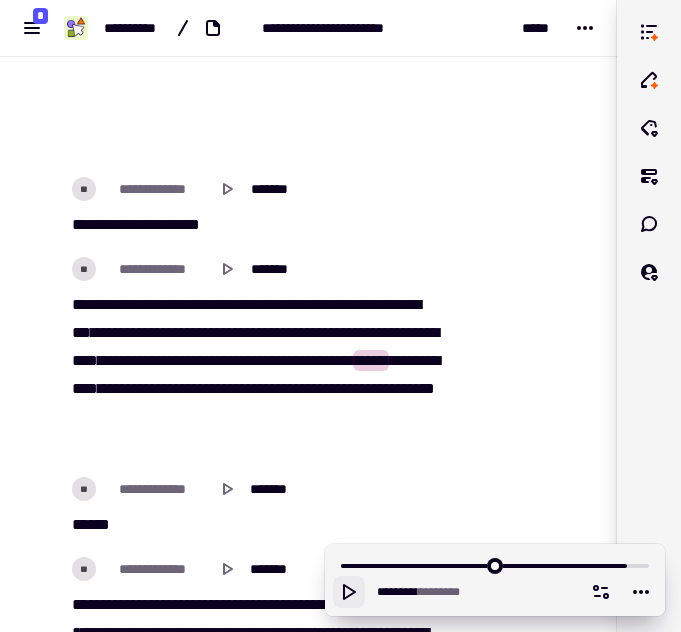 click 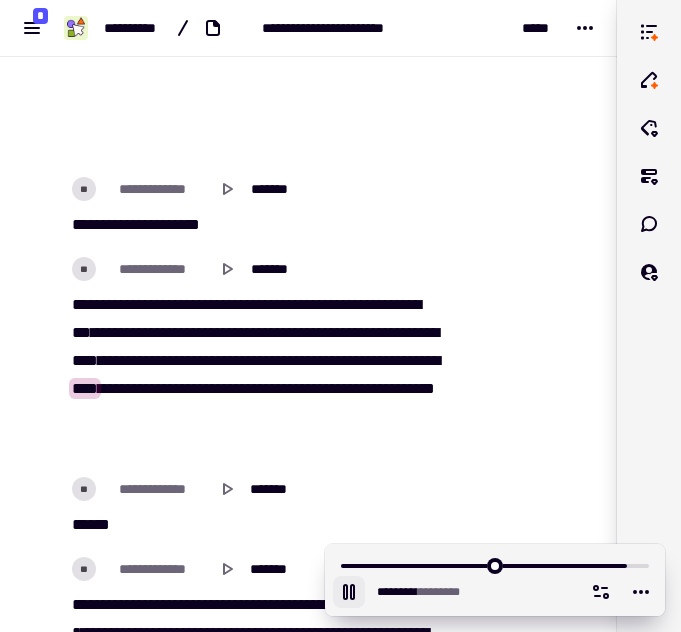 click 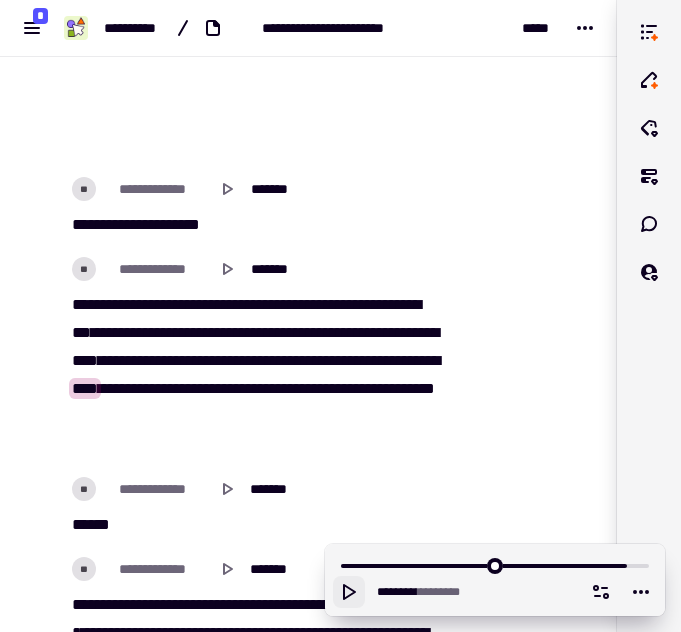 click on "*****" at bounding box center [371, 360] 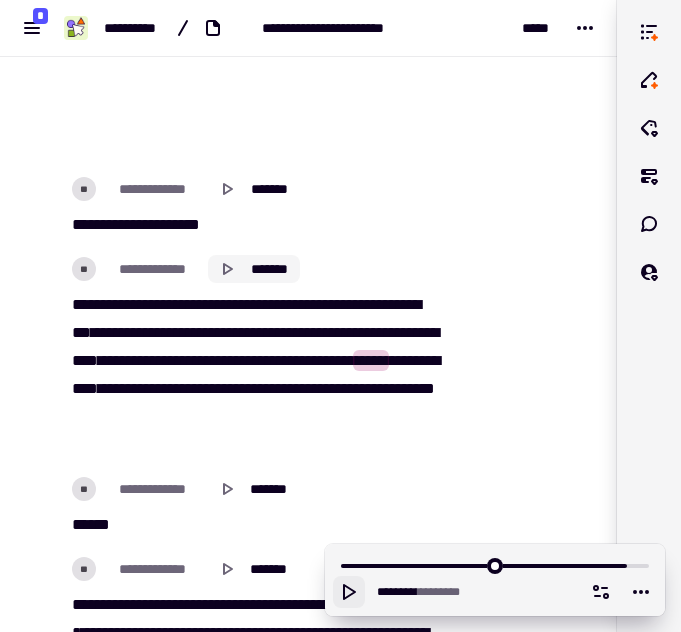 click 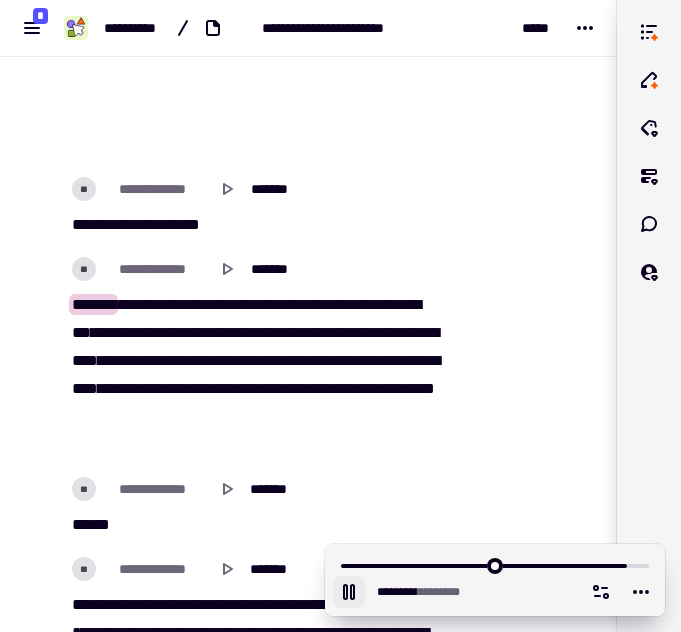click on "*********" at bounding box center [255, 346] 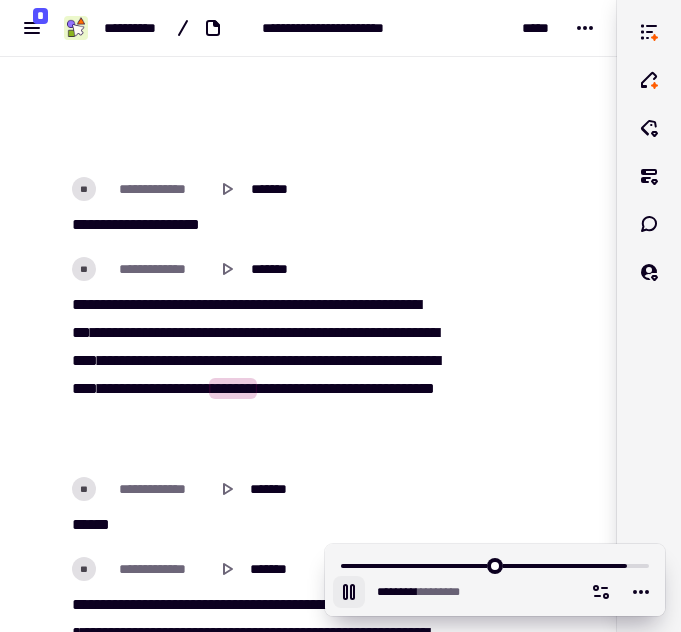 click 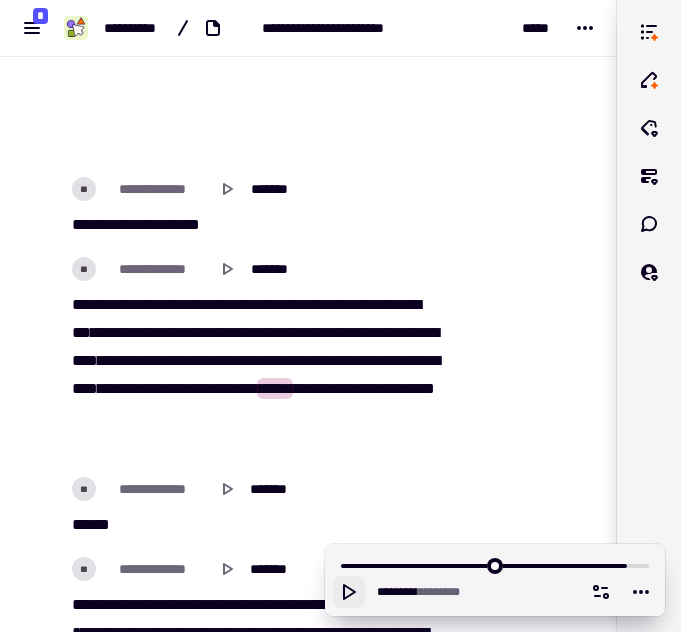 click on "*********" at bounding box center [255, 346] 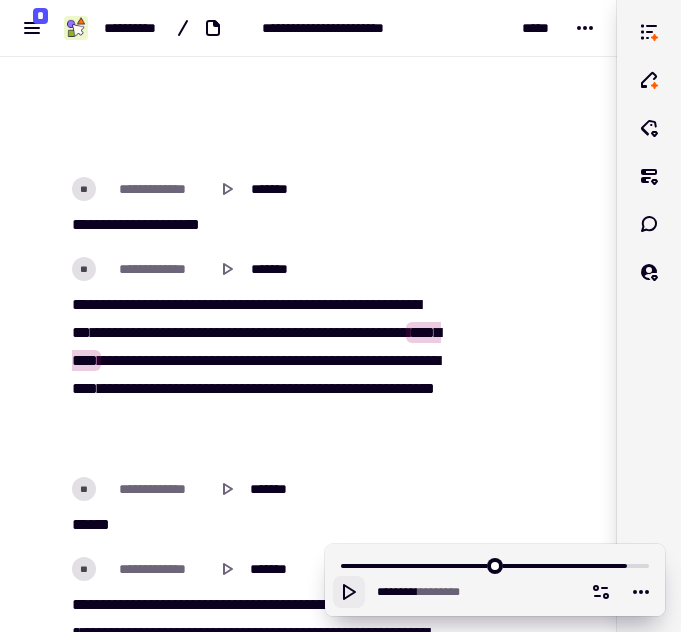 click on "*******" at bounding box center [311, 360] 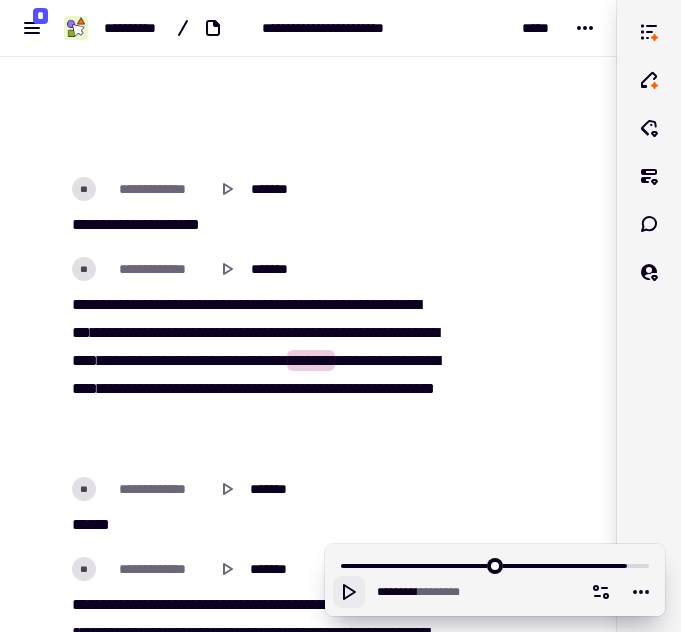 click 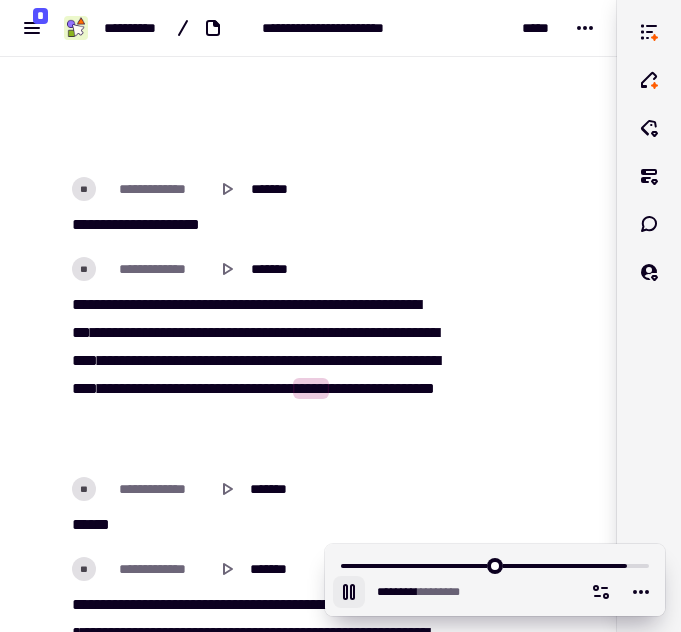 click 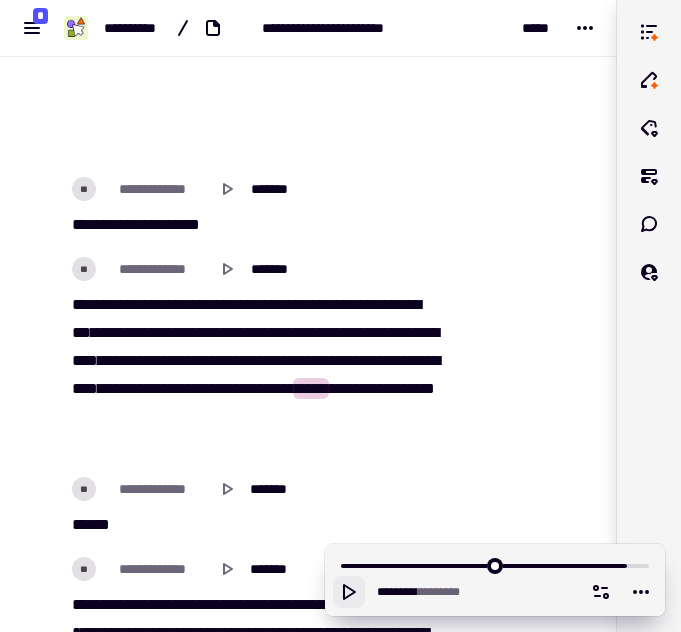 click on "*******" at bounding box center (233, 388) 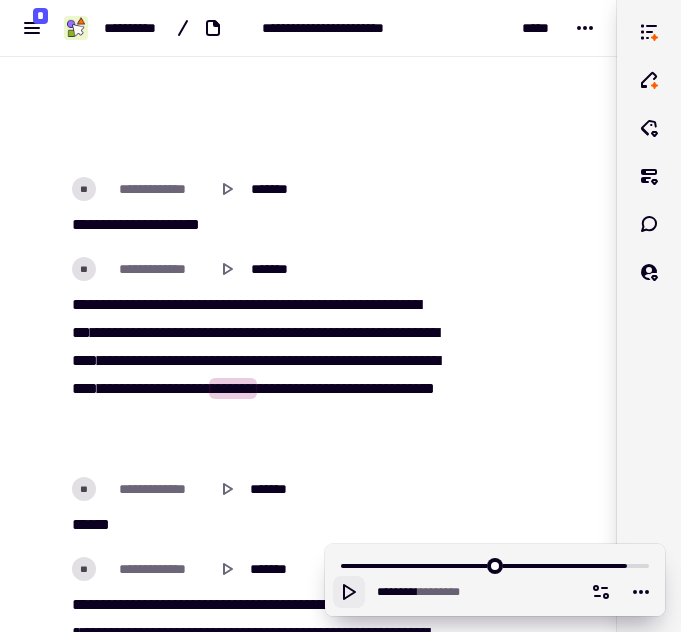 click 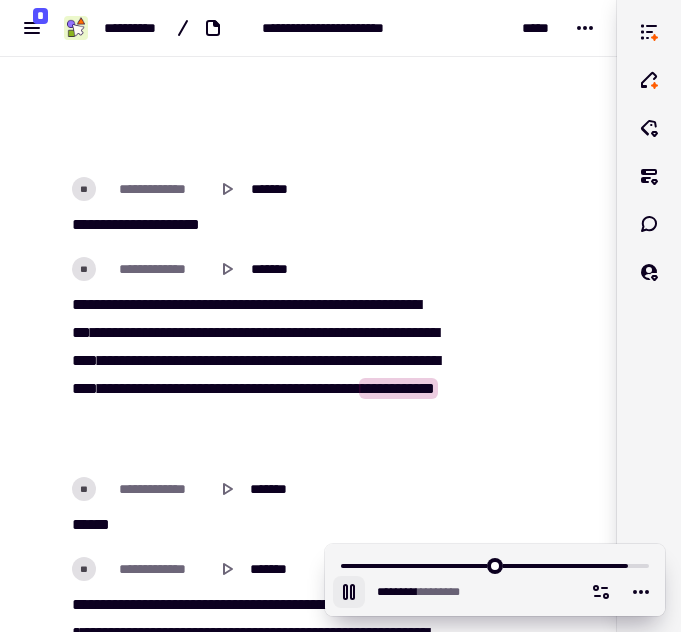 click on "***" at bounding box center (341, 388) 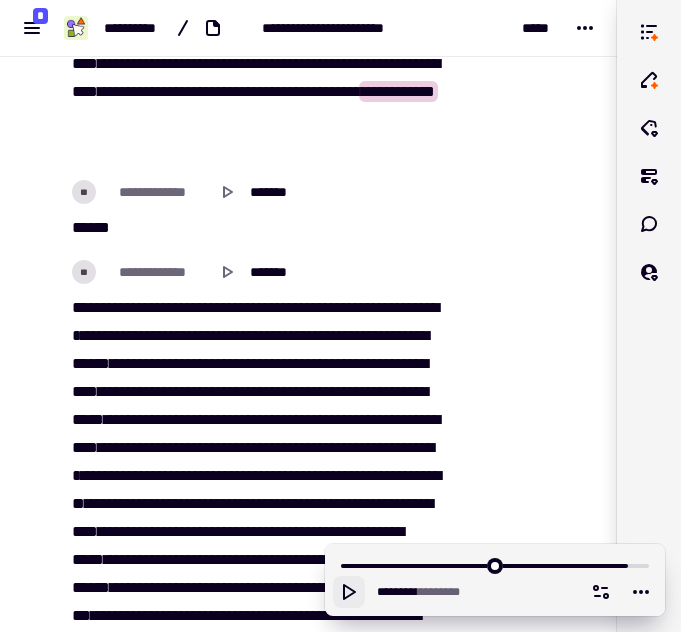 scroll, scrollTop: 68029, scrollLeft: 0, axis: vertical 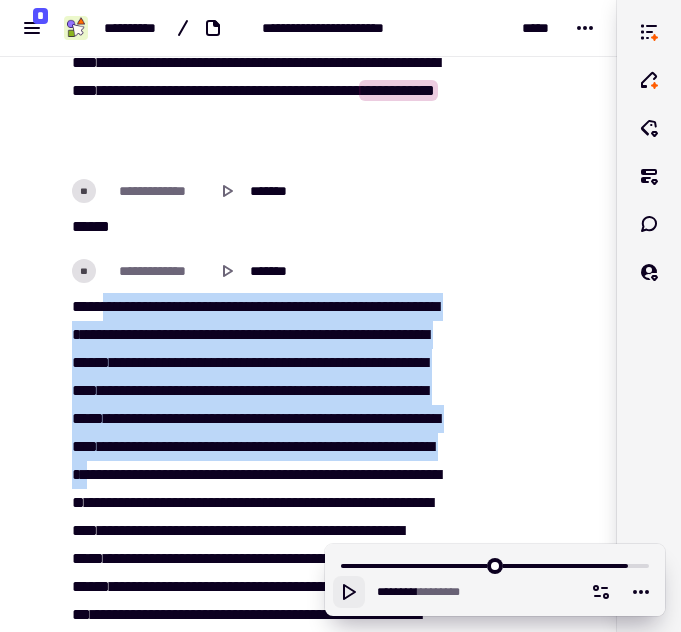 drag, startPoint x: 105, startPoint y: 305, endPoint x: 275, endPoint y: 506, distance: 263.25082 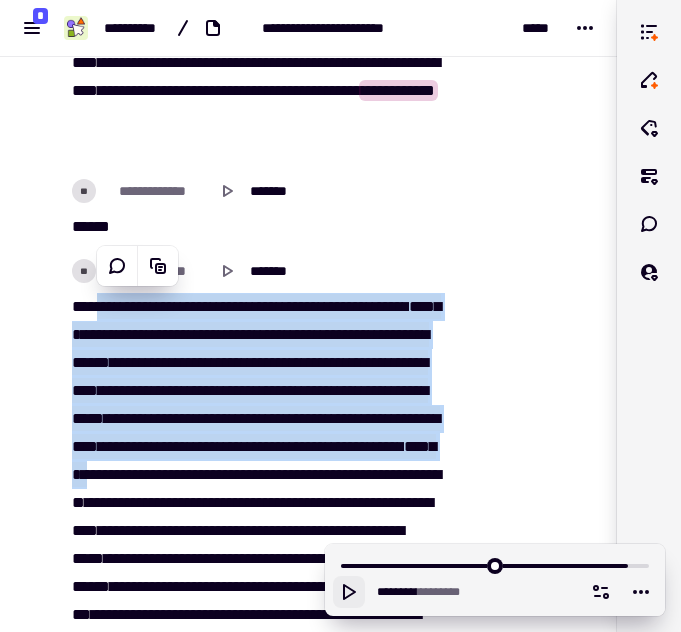 click 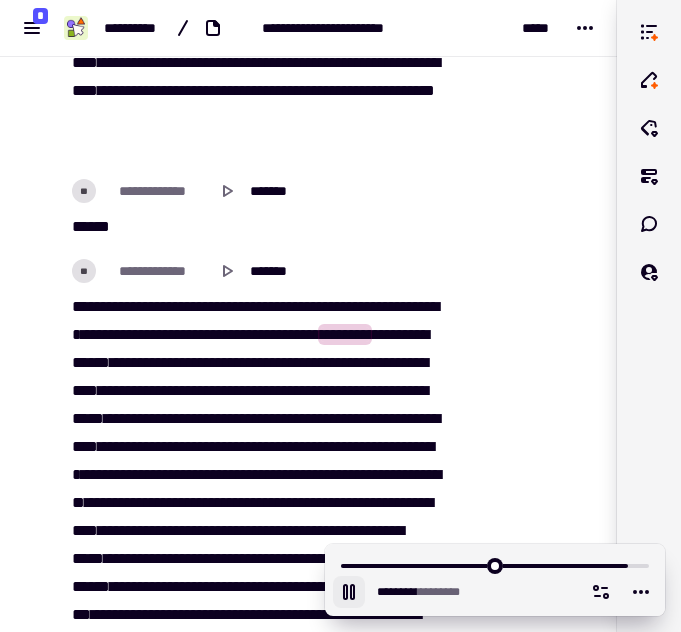 click 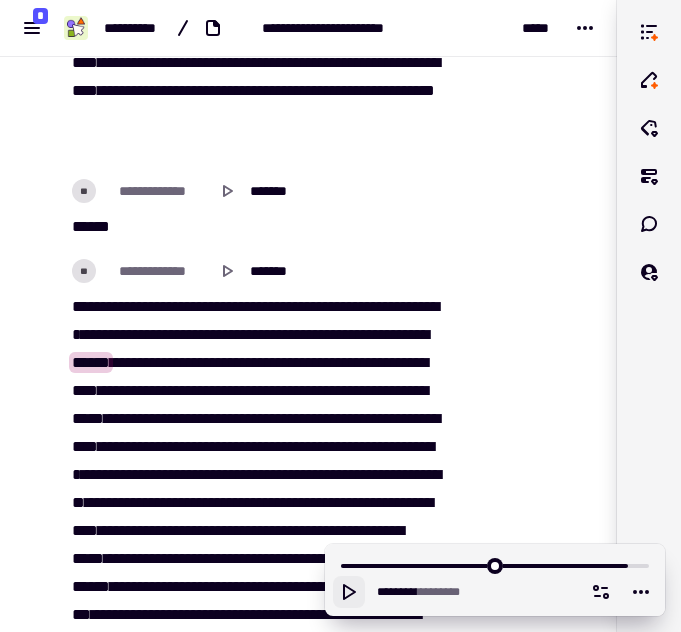click 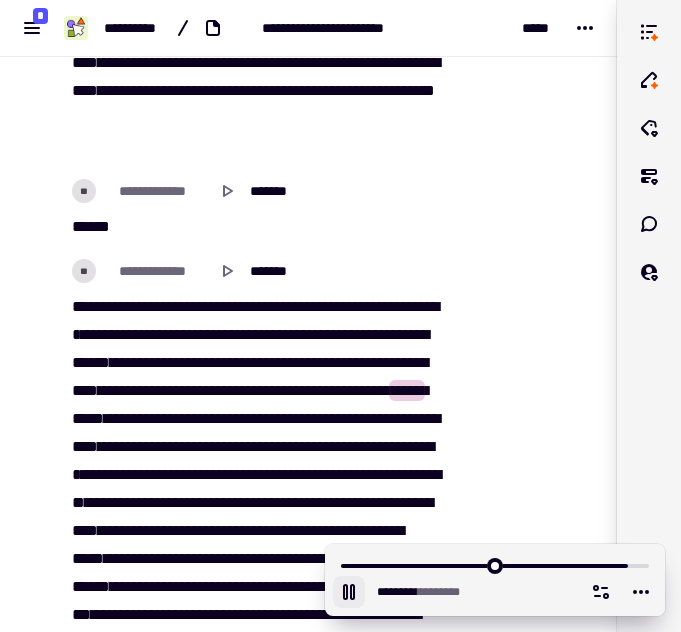 click on "[REDACTED]" at bounding box center (254, 545) 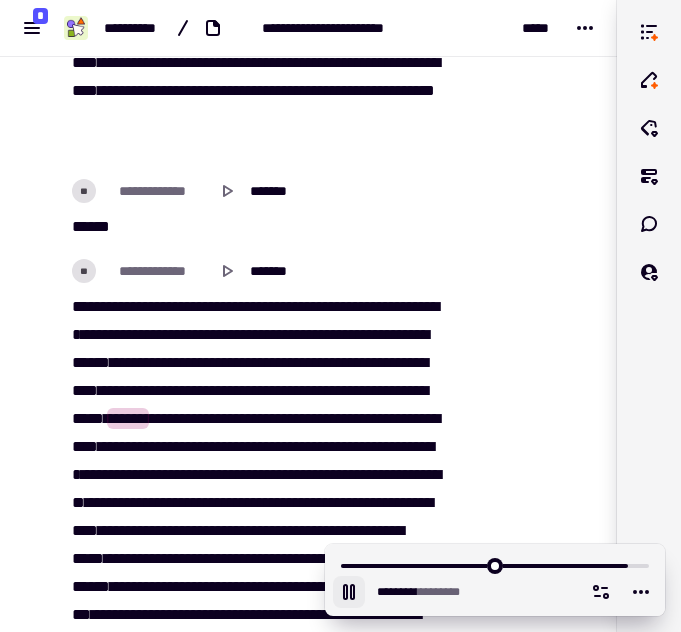 click on "[REDACTED]" at bounding box center (254, 545) 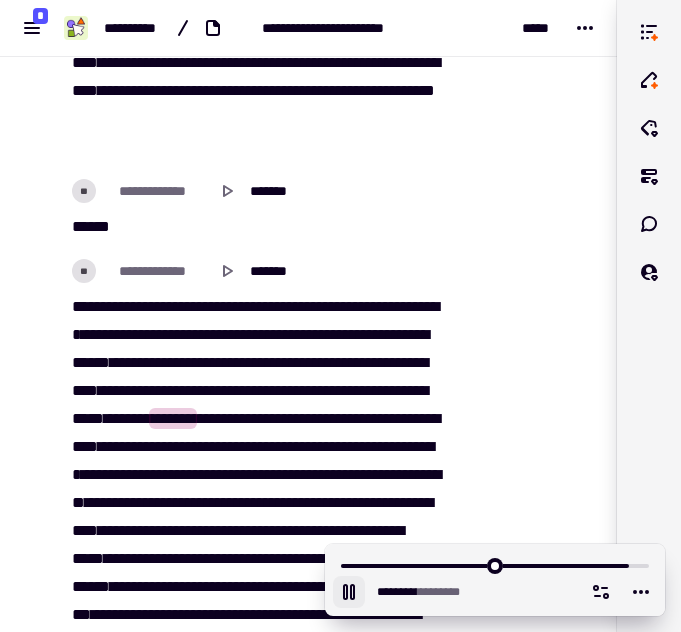 click on "***" at bounding box center (173, 390) 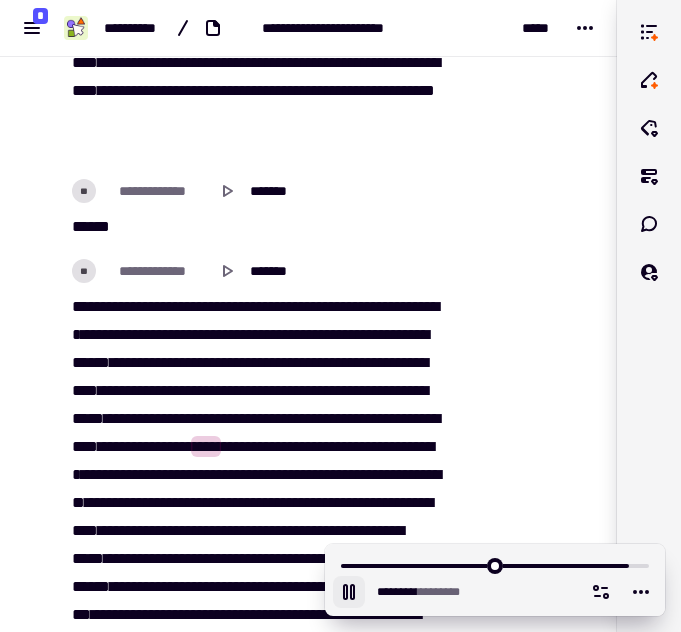 click 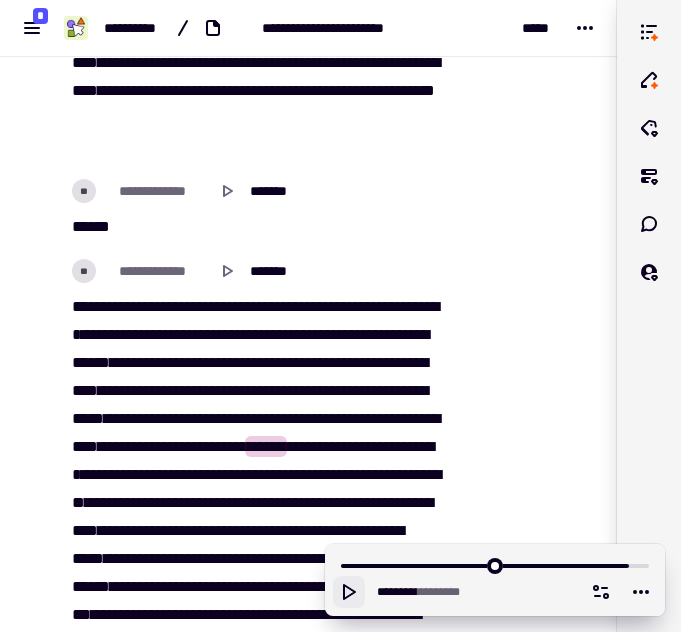 click on "*******   * *******" at bounding box center (401, 592) 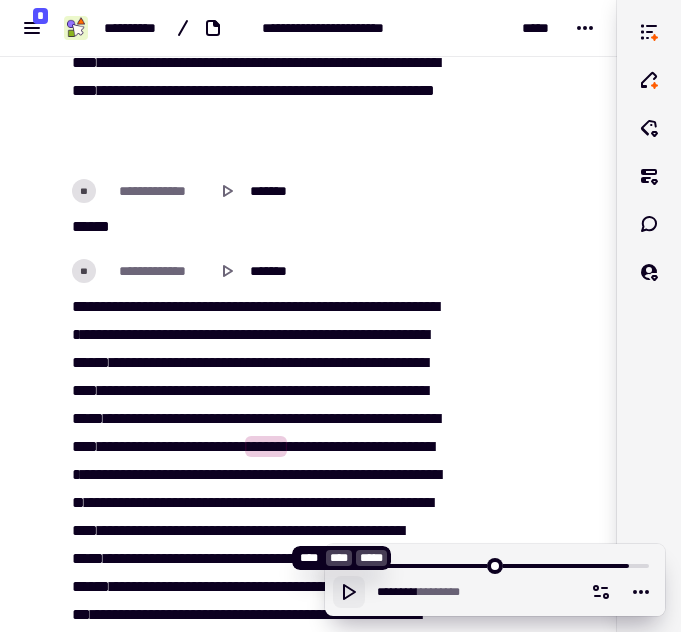 click 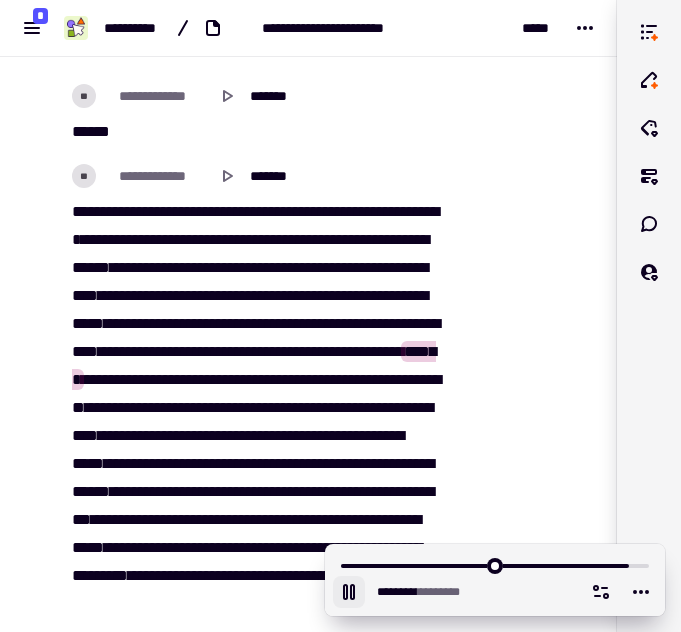 scroll, scrollTop: 68125, scrollLeft: 0, axis: vertical 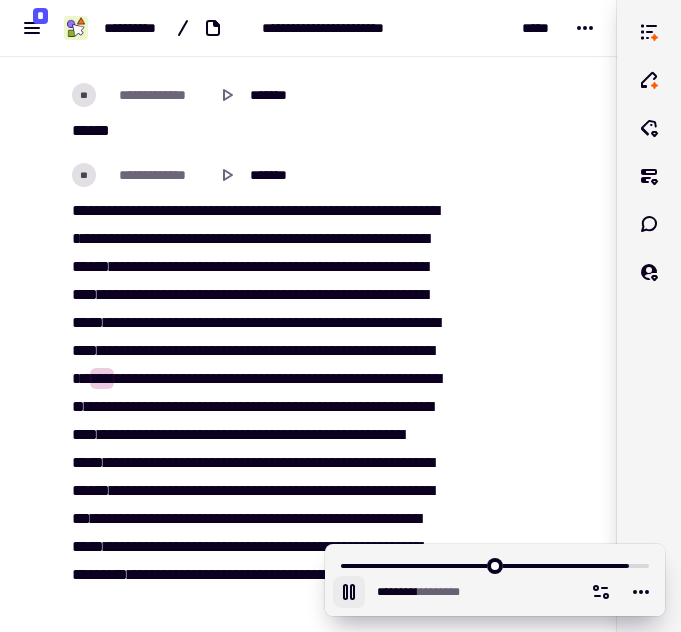 click 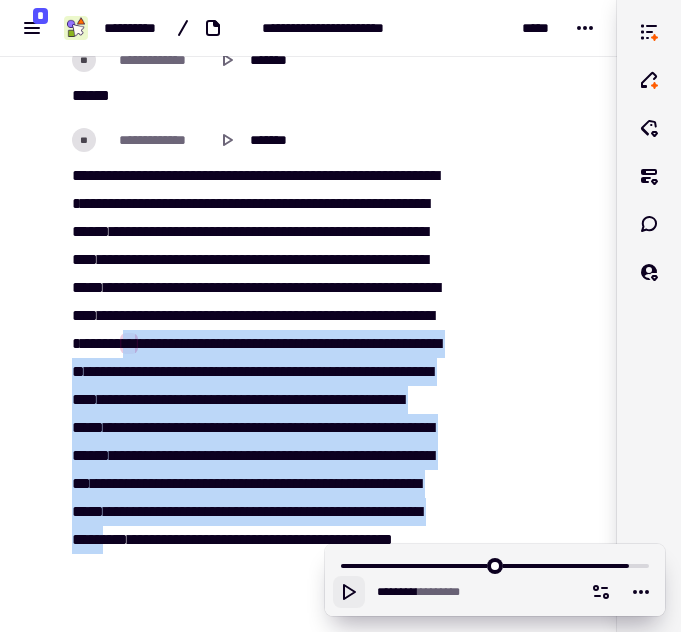 scroll, scrollTop: 68228, scrollLeft: 0, axis: vertical 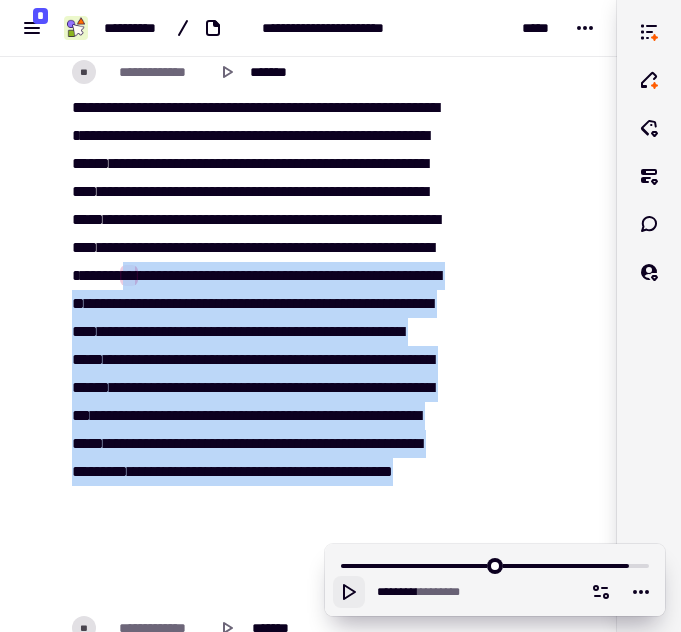 drag, startPoint x: 316, startPoint y: 393, endPoint x: 263, endPoint y: 576, distance: 190.52034 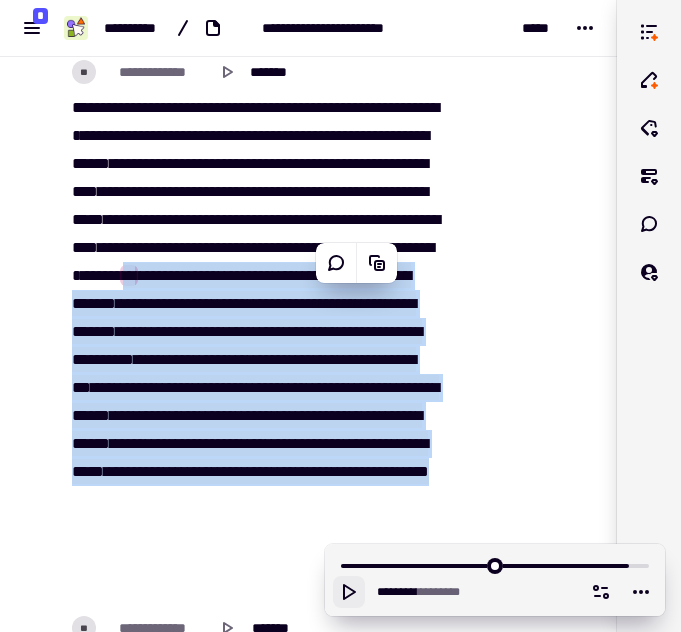 click 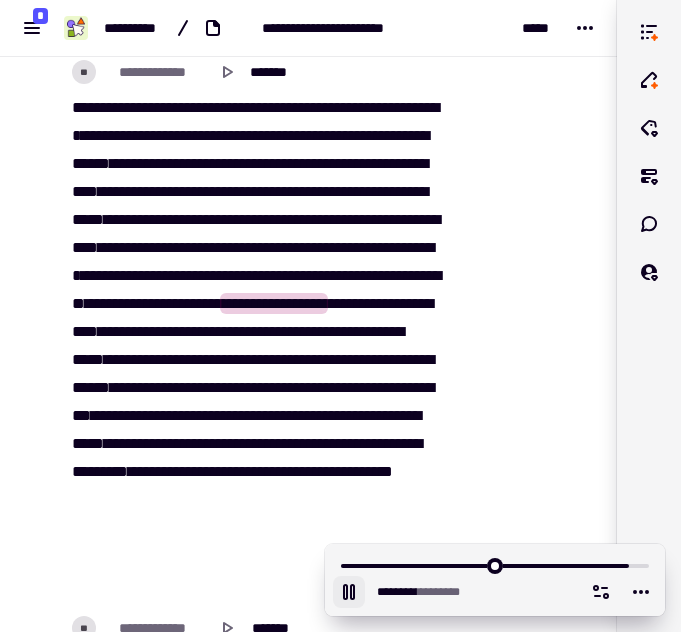 click 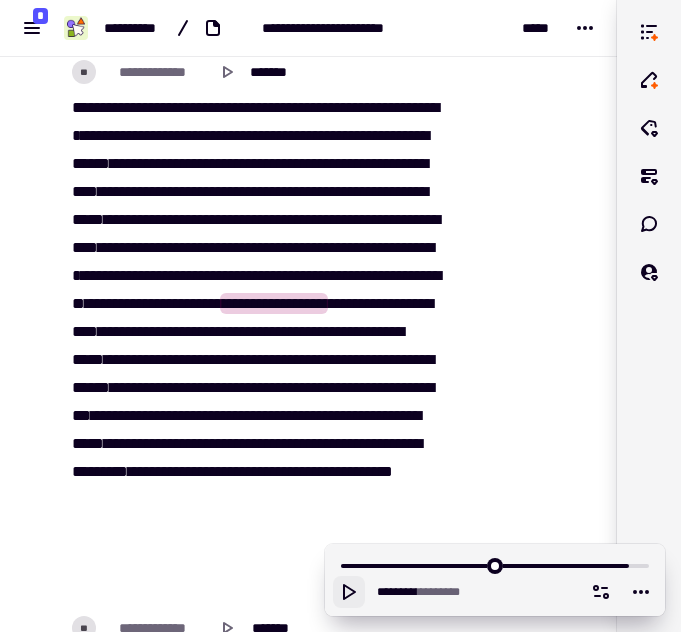click 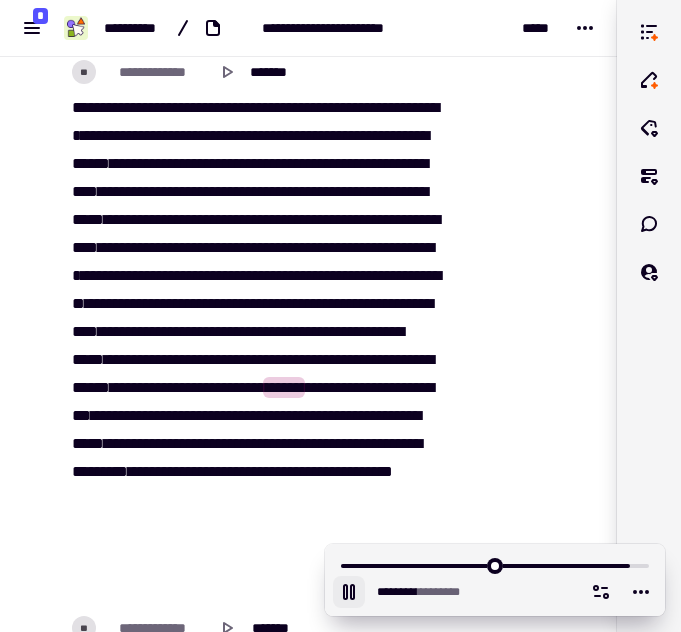 click on "*****" at bounding box center [185, 359] 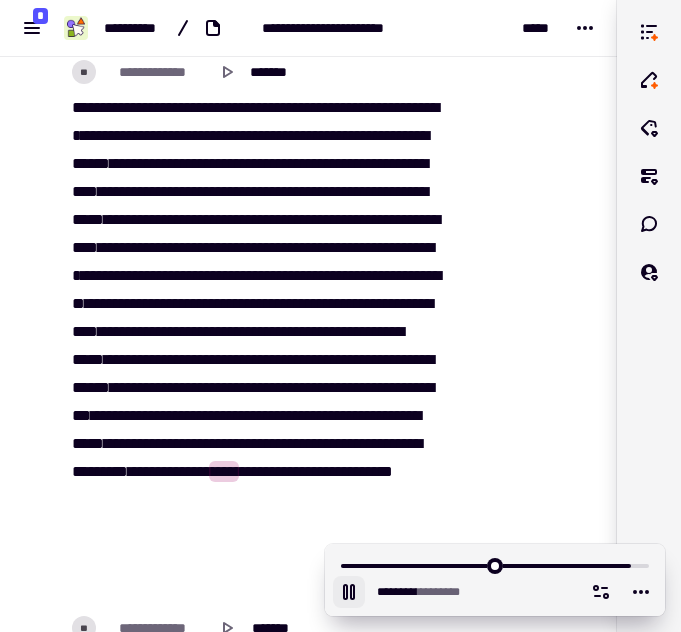 click 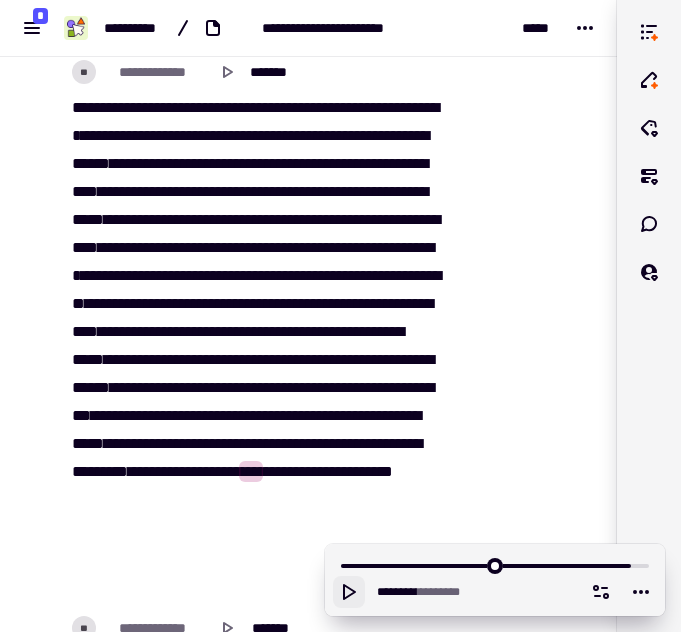 click on "*****" at bounding box center (214, 415) 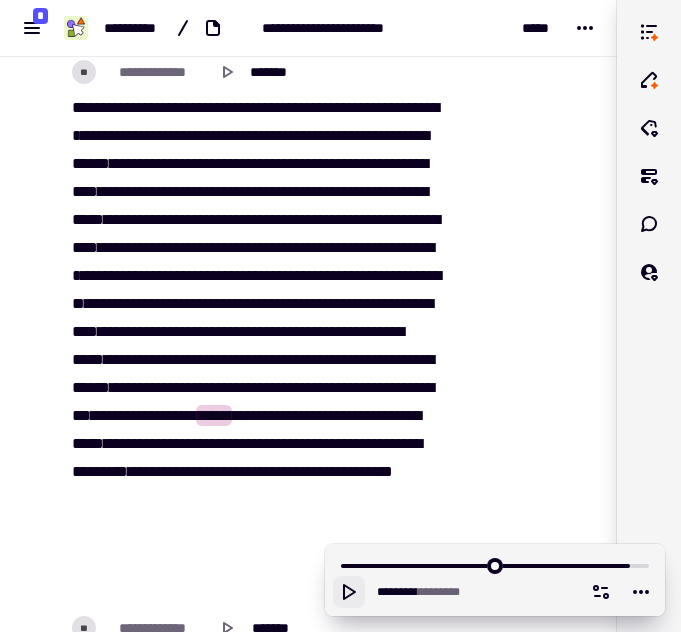 click 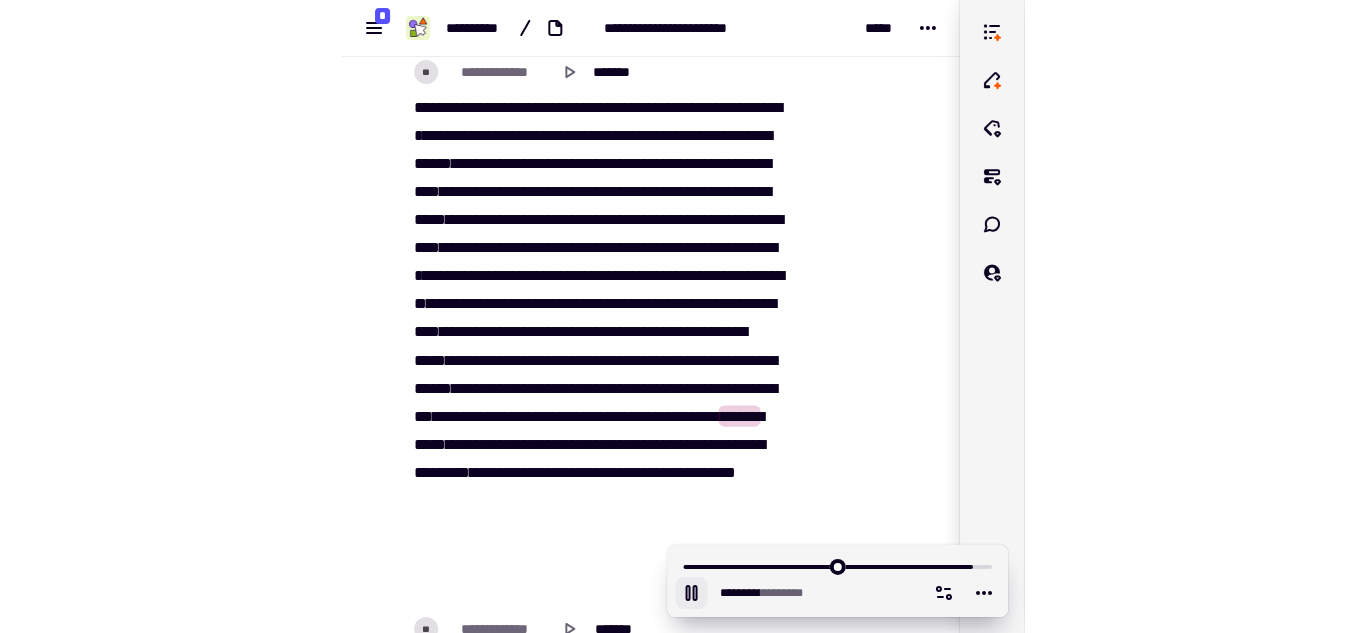 scroll, scrollTop: 68350, scrollLeft: 0, axis: vertical 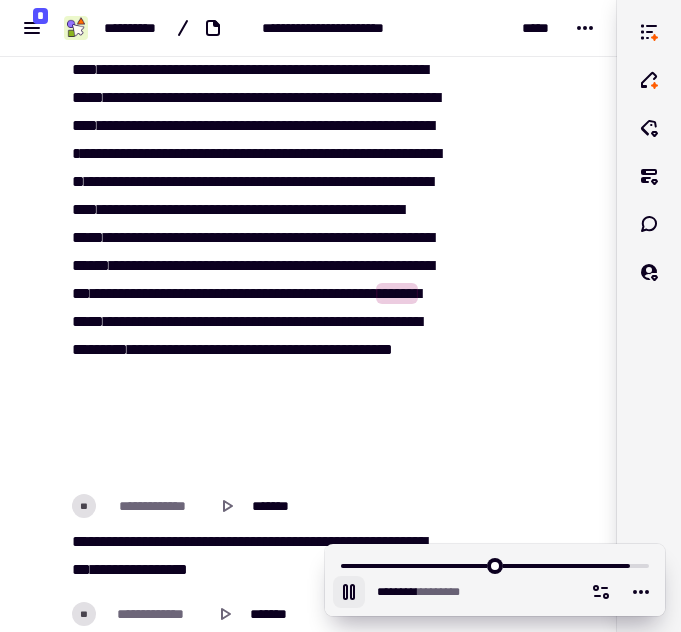 click on "***" at bounding box center (215, 321) 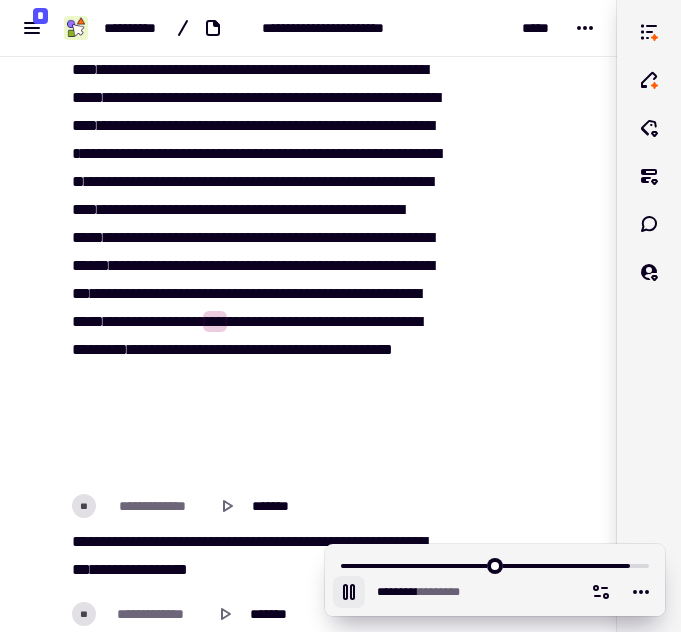 click on "*********" at bounding box center (100, 349) 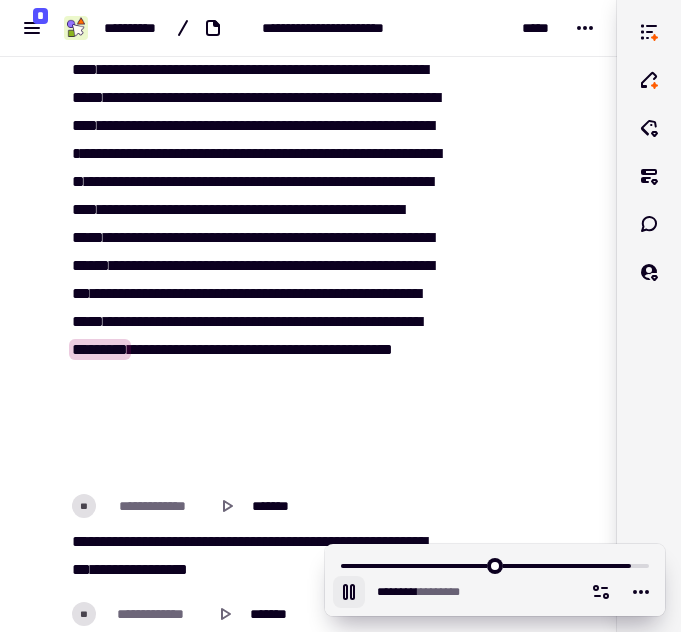 click 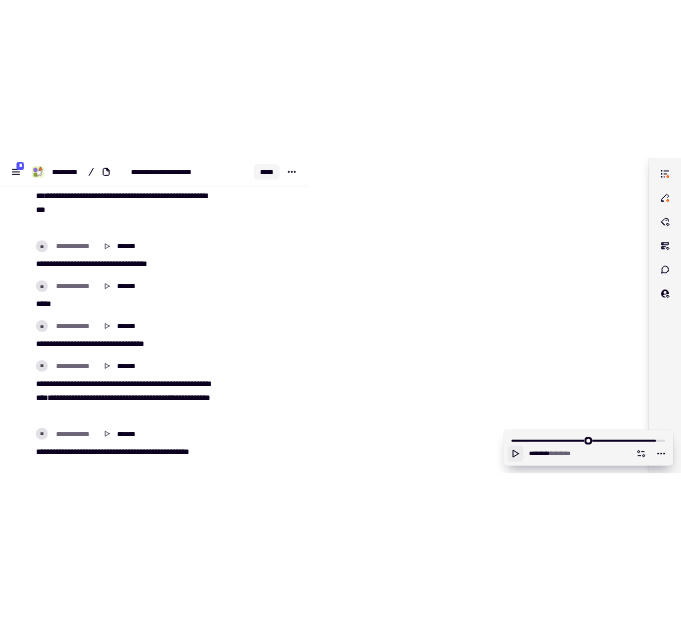 scroll, scrollTop: 58535, scrollLeft: 0, axis: vertical 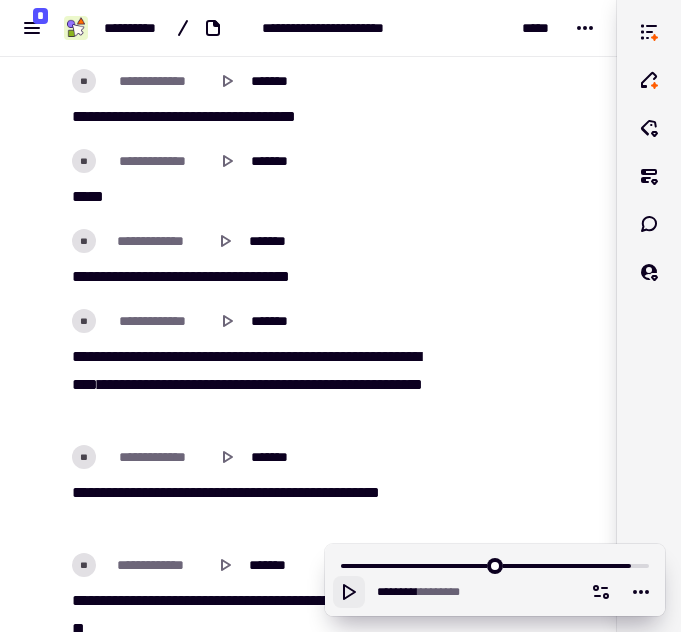 click 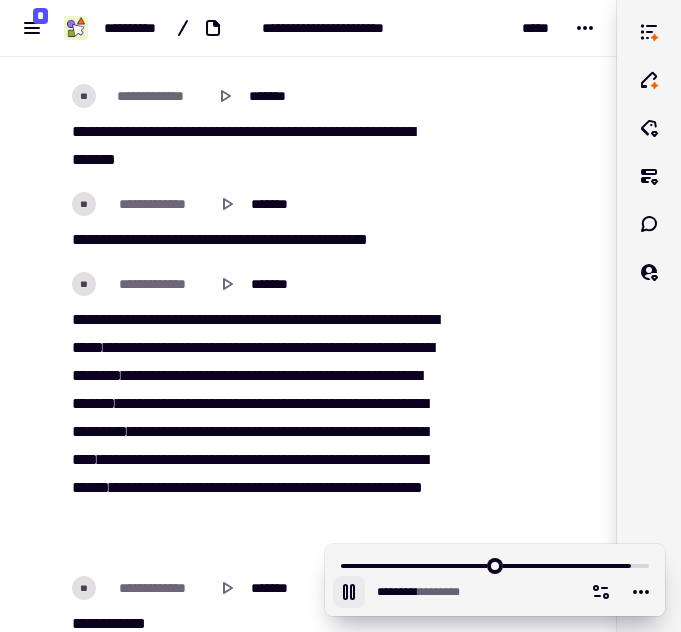 scroll, scrollTop: 66760, scrollLeft: 0, axis: vertical 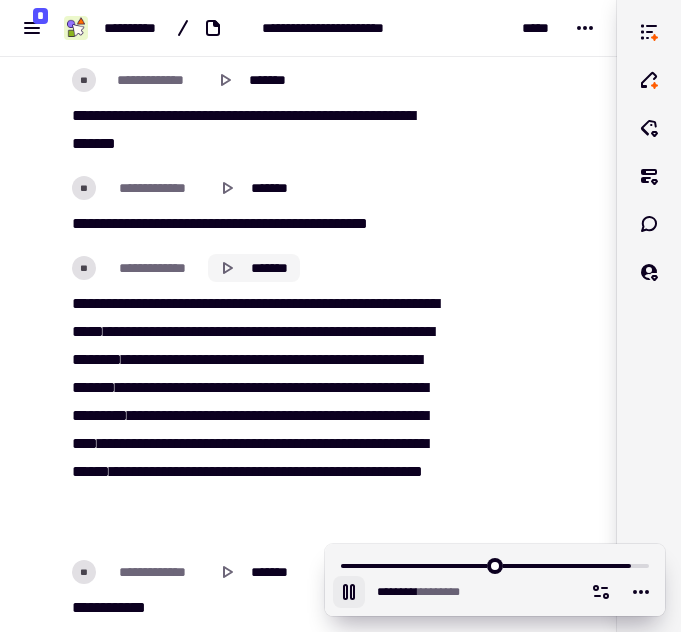 click 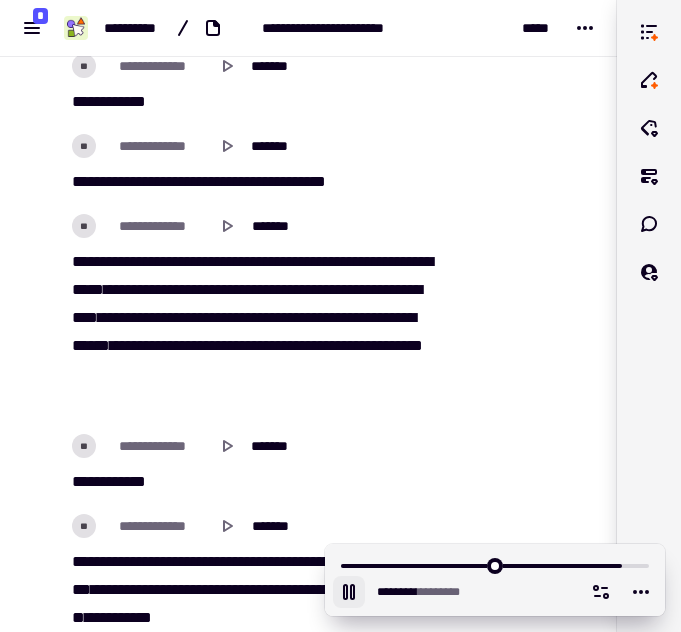 scroll, scrollTop: 69471, scrollLeft: 0, axis: vertical 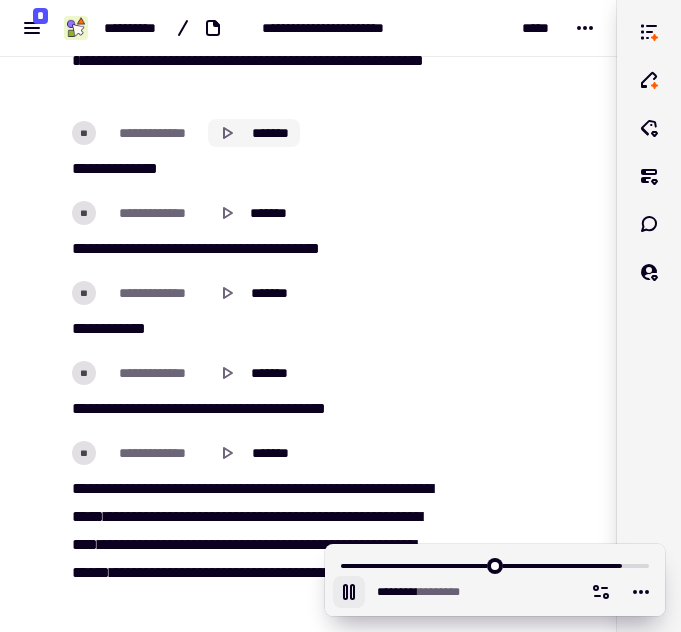 click 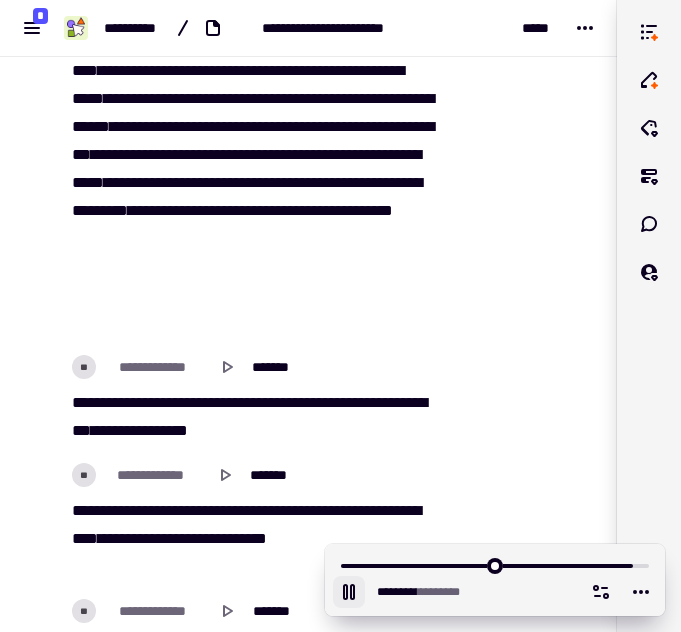 scroll, scrollTop: 68531, scrollLeft: 0, axis: vertical 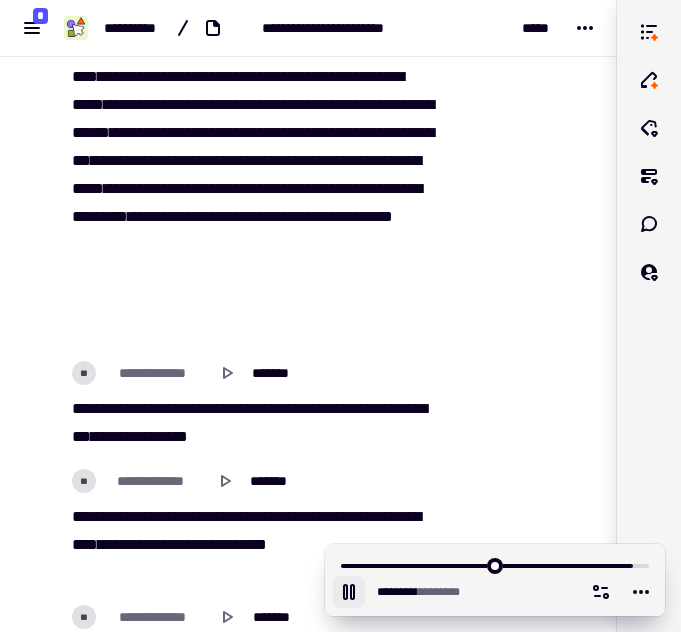 click on "**********" at bounding box center (167, 188) 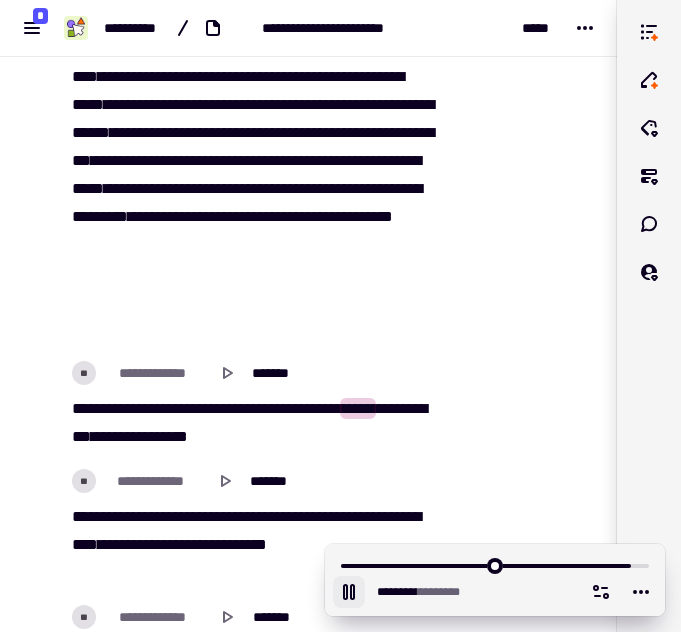 scroll, scrollTop: 68626, scrollLeft: 0, axis: vertical 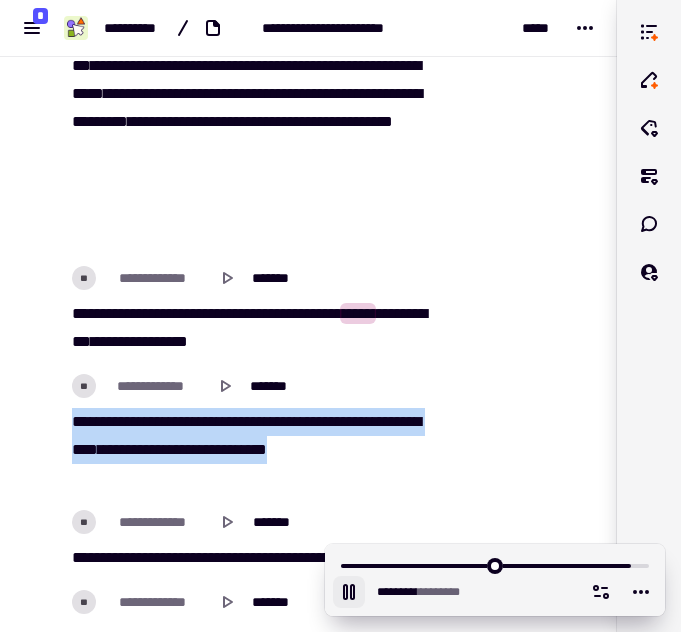 drag, startPoint x: 73, startPoint y: 413, endPoint x: 210, endPoint y: 490, distance: 157.15598 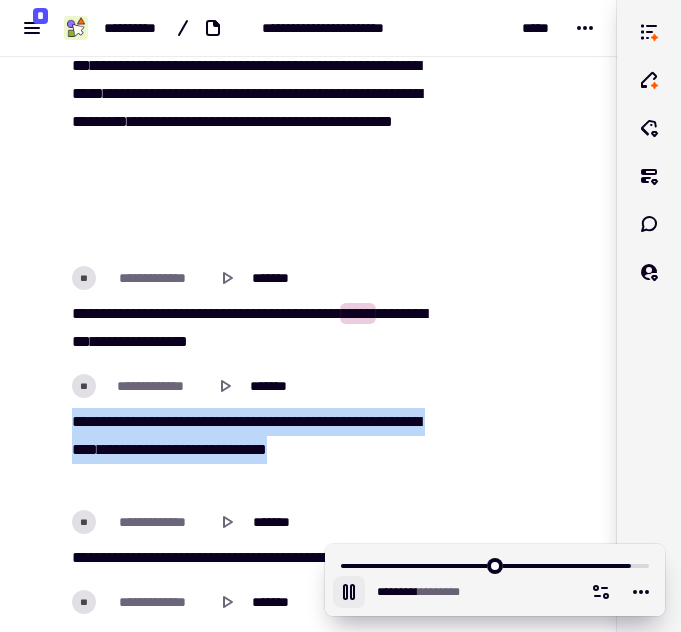 click on "[REDACTED]" at bounding box center (259, 432) 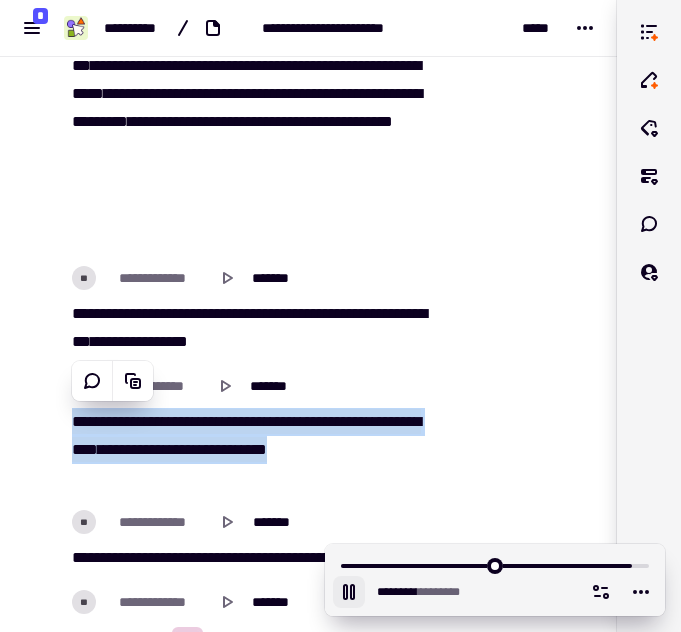 click 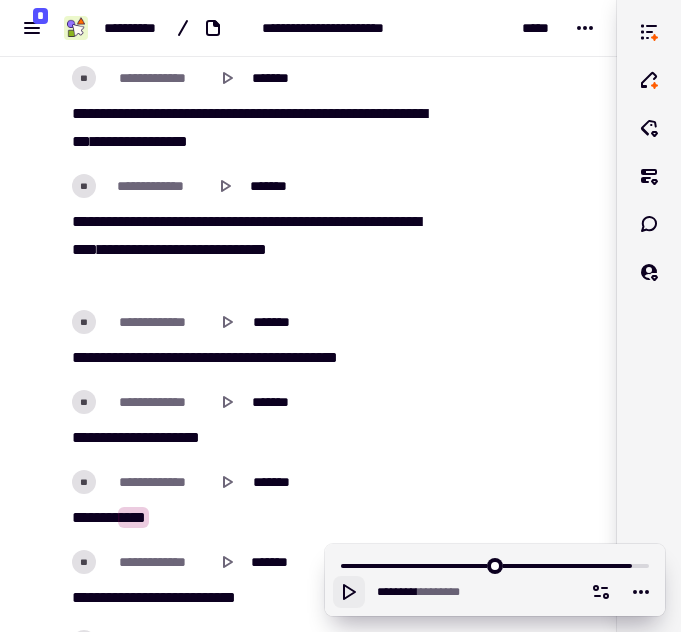scroll, scrollTop: 68828, scrollLeft: 0, axis: vertical 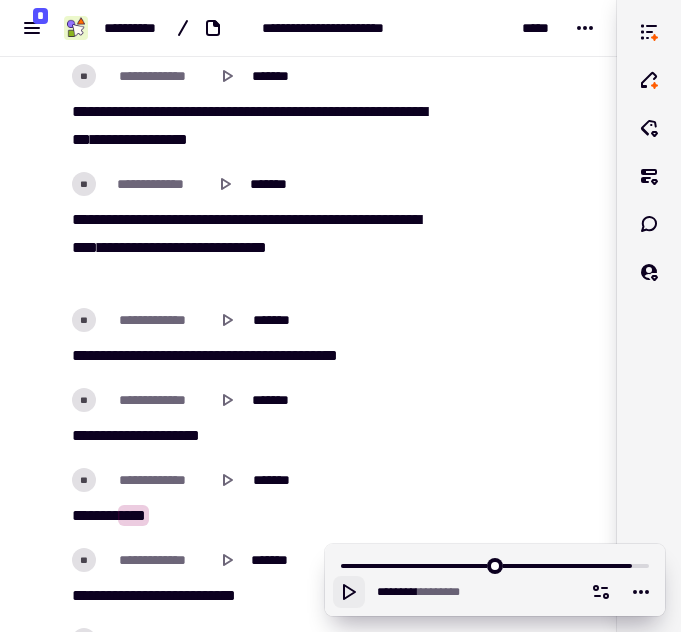click 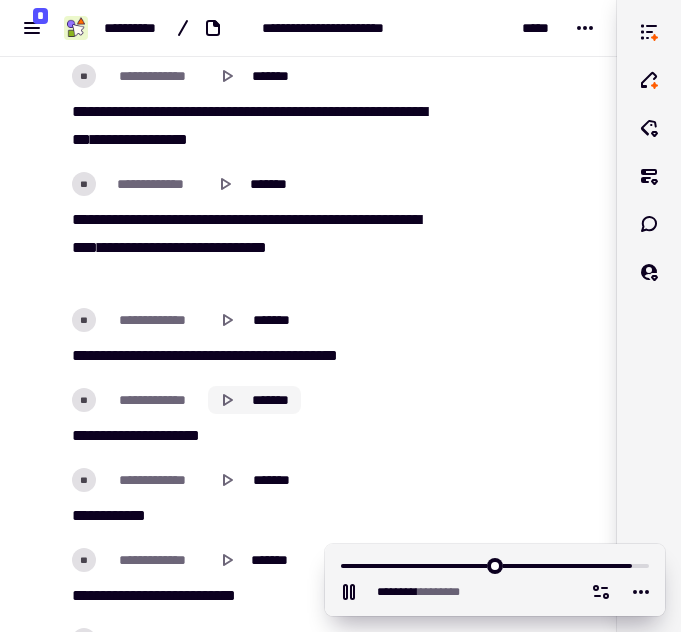 click 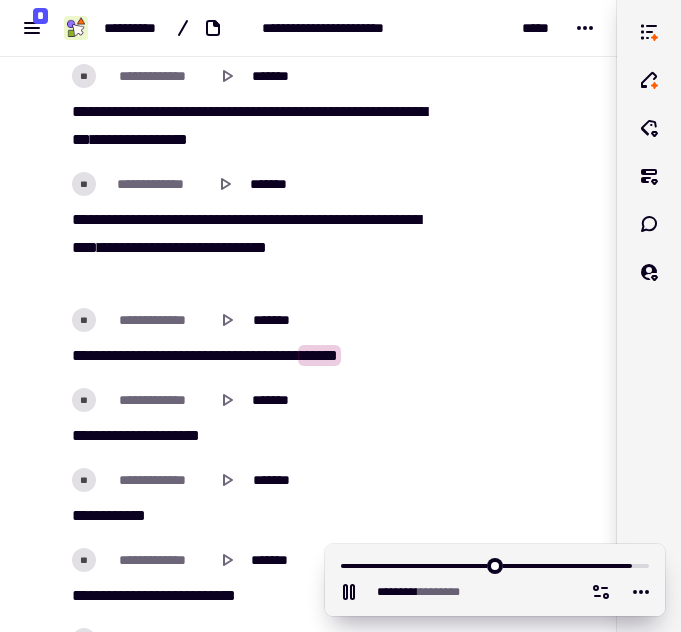 scroll, scrollTop: 69045, scrollLeft: 0, axis: vertical 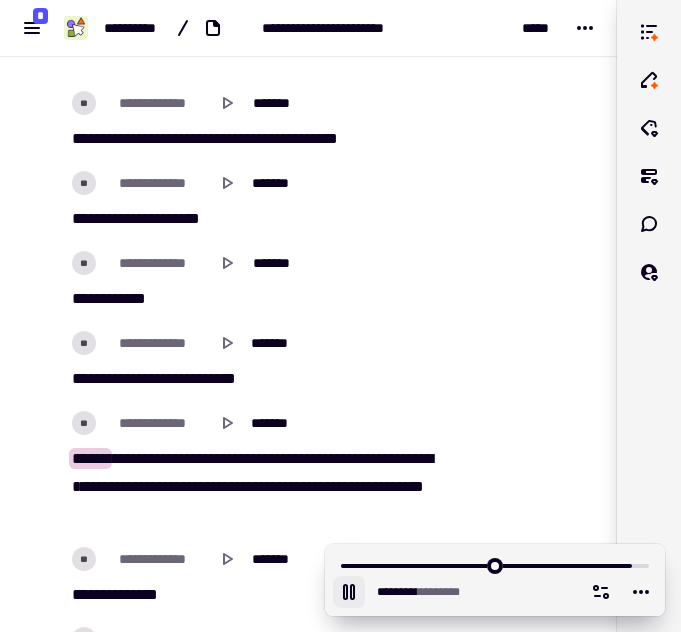 click 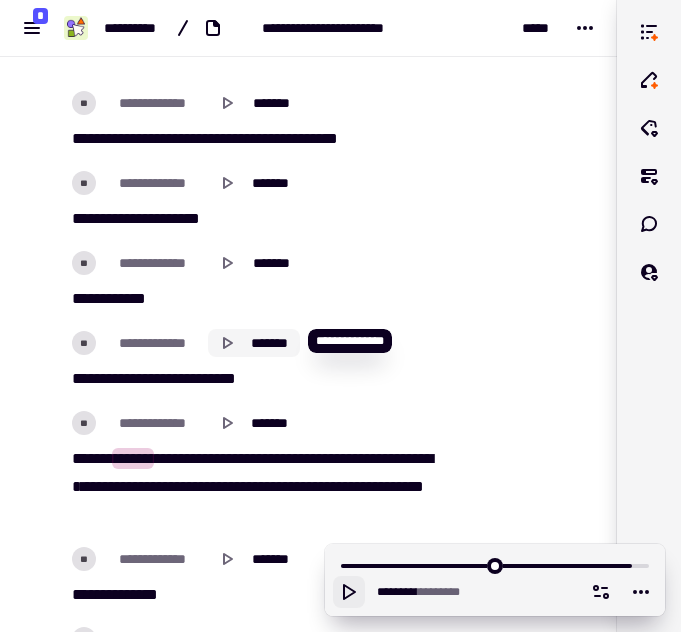 click 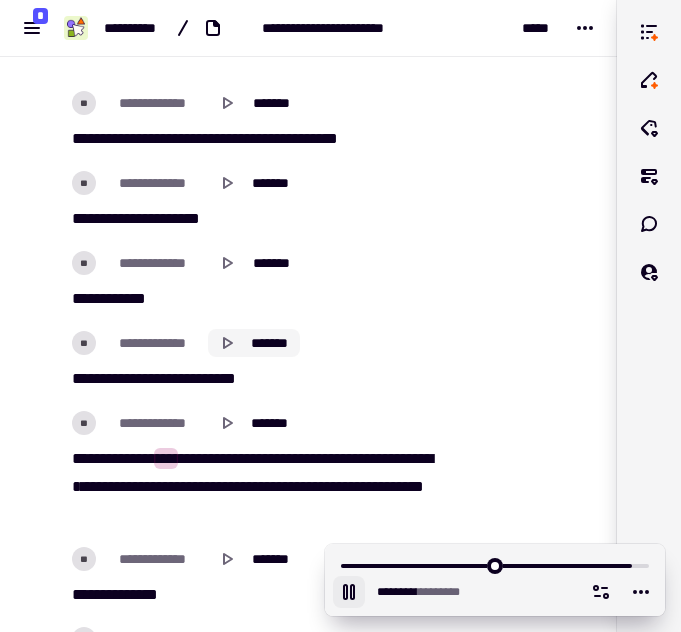 click 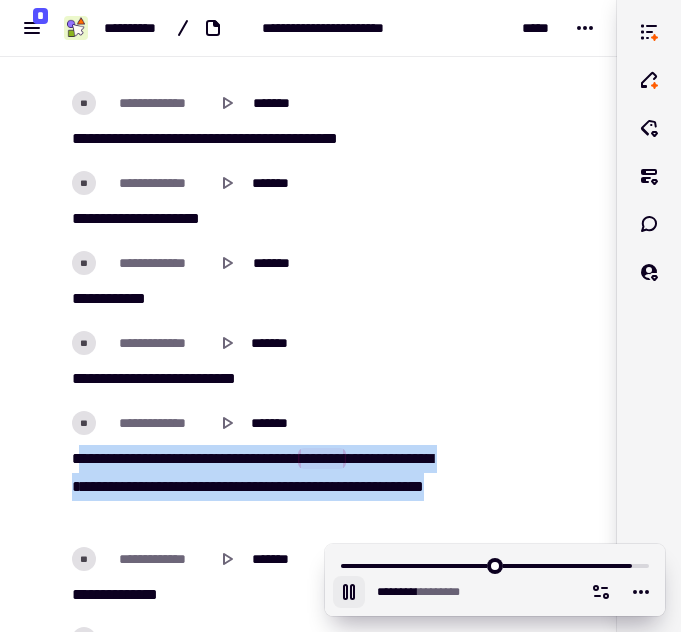 drag, startPoint x: 82, startPoint y: 460, endPoint x: 265, endPoint y: 513, distance: 190.52034 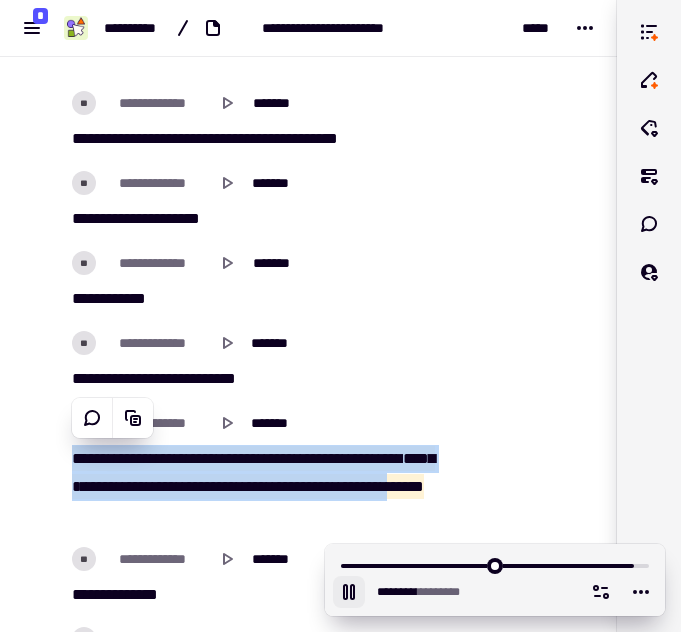 click 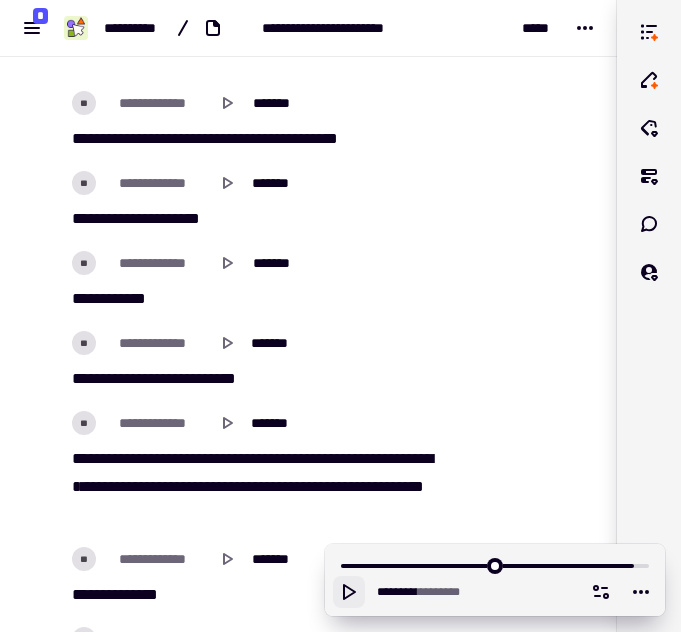 click on "[REDACTED]" at bounding box center [254, 487] 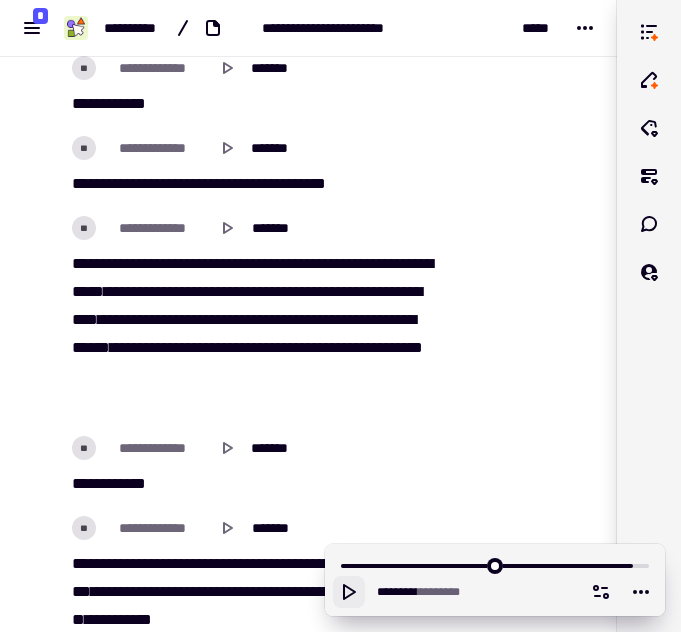 scroll, scrollTop: 69699, scrollLeft: 0, axis: vertical 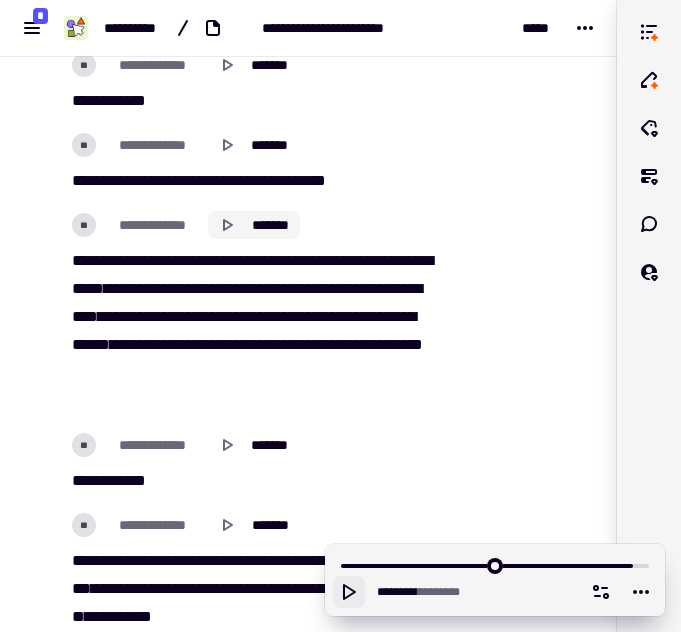 click 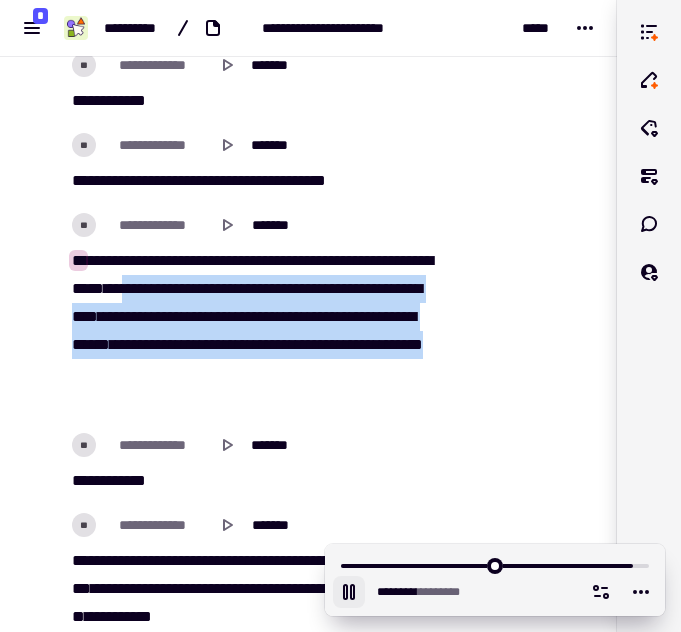 drag, startPoint x: 244, startPoint y: 282, endPoint x: 264, endPoint y: 401, distance: 120.66897 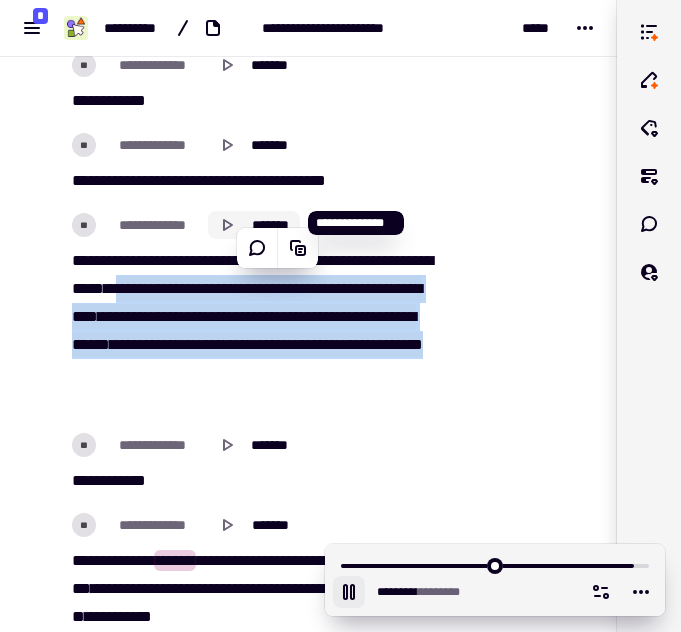 click 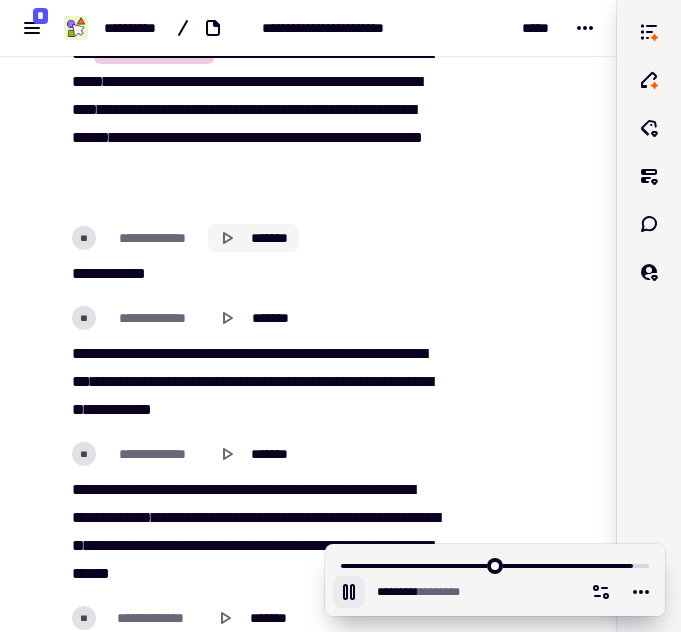 scroll, scrollTop: 69907, scrollLeft: 0, axis: vertical 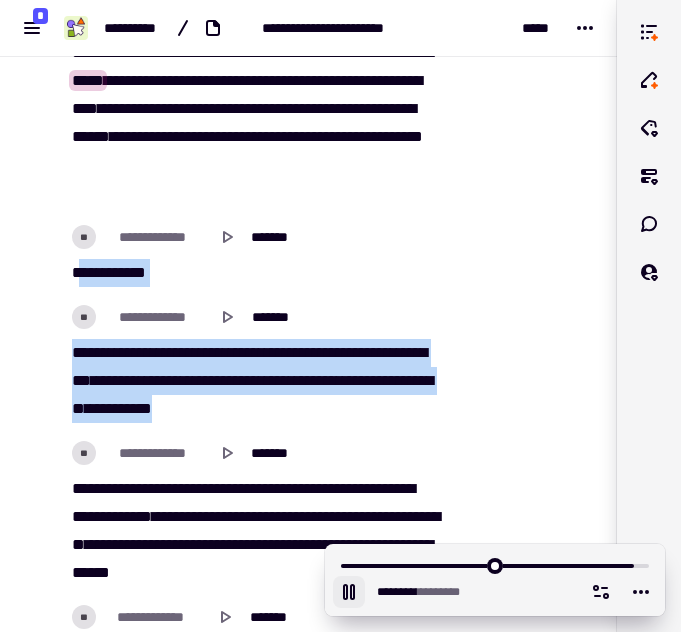 drag, startPoint x: 75, startPoint y: 271, endPoint x: 429, endPoint y: 420, distance: 384.0794 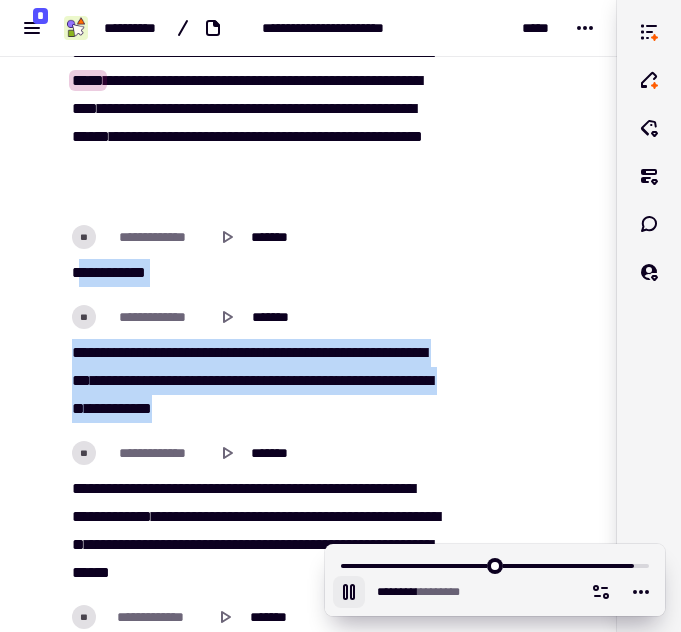 click on "[REDACTED]" at bounding box center (259, -33177) 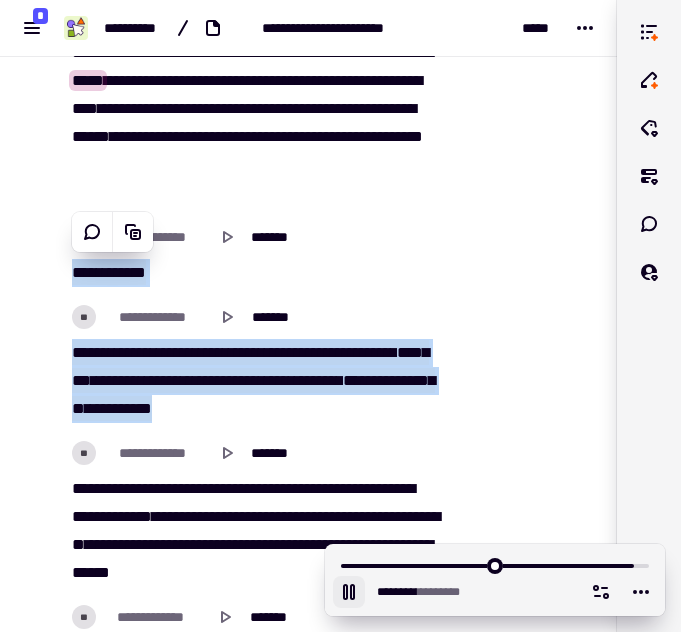 click 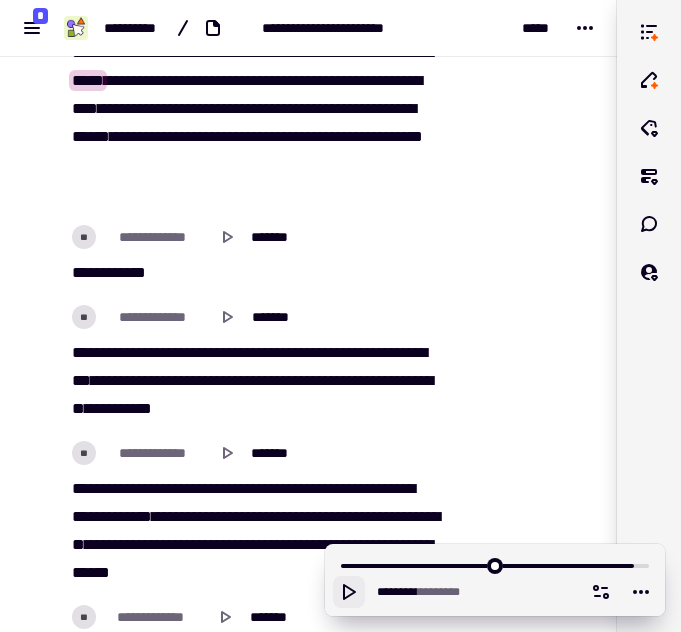 click 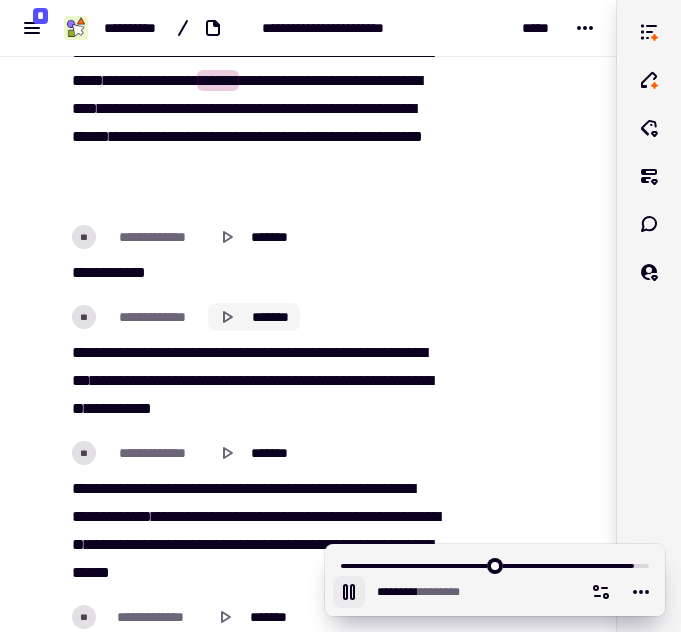 click 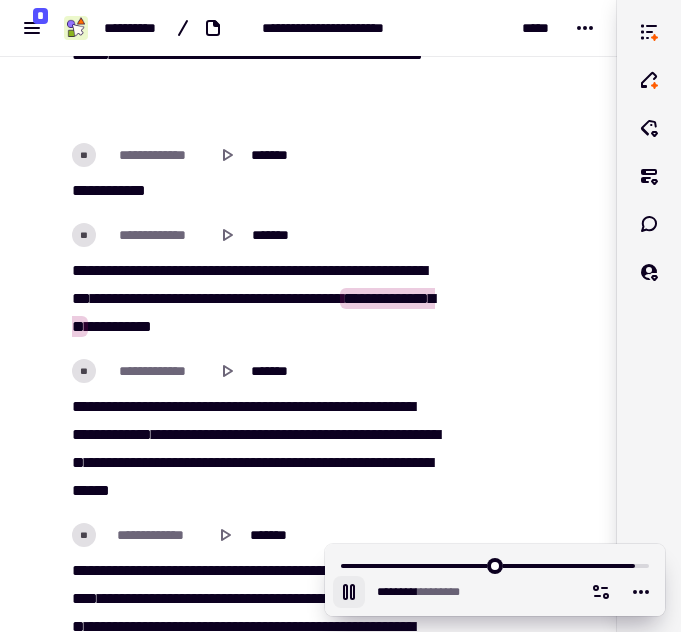scroll, scrollTop: 69988, scrollLeft: 0, axis: vertical 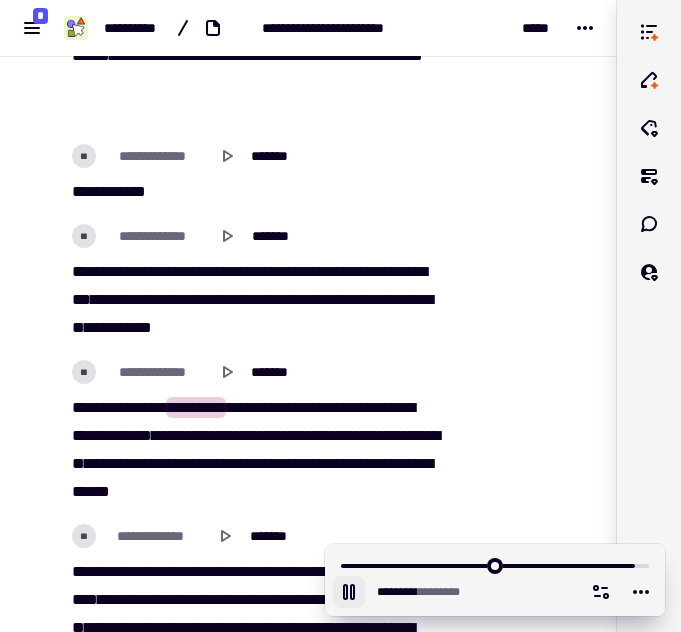 click 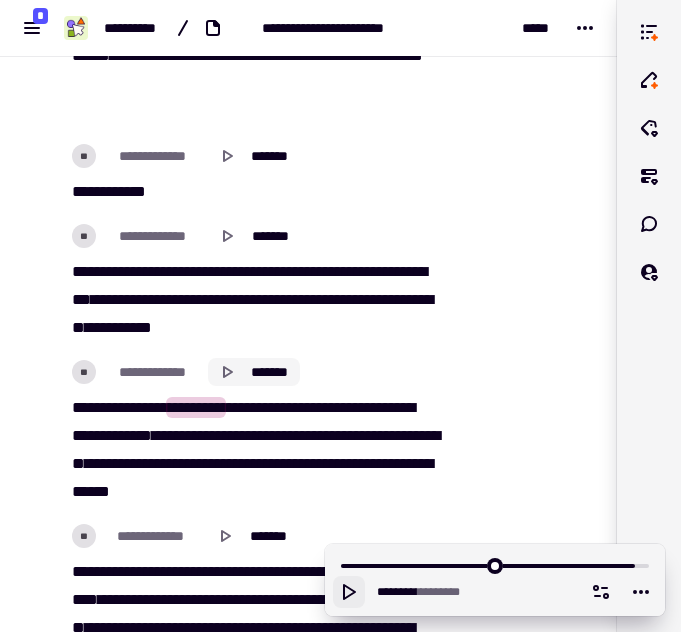 click 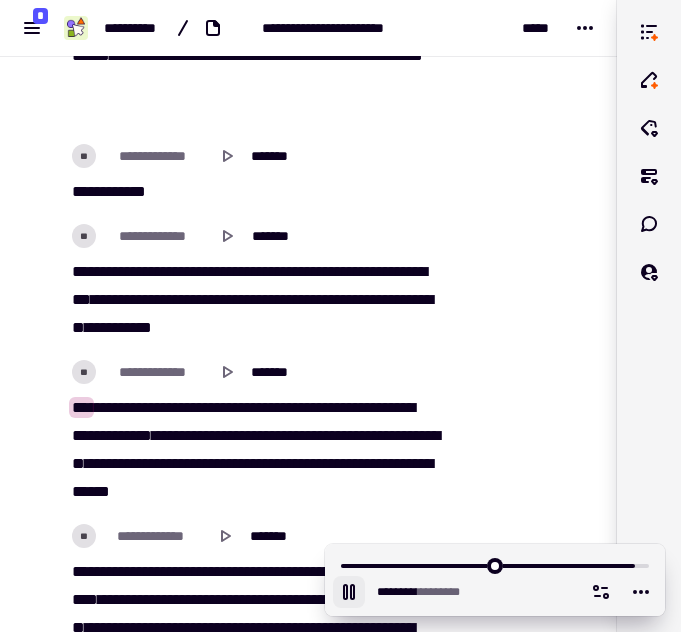scroll, scrollTop: 70182, scrollLeft: 0, axis: vertical 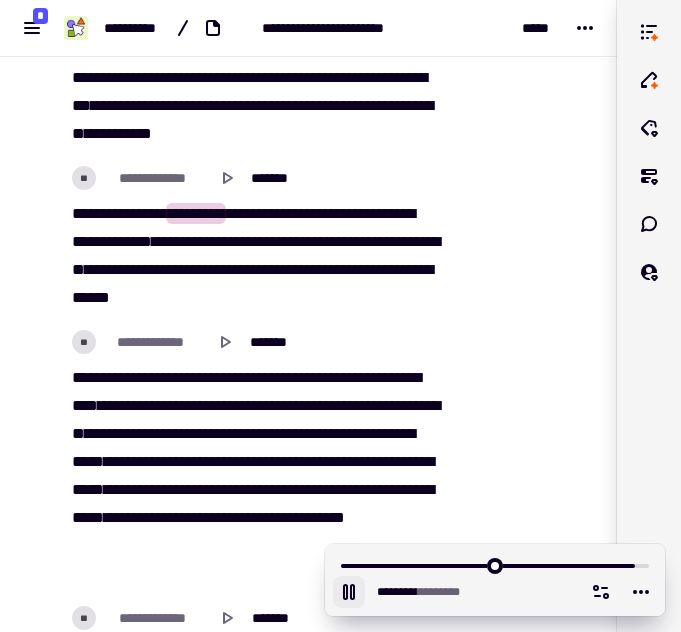 click 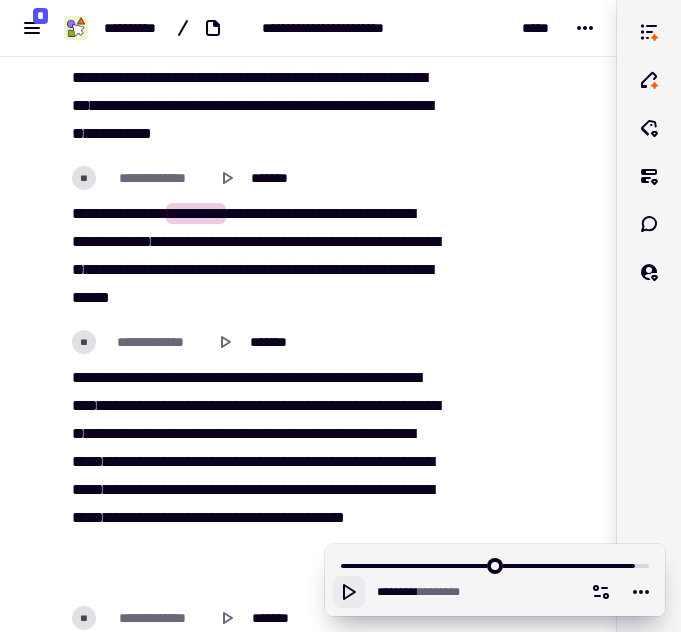 click 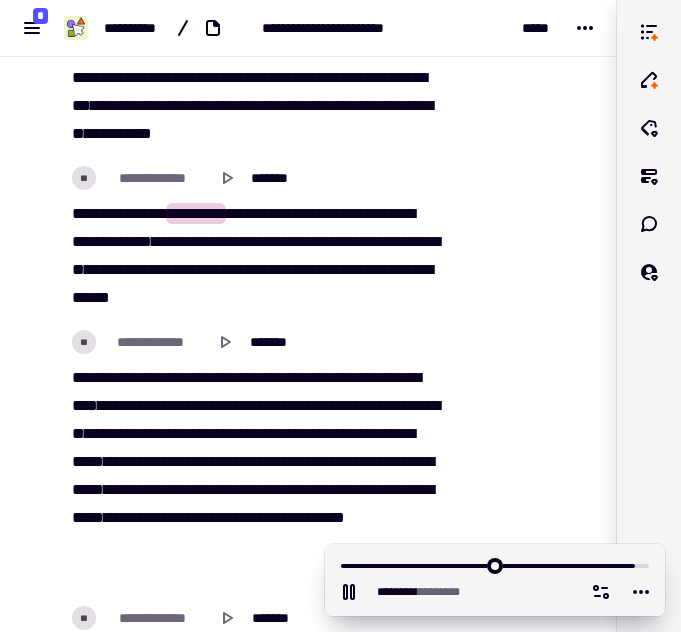 scroll, scrollTop: 70272, scrollLeft: 0, axis: vertical 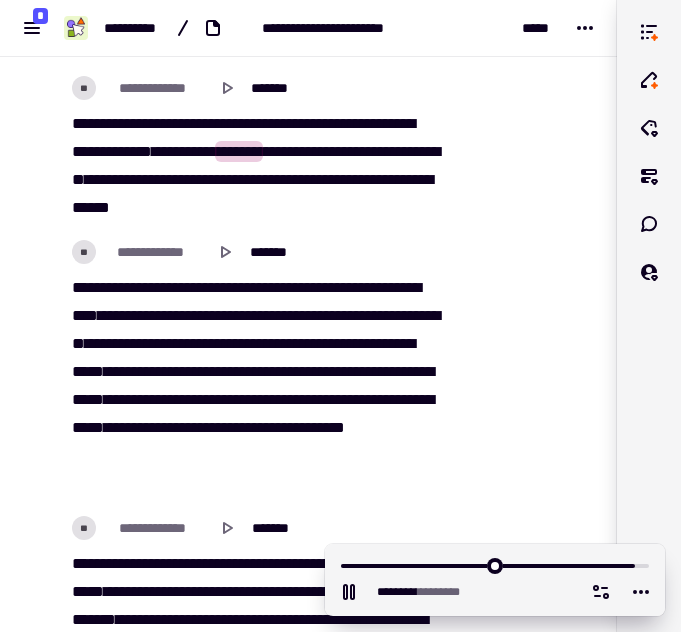 click on "[REDACTED]" at bounding box center [254, 166] 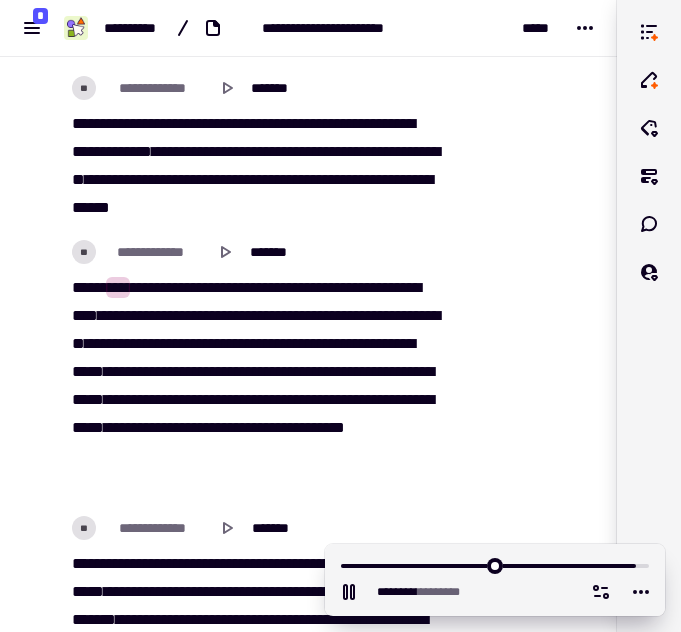 click on "****" at bounding box center [349, 179] 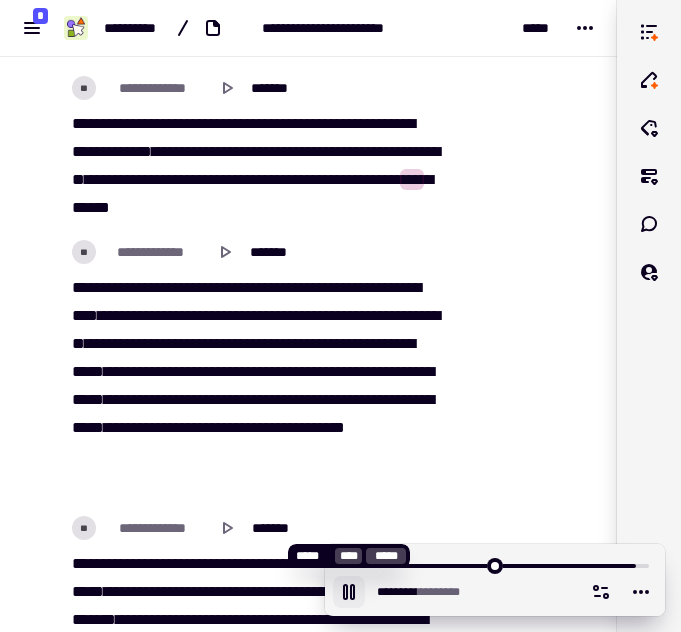 click 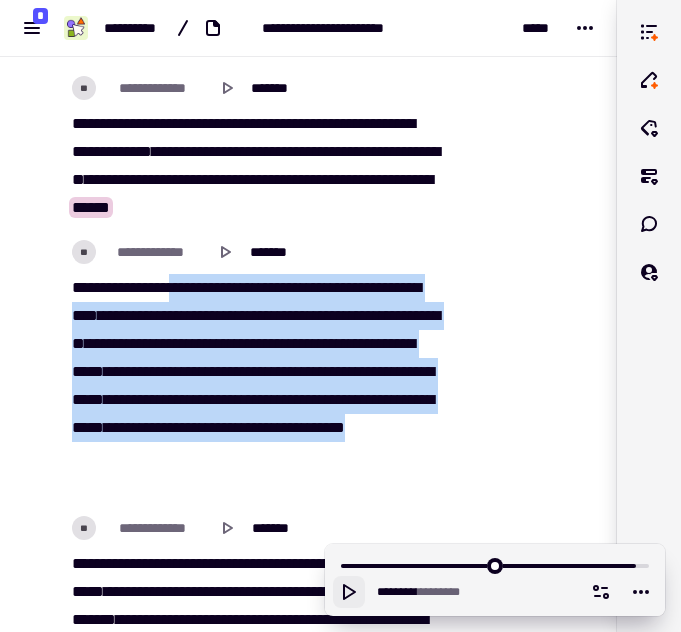 drag, startPoint x: 188, startPoint y: 287, endPoint x: 244, endPoint y: 469, distance: 190.4206 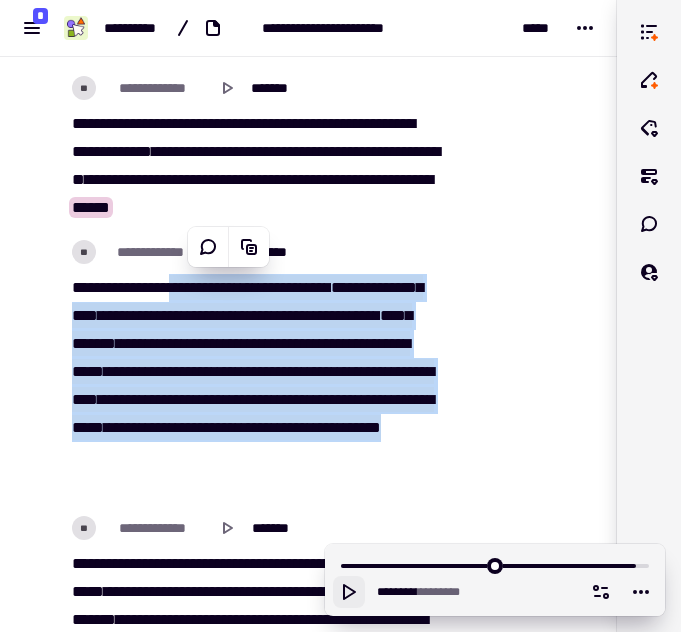 click on "**********" at bounding box center (202, 287) 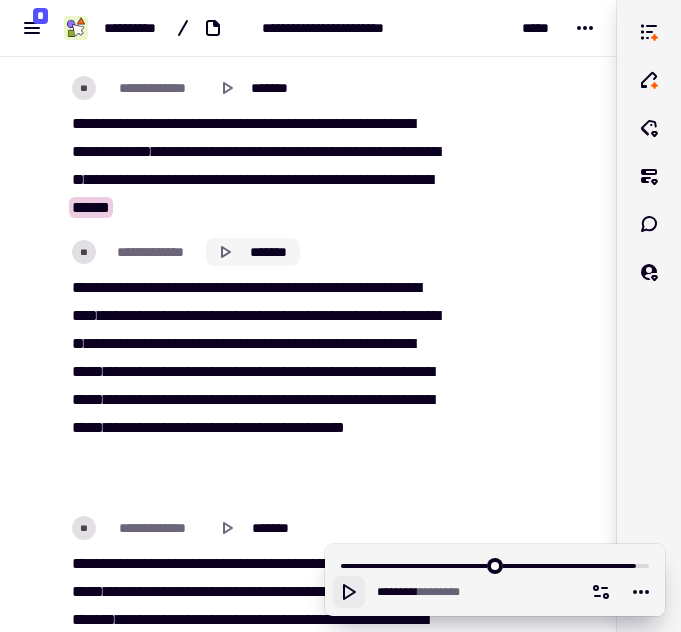 click 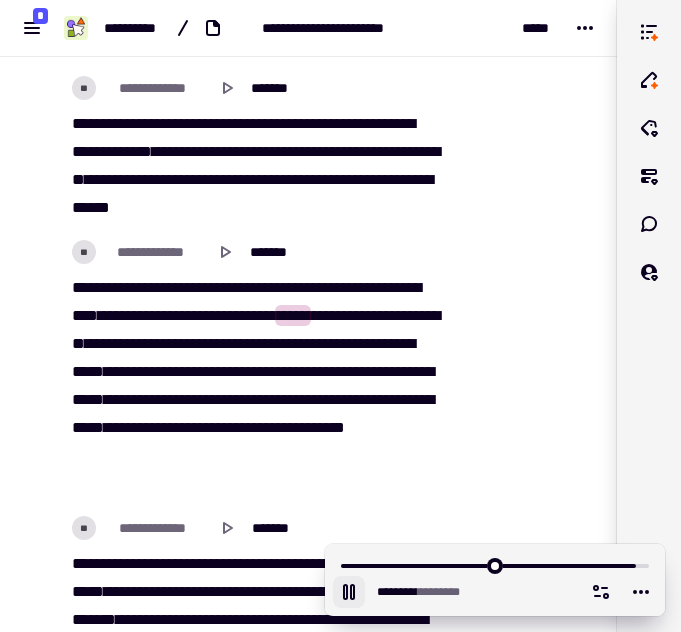 click on "[REDACTED]" at bounding box center [254, 386] 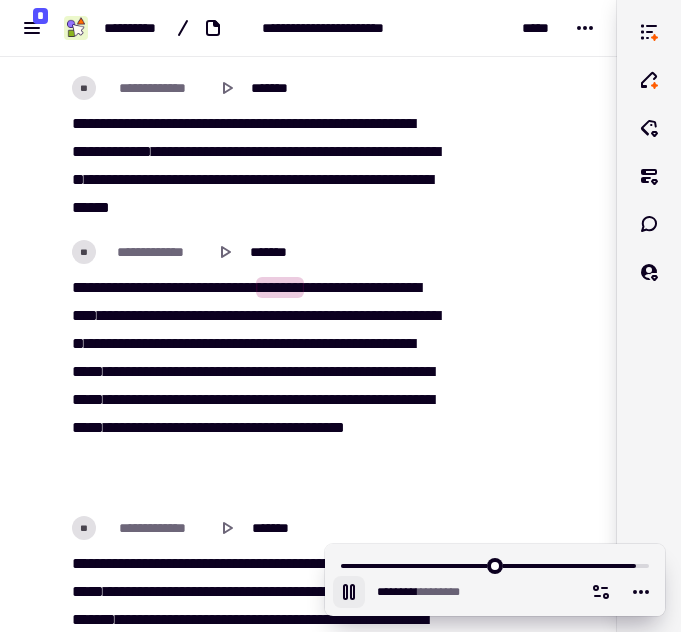 click on "*******" at bounding box center [280, 287] 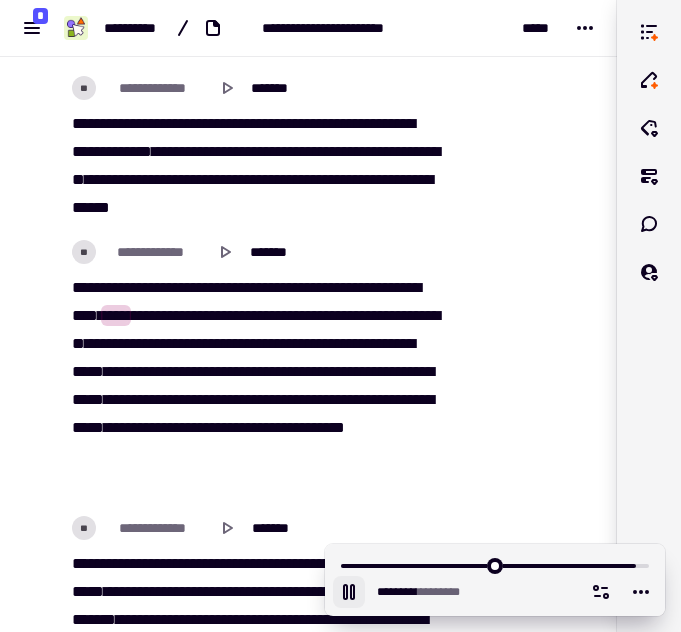 click 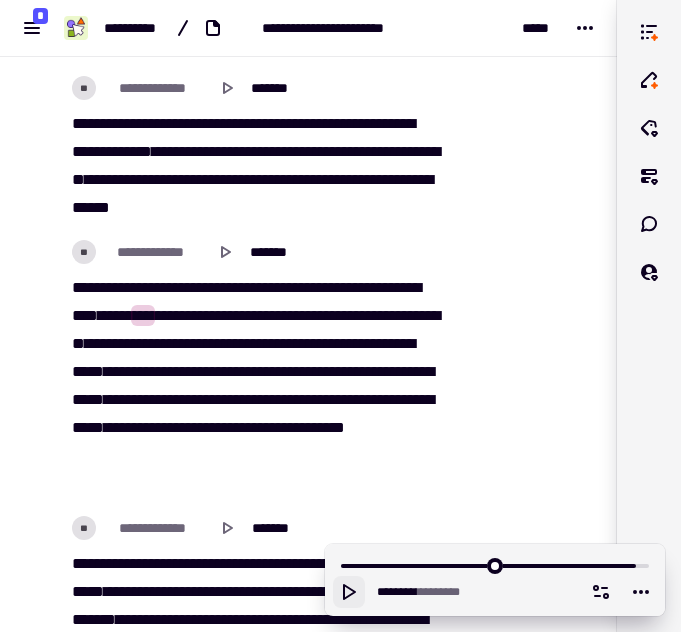 click 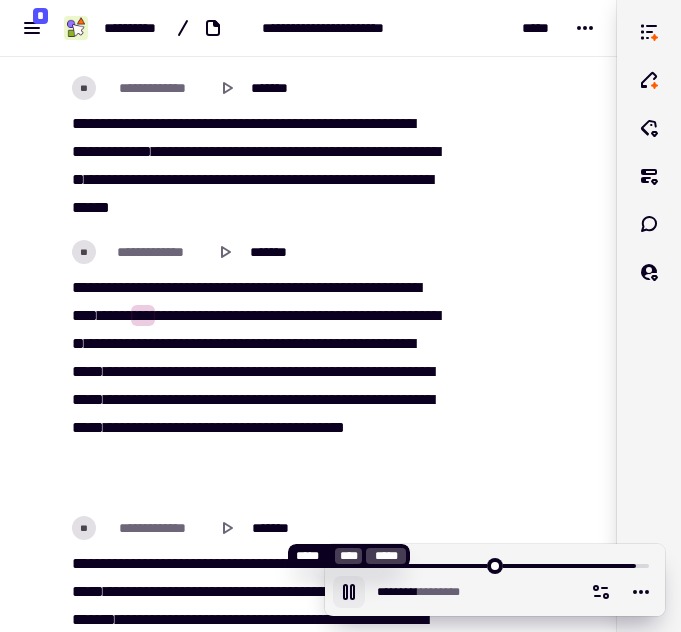 click 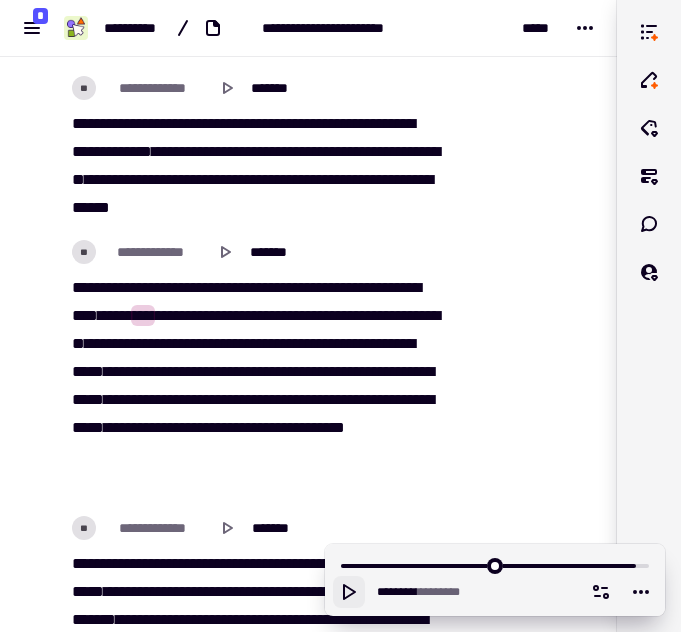 click 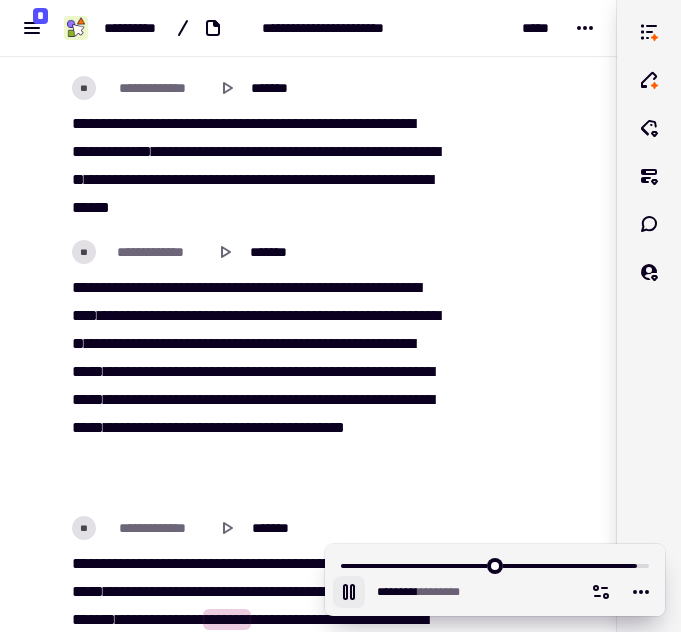 click 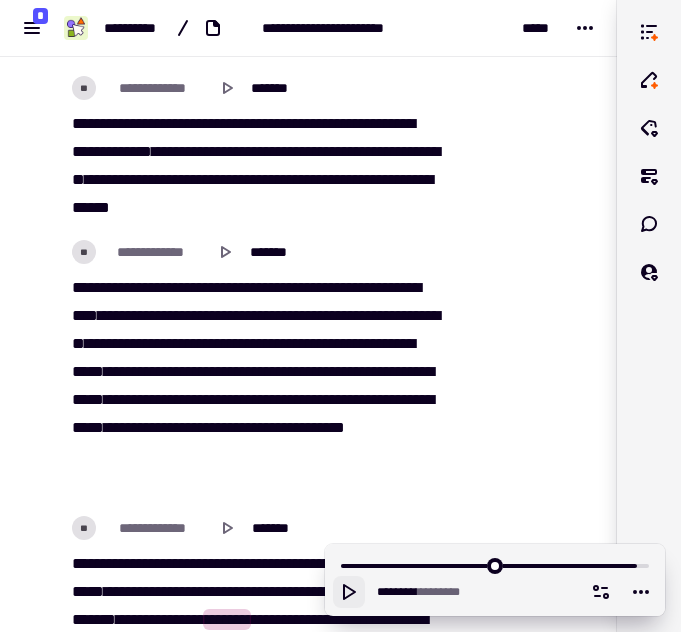 click on "*******" at bounding box center (215, 399) 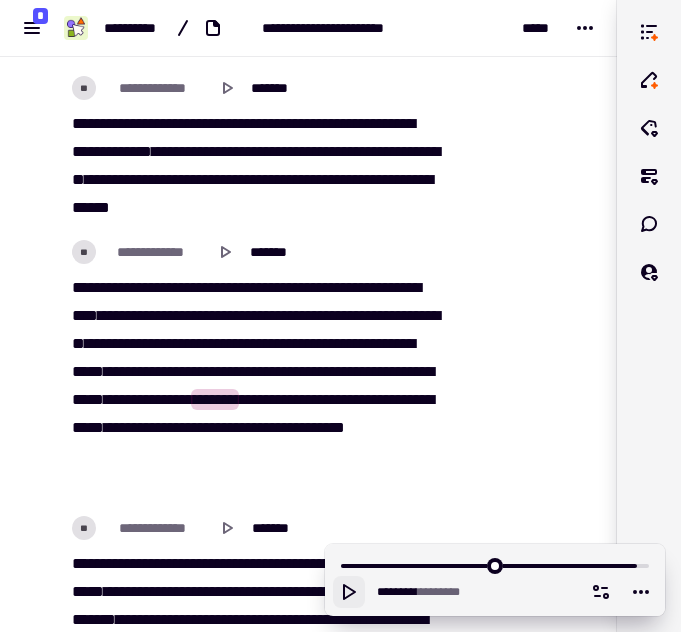 scroll, scrollTop: 70468, scrollLeft: 0, axis: vertical 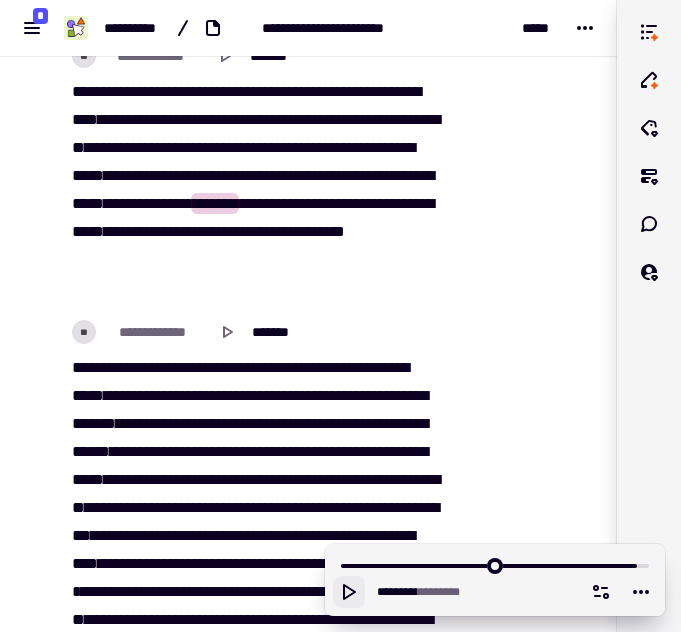 click 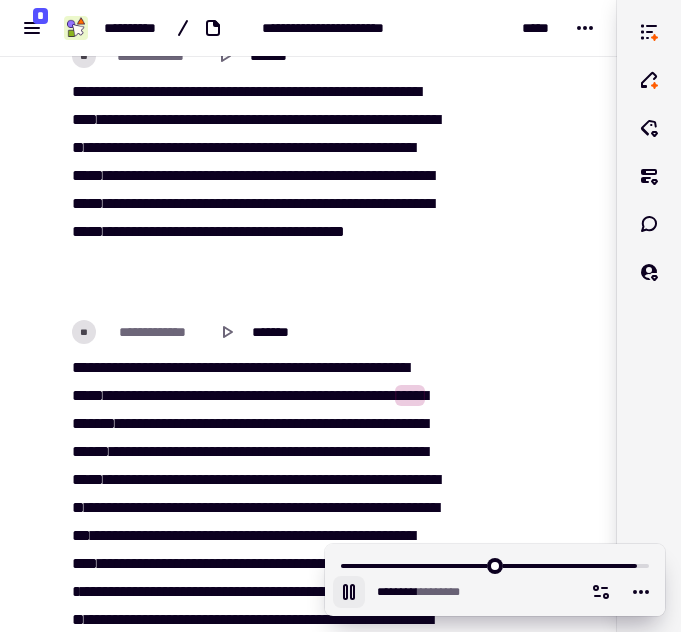click 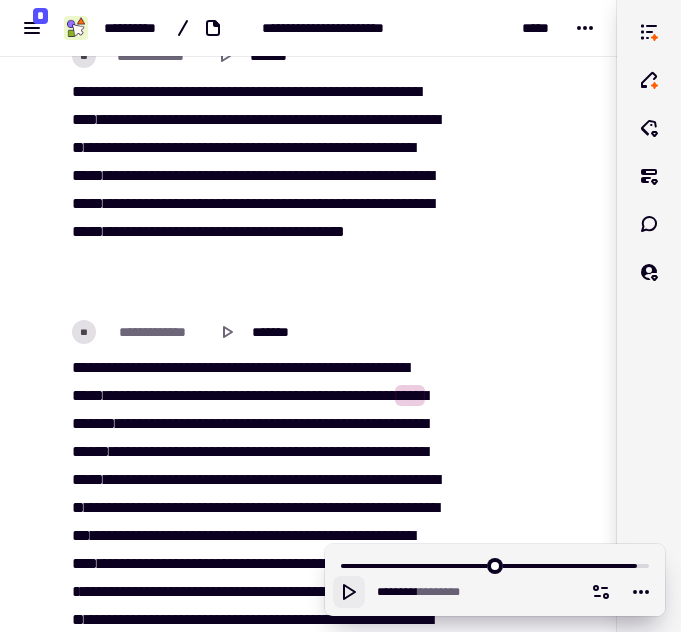 click on "[REDACTED]" at bounding box center [254, 1264] 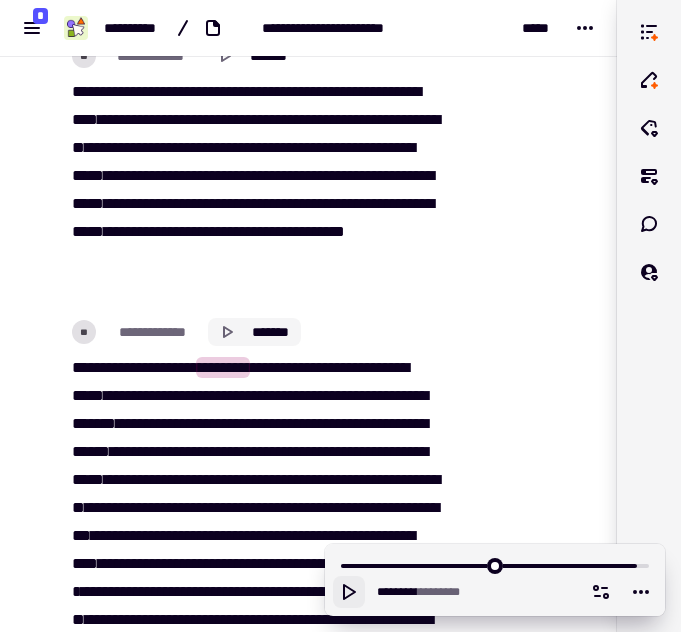 click 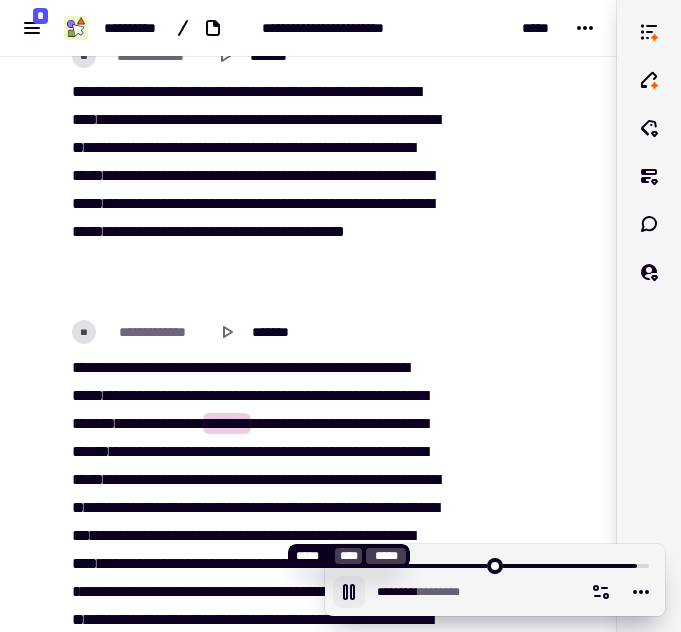click 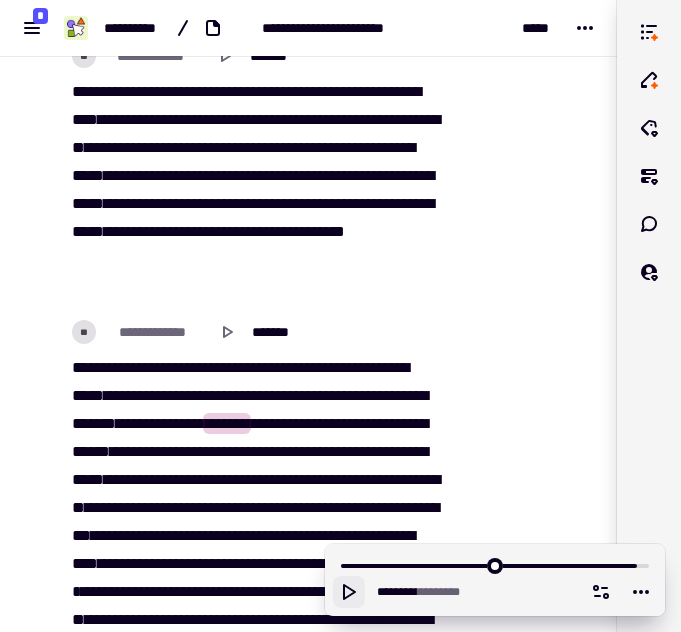 click 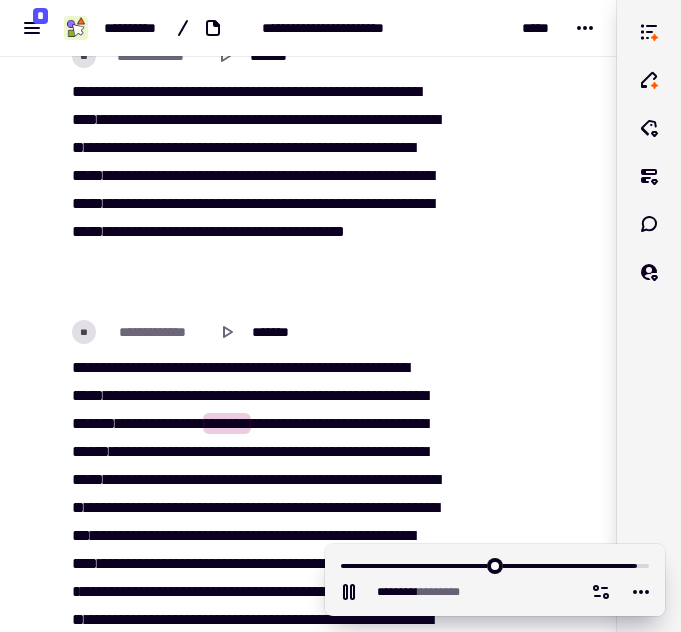 scroll, scrollTop: 70597, scrollLeft: 0, axis: vertical 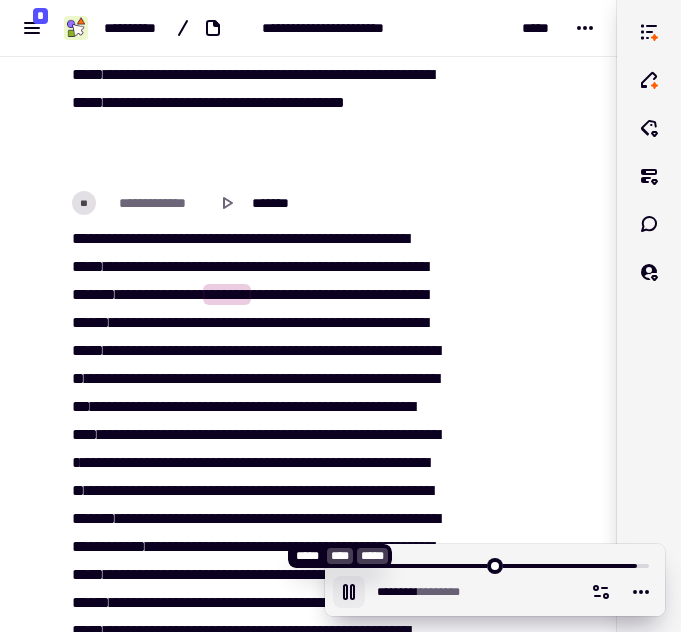 click 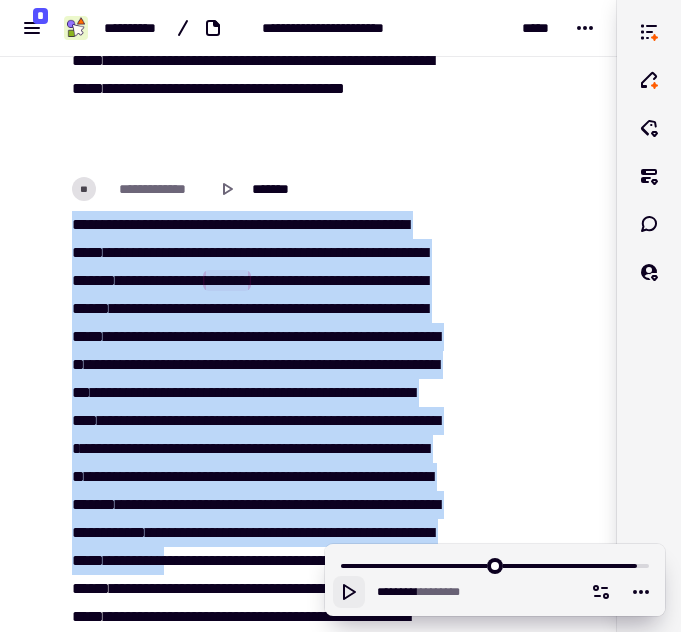 scroll, scrollTop: 70738, scrollLeft: 0, axis: vertical 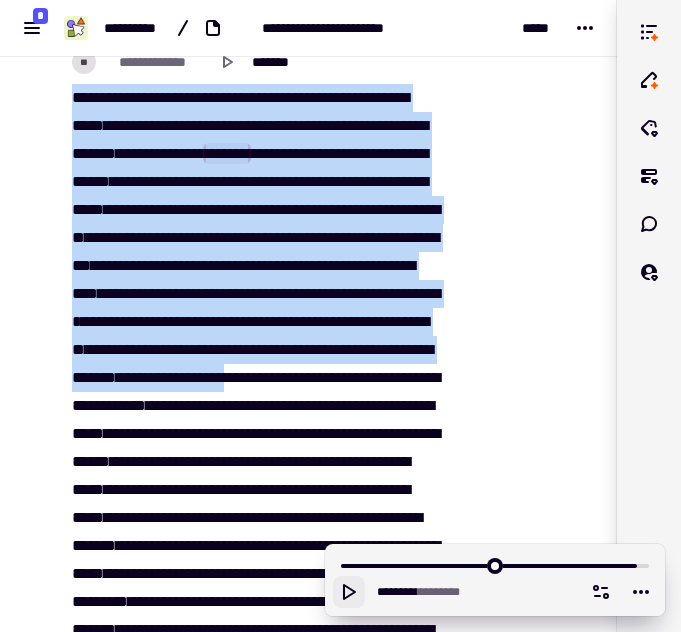 drag, startPoint x: 69, startPoint y: 235, endPoint x: 160, endPoint y: 457, distance: 239.92708 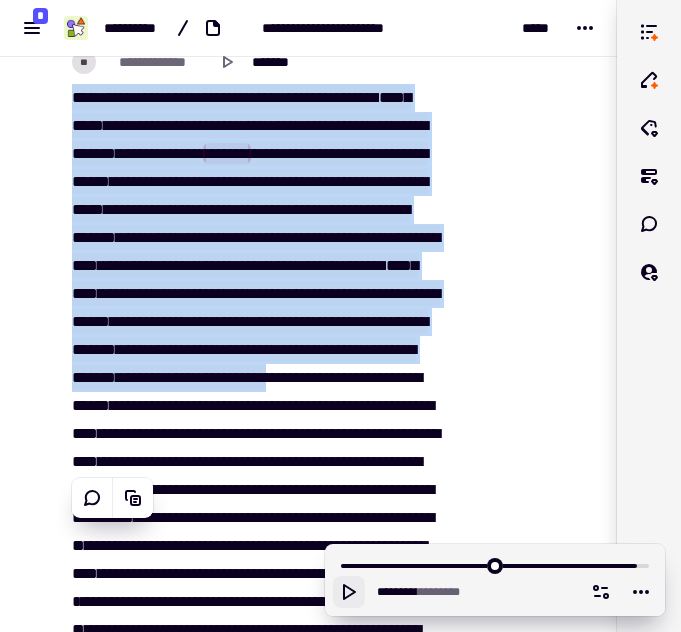 click 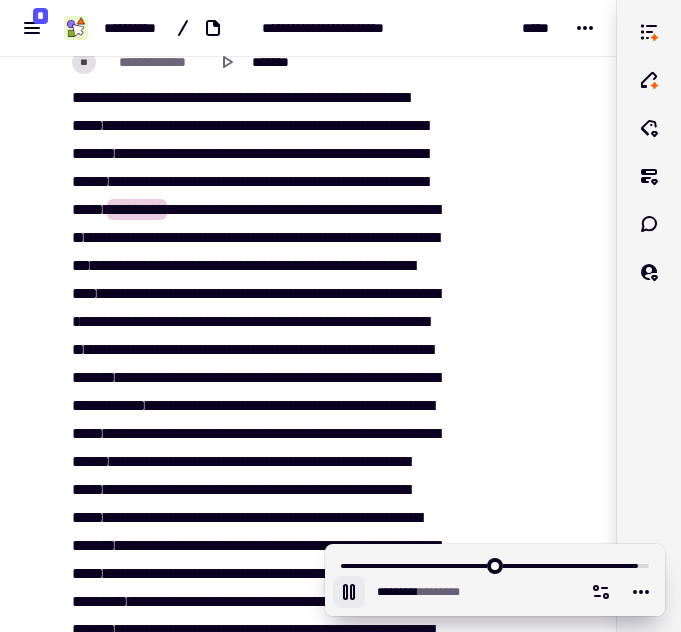 click 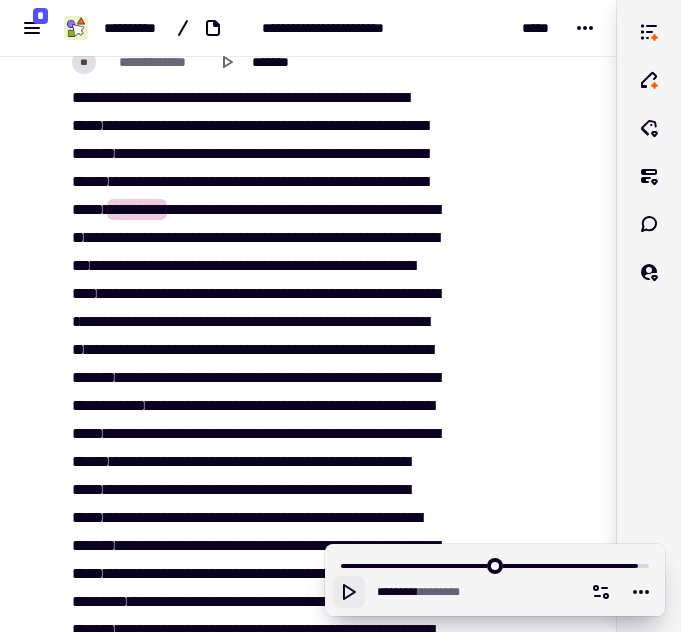 click 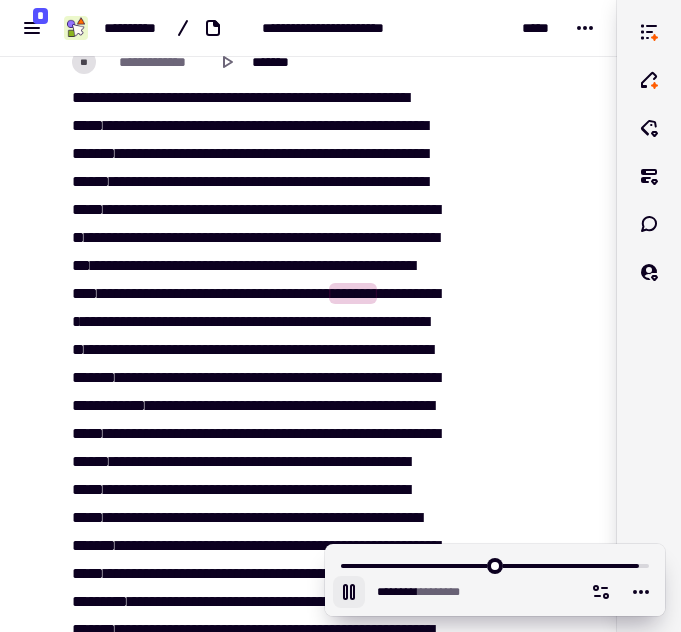 click 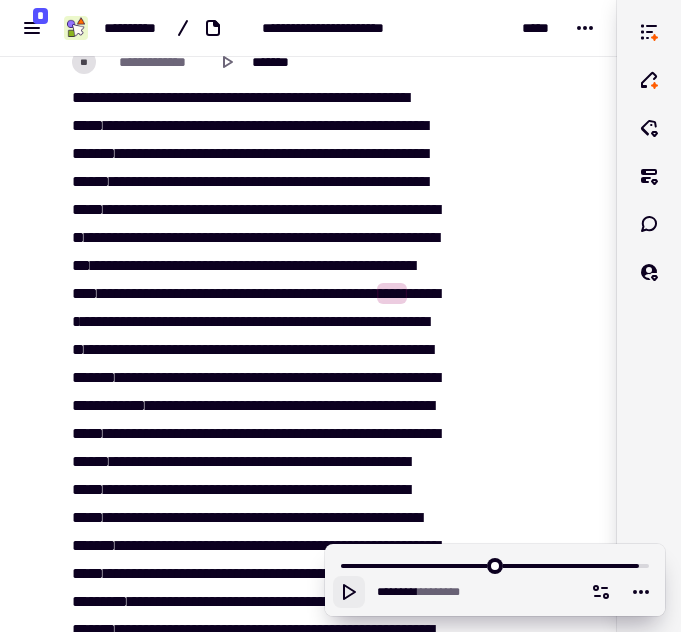 click on "*******   * *******" at bounding box center [495, 580] 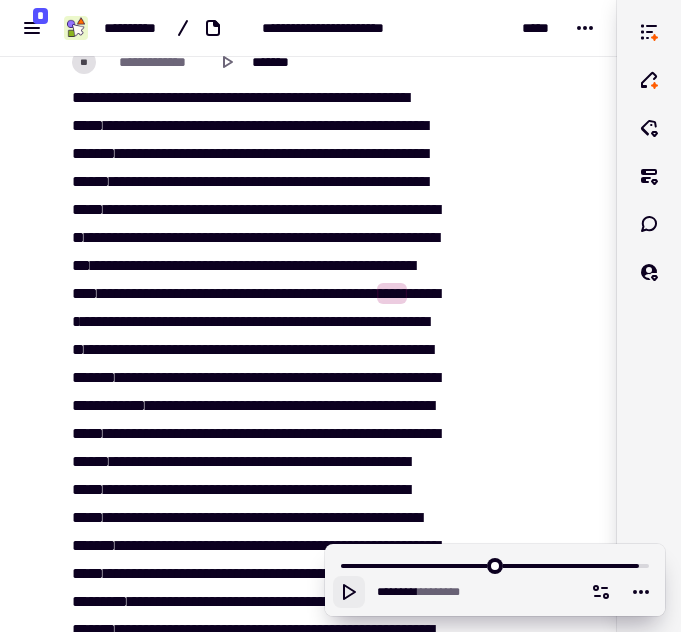 click 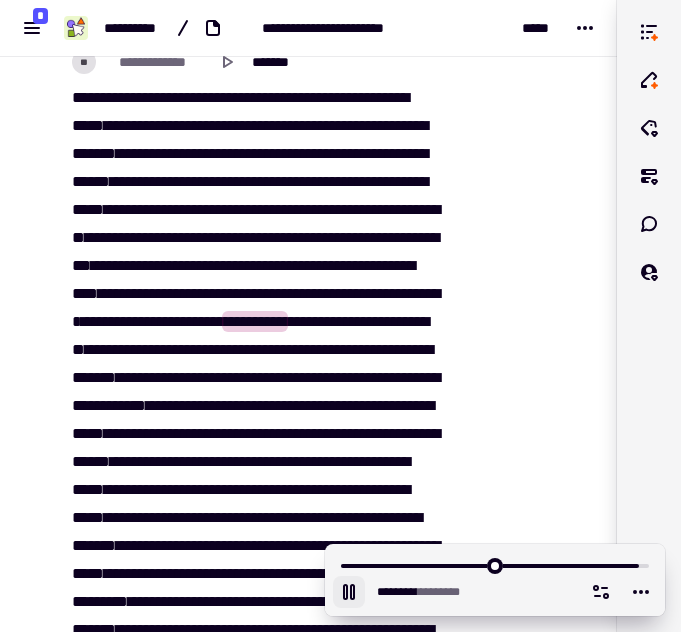 click on "[REDACTED]" at bounding box center (254, 994) 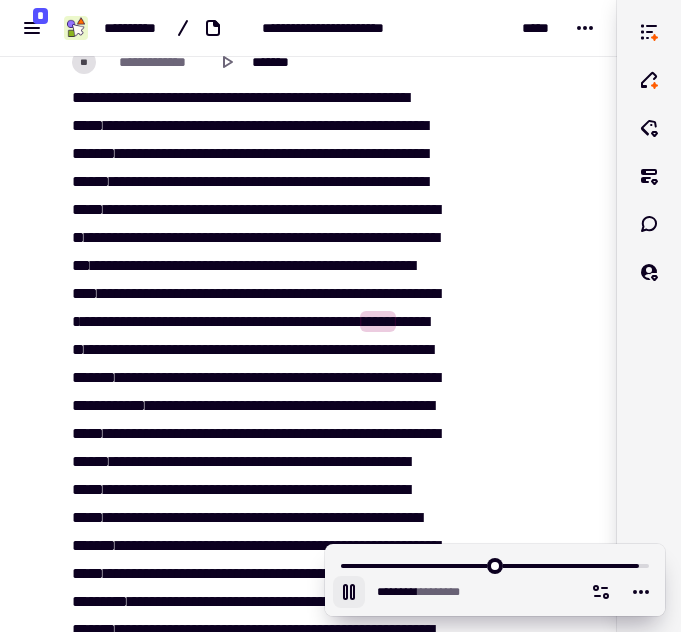 click 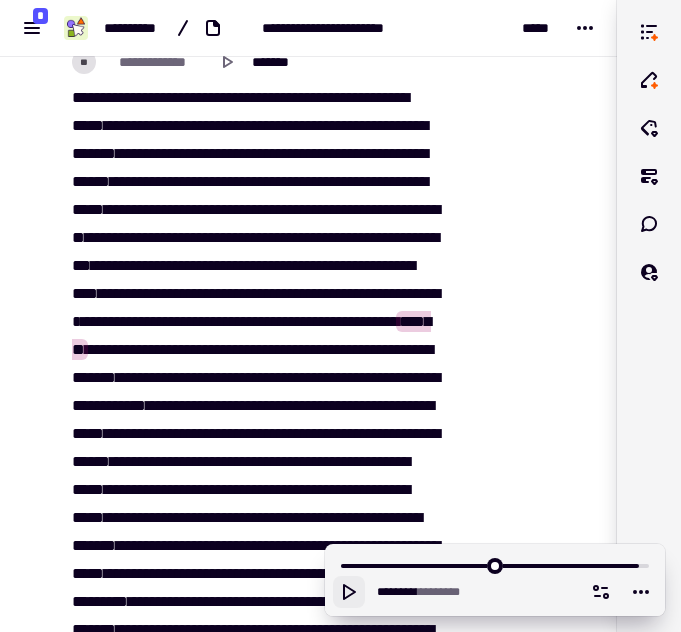 click 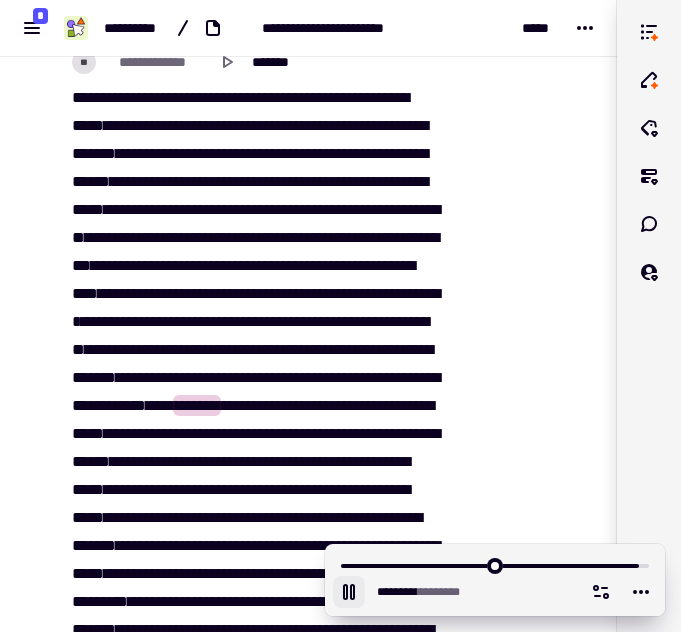 click on "[REDACTED]" at bounding box center (254, 994) 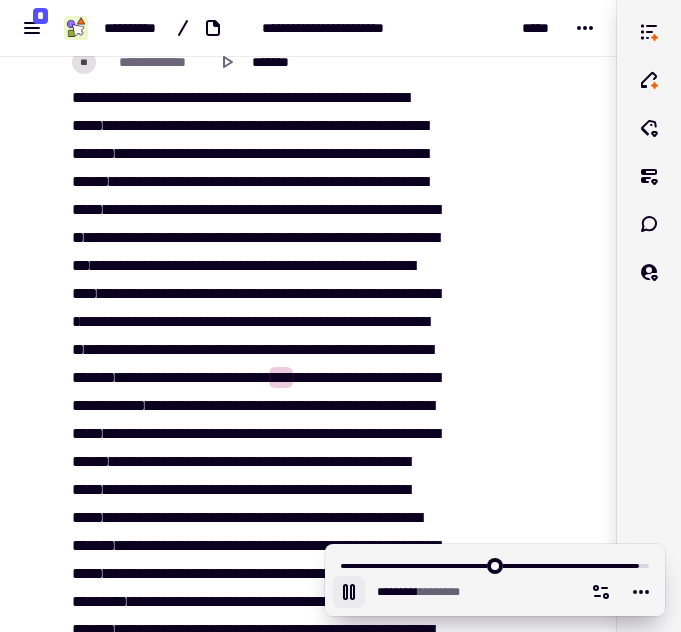 click on "*******   * *******" at bounding box center (495, 580) 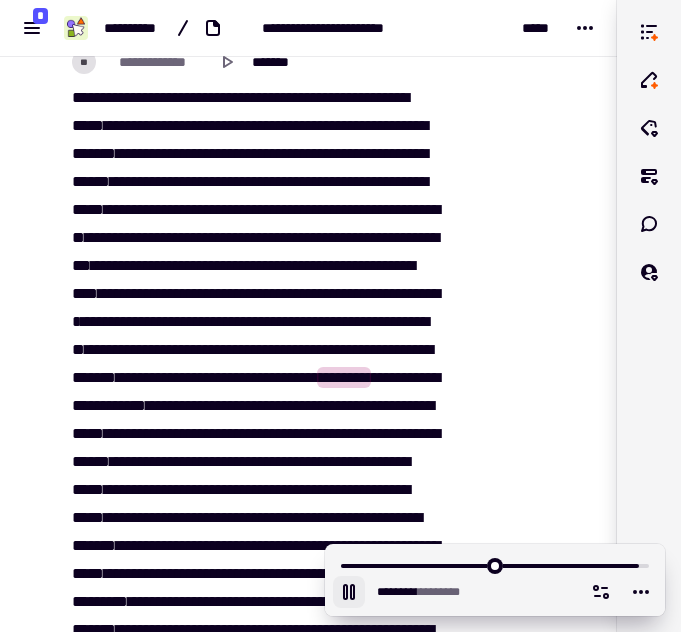click 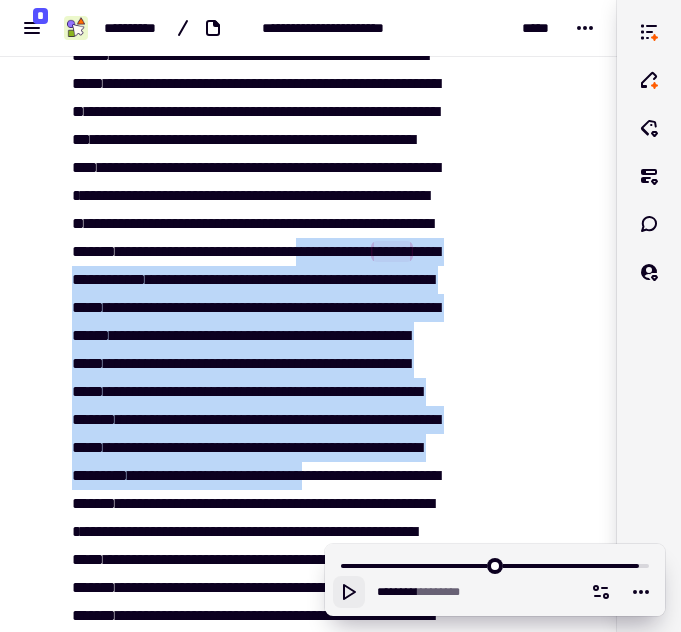 scroll, scrollTop: 70942, scrollLeft: 0, axis: vertical 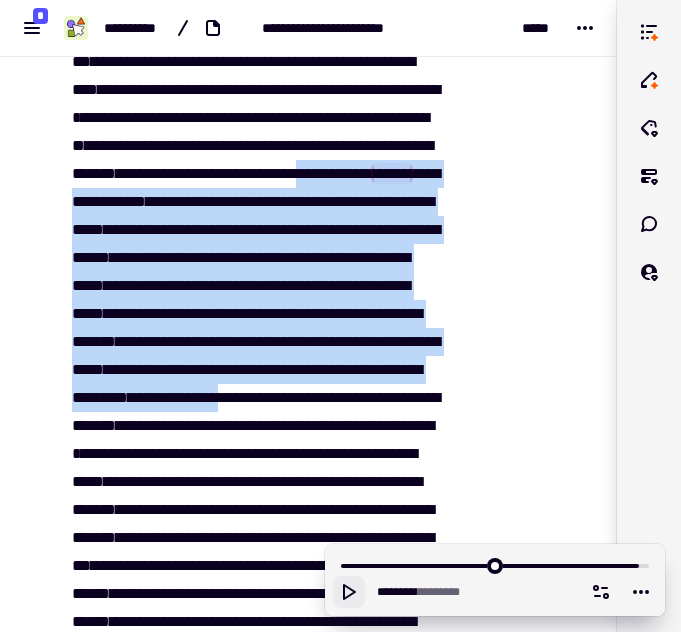 drag, startPoint x: 235, startPoint y: 463, endPoint x: 152, endPoint y: 530, distance: 106.66771 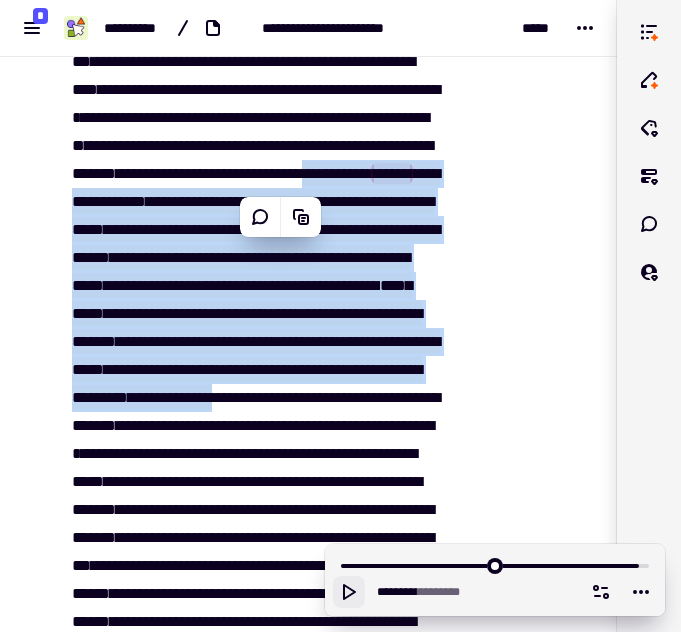 click 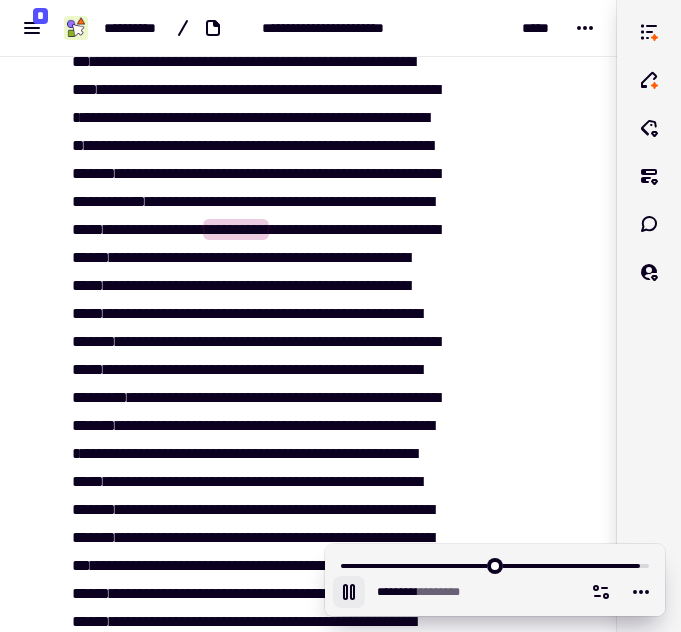 click 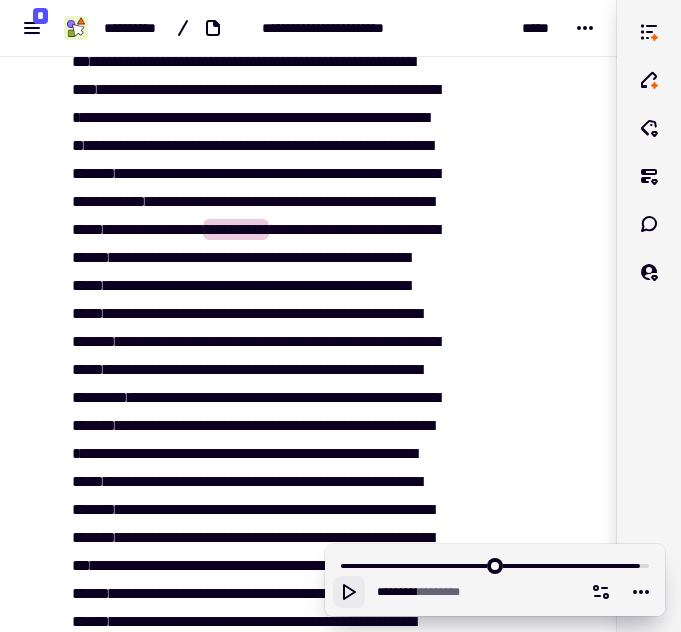 click on "[REDACTED]" at bounding box center [254, 790] 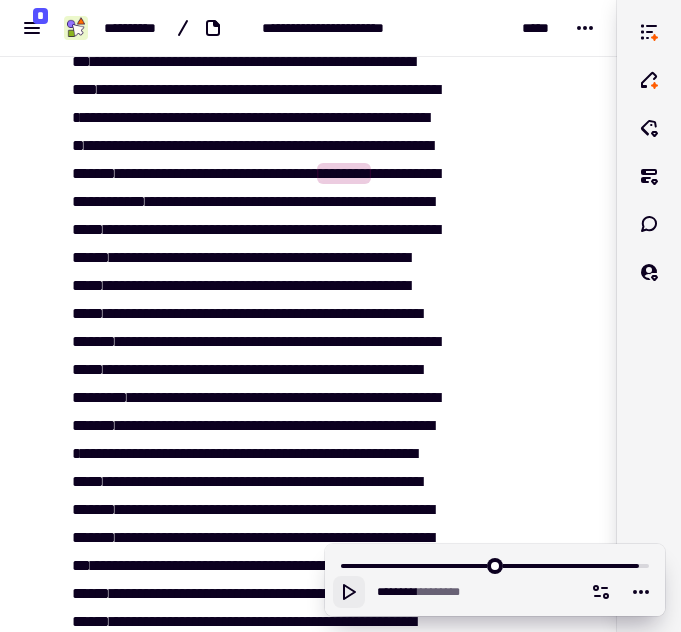 click on "**********" at bounding box center [290, 201] 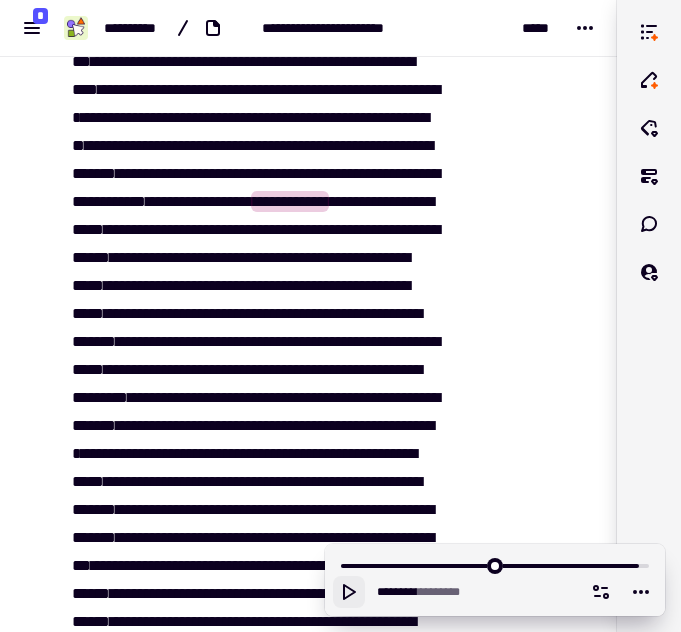 click 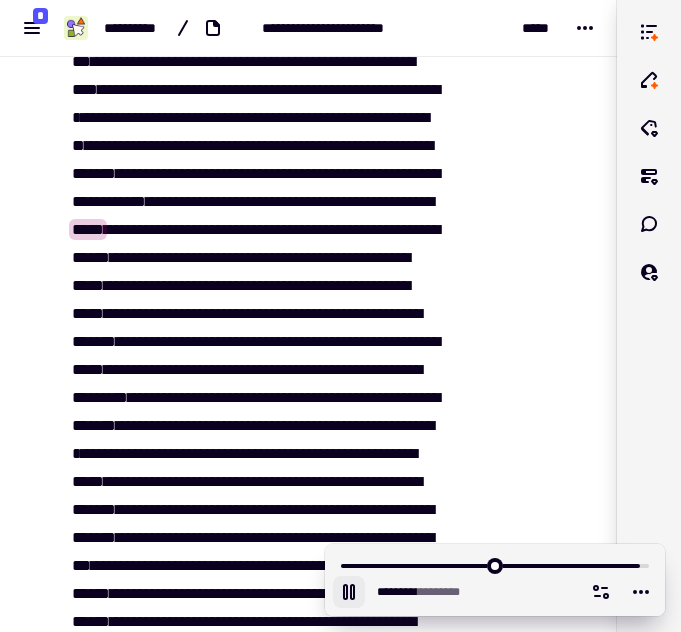 click 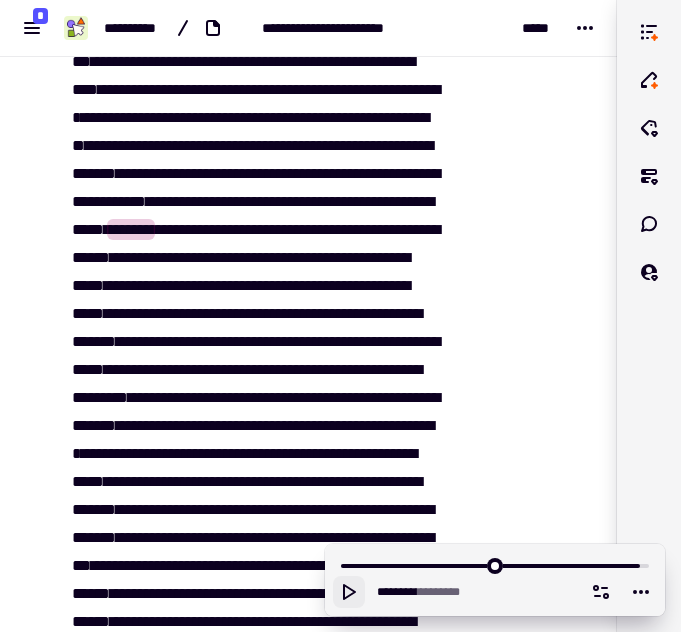 click 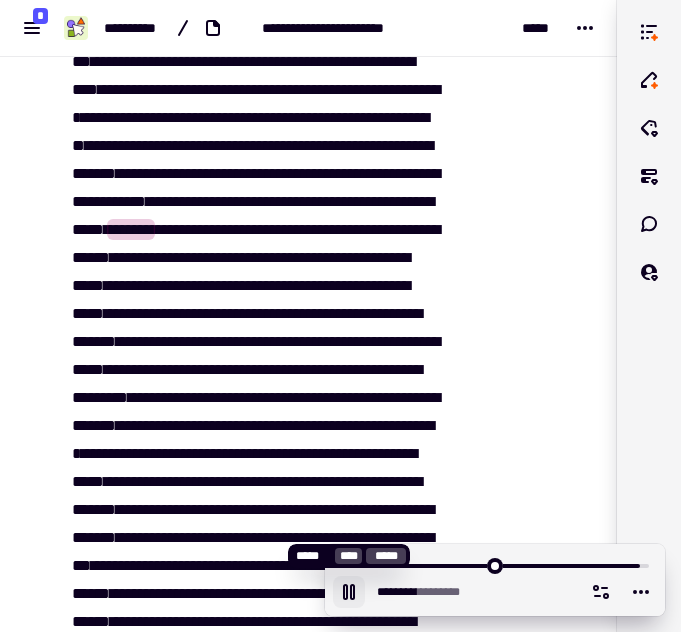 click 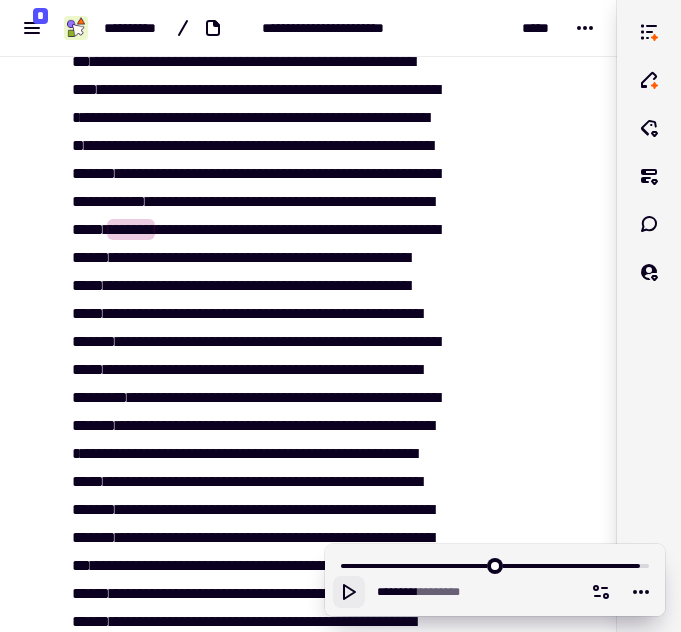 click 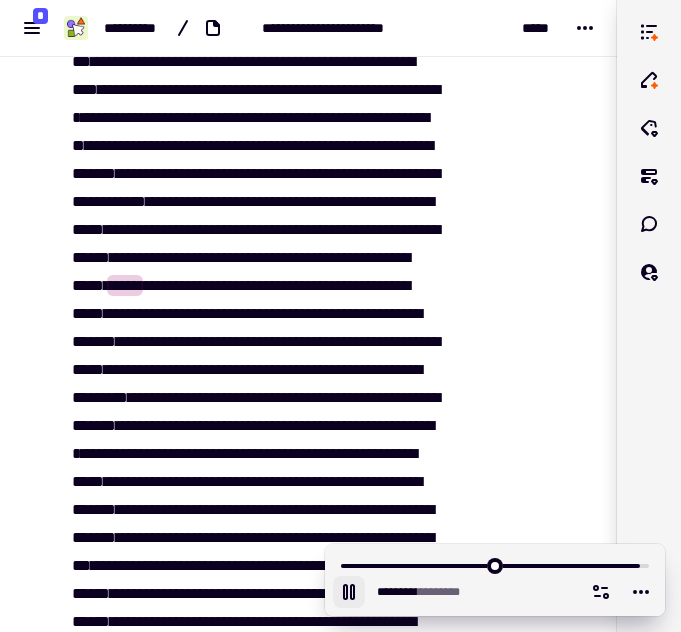 click 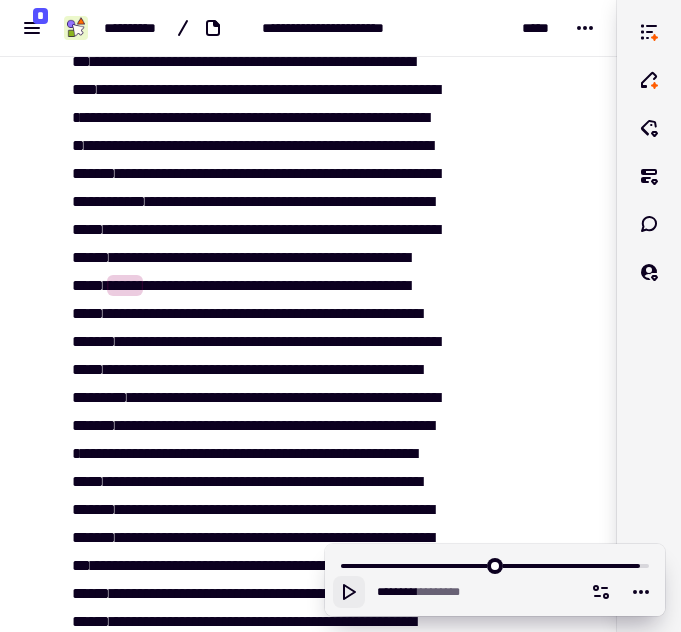 click 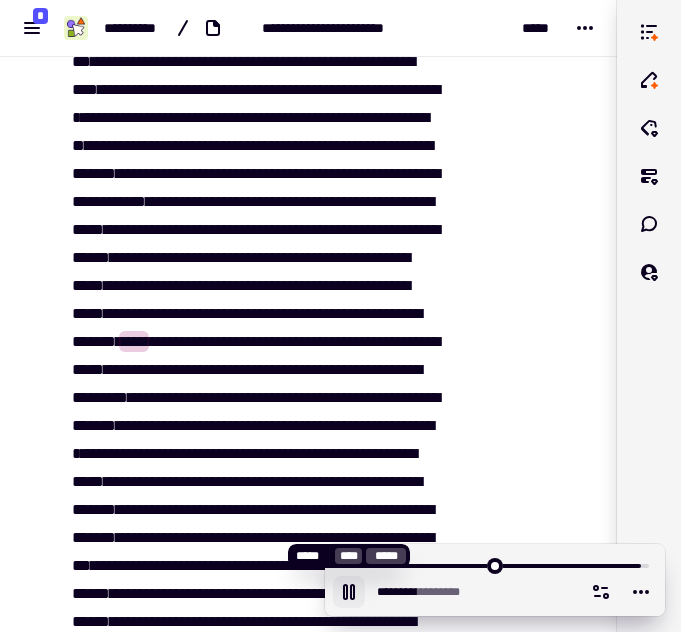 click 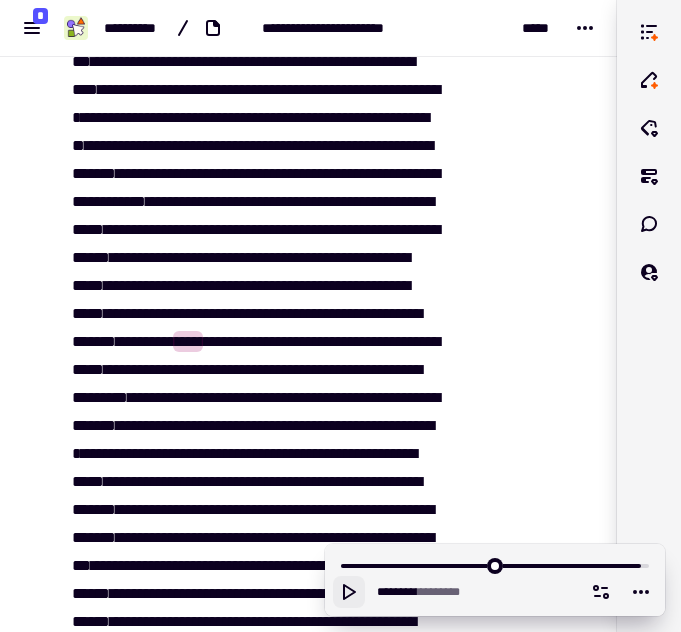 click 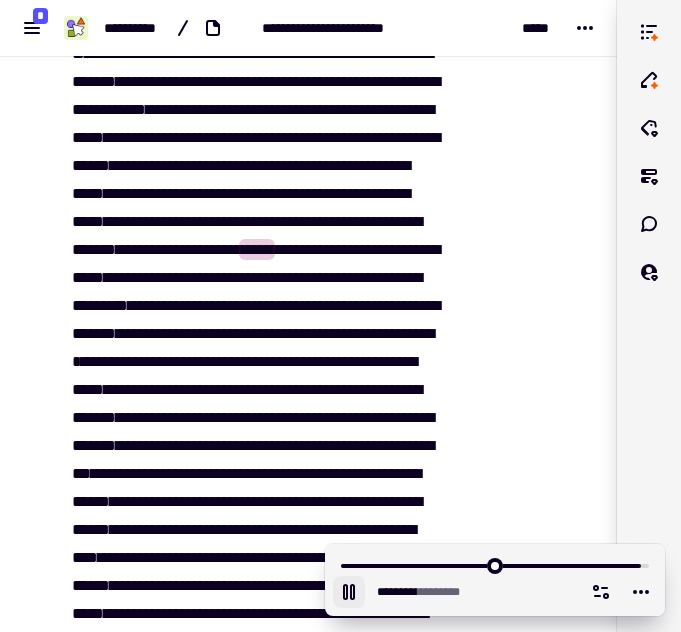 scroll, scrollTop: 71035, scrollLeft: 0, axis: vertical 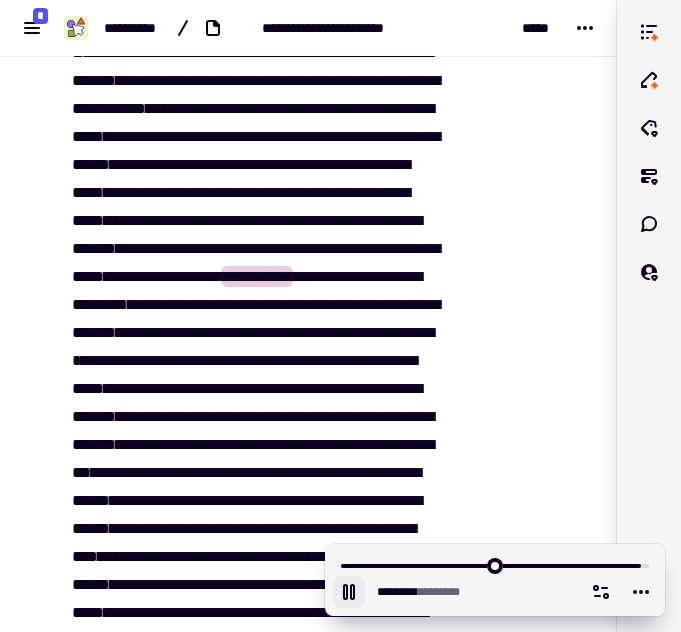 click on "[REDACTED]" at bounding box center [254, 697] 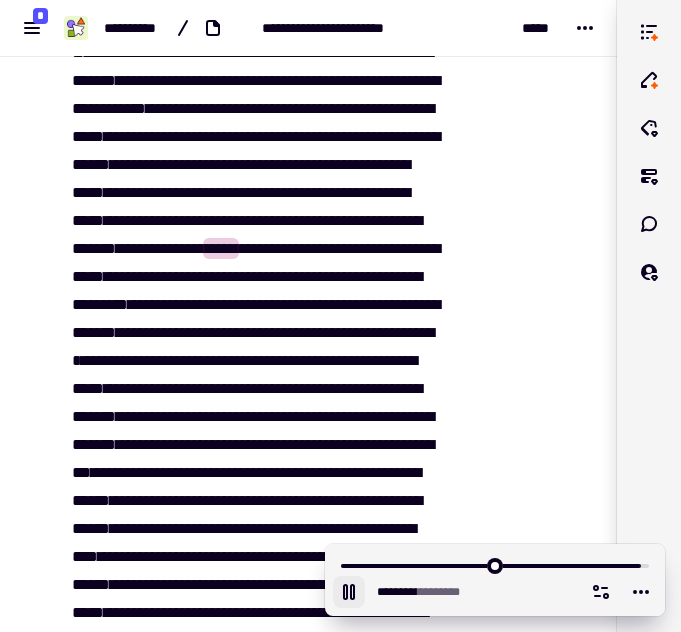 click on "********" at bounding box center [134, 276] 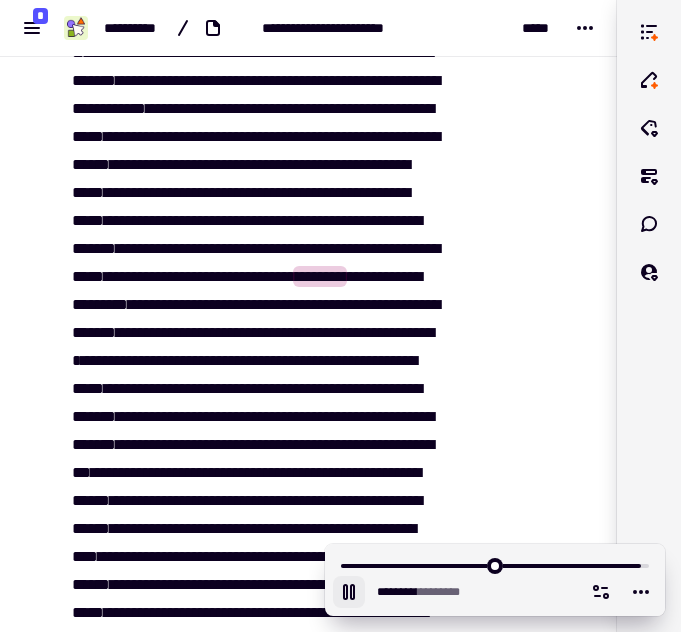 click 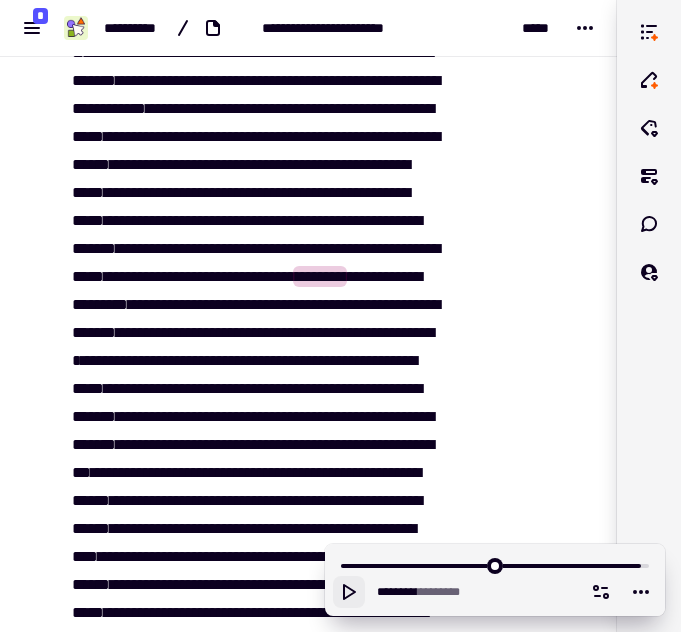 click 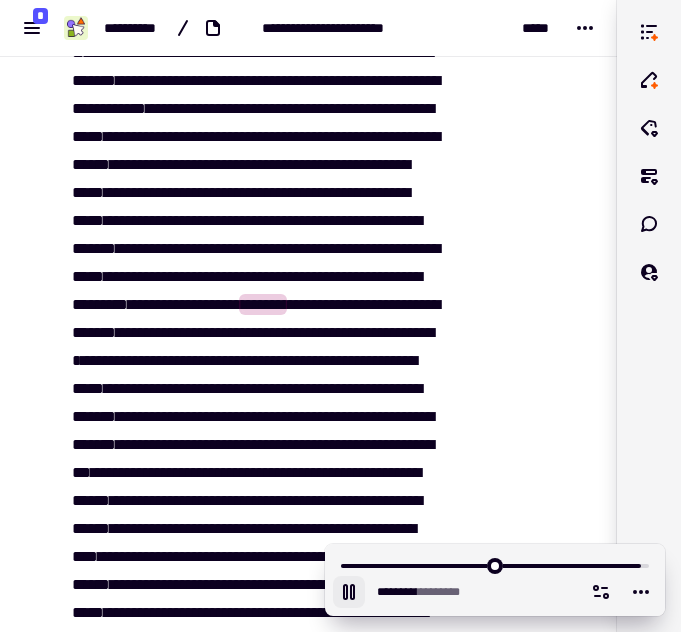click on "******" at bounding box center (398, 276) 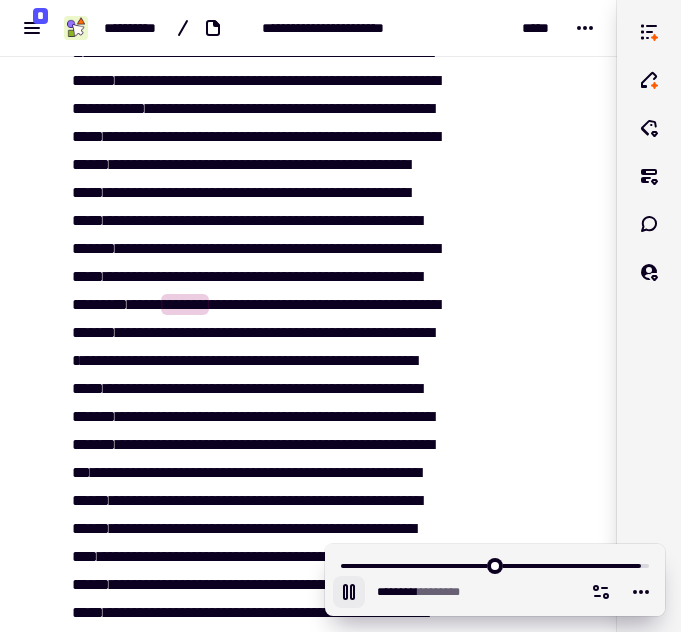 click on "****" at bounding box center (362, 276) 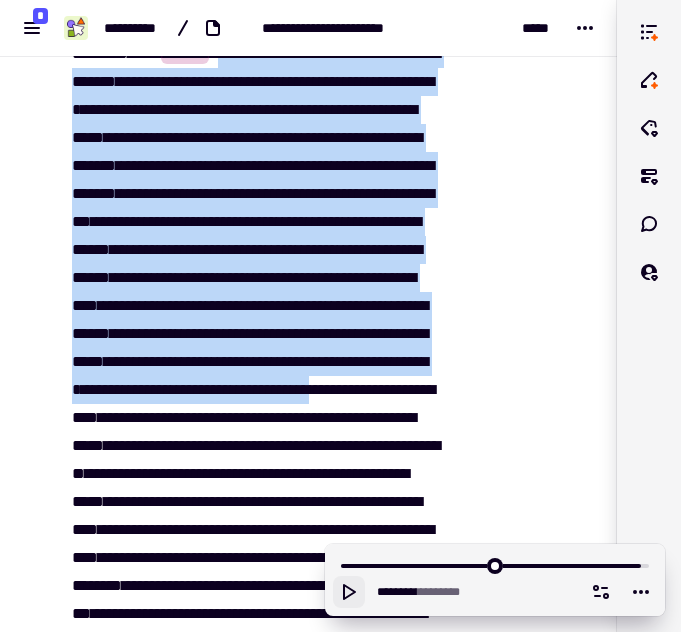 scroll, scrollTop: 71297, scrollLeft: 0, axis: vertical 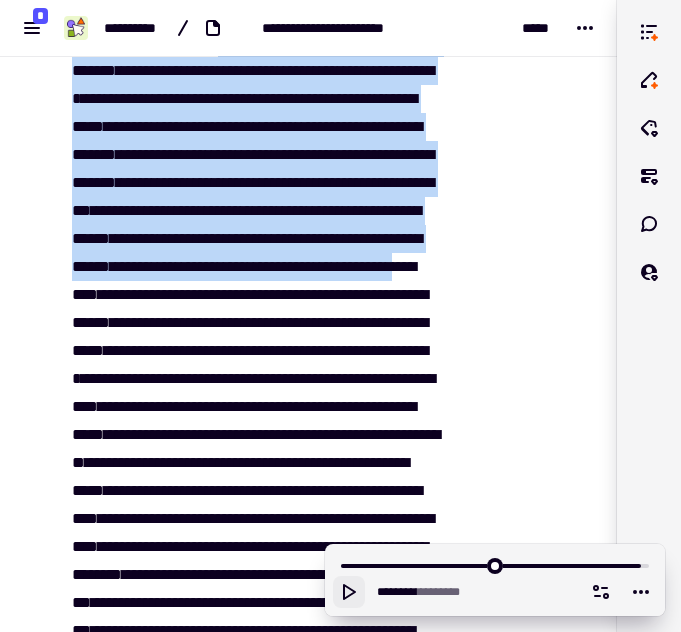 drag, startPoint x: 151, startPoint y: 444, endPoint x: 225, endPoint y: 457, distance: 75.13322 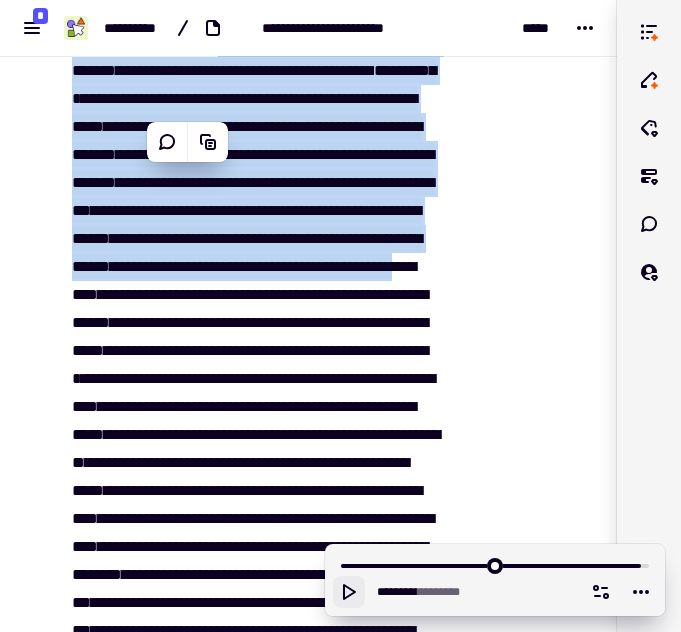 click 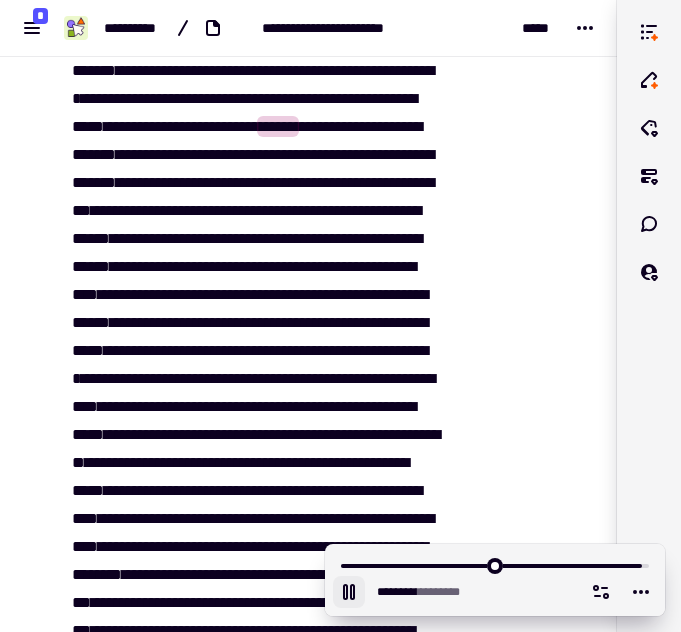 click on "****" at bounding box center (201, 98) 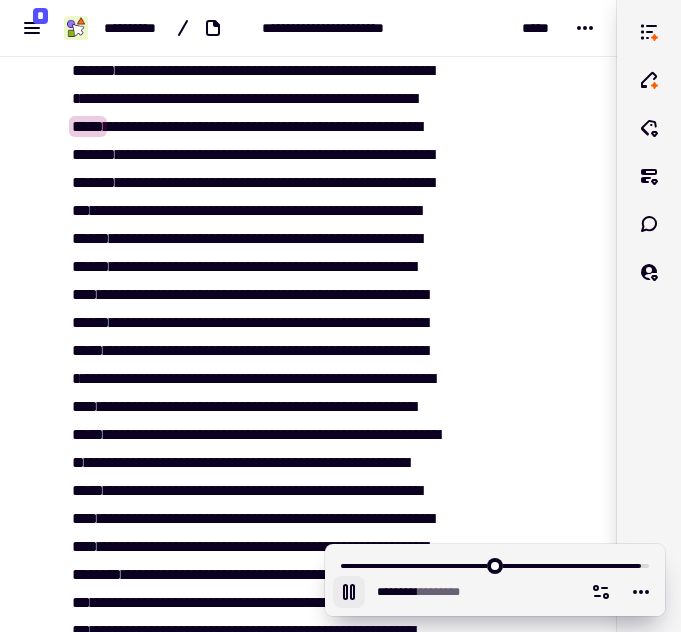 click 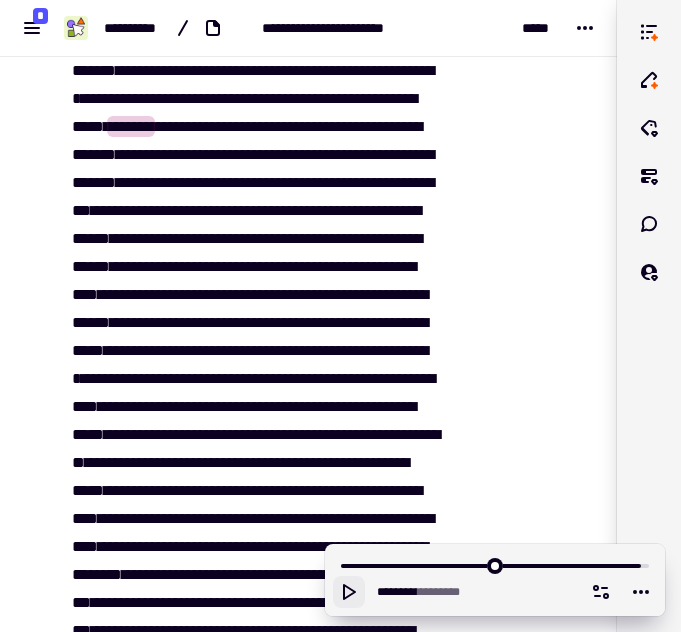 click 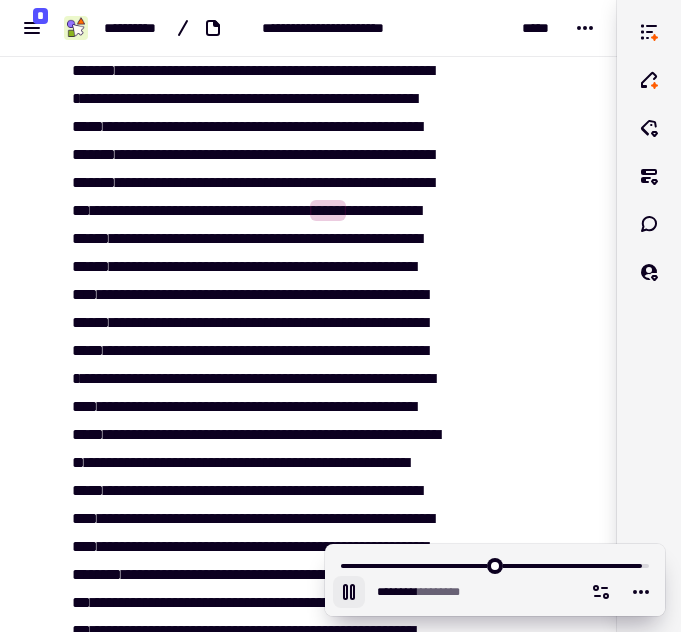 click on "****" at bounding box center (224, 154) 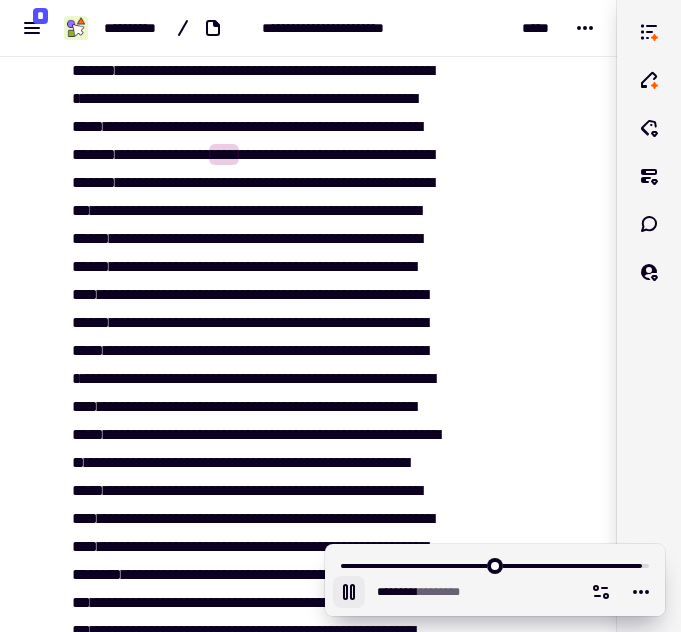 click on "**********" at bounding box center (332, 126) 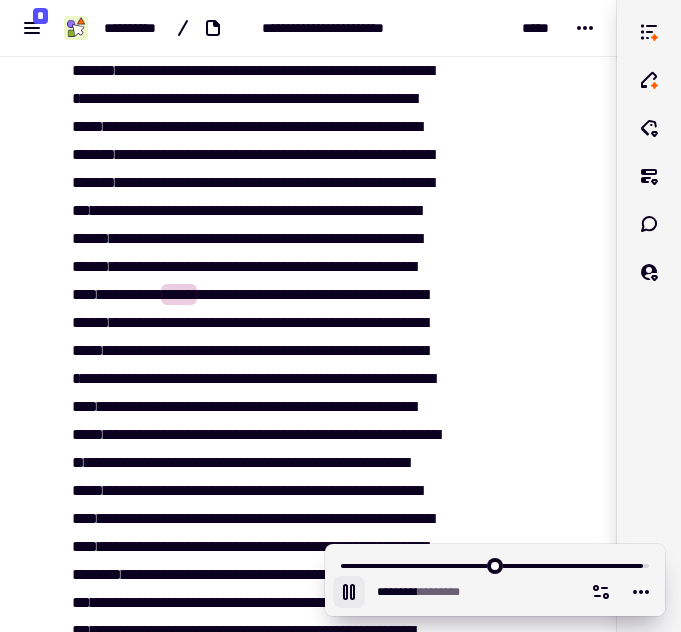 click 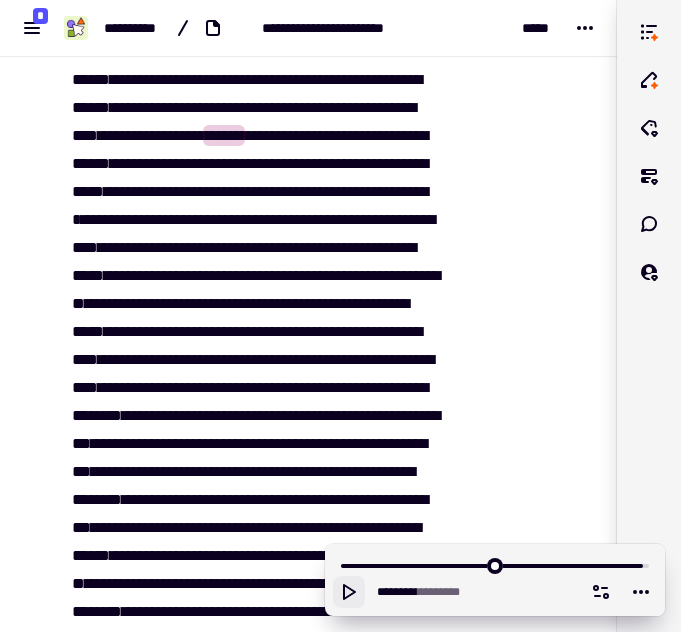 scroll, scrollTop: 71632, scrollLeft: 0, axis: vertical 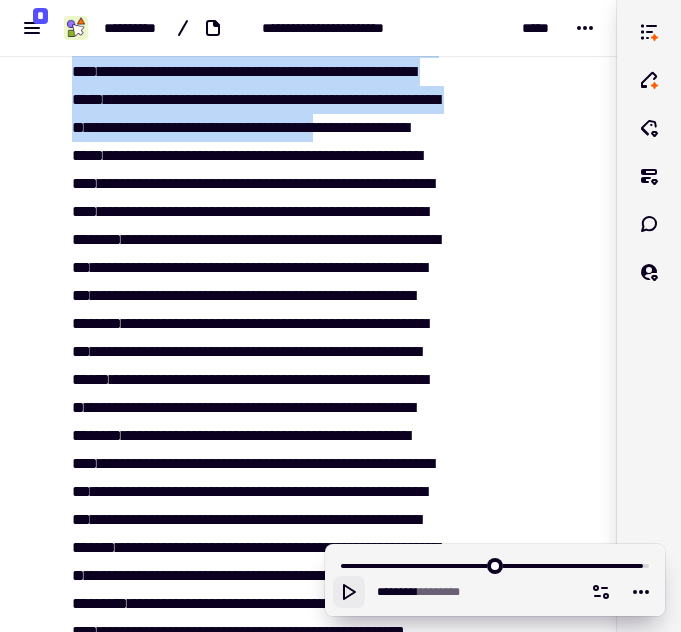 drag, startPoint x: 77, startPoint y: 164, endPoint x: 120, endPoint y: 381, distance: 221.21935 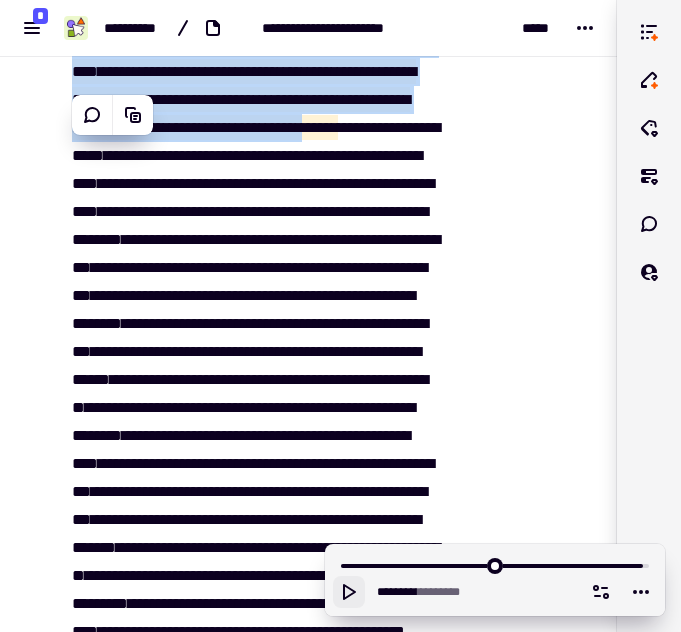 click 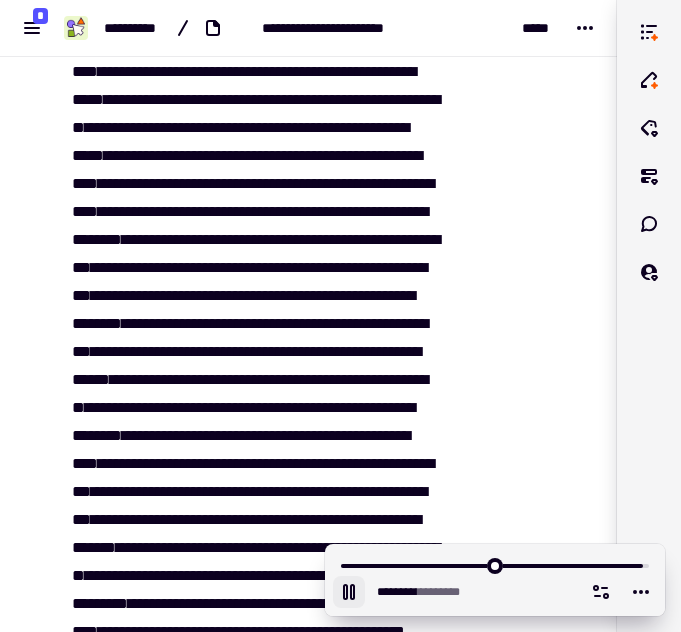 click 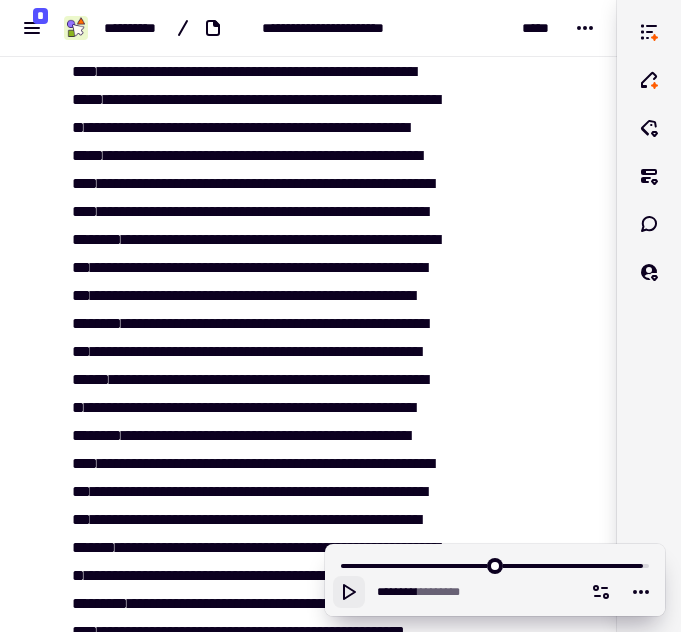 click 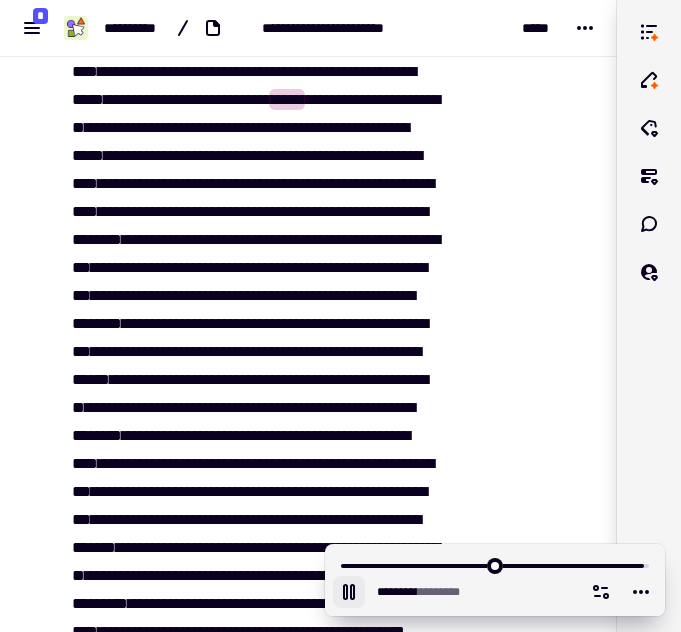 click on "********" at bounding box center (176, 99) 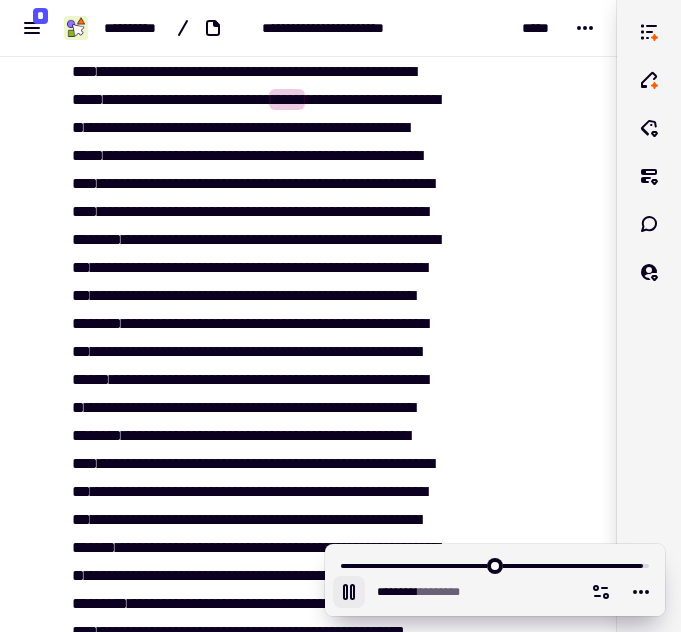 click on "[REDACTED]" at bounding box center (254, 100) 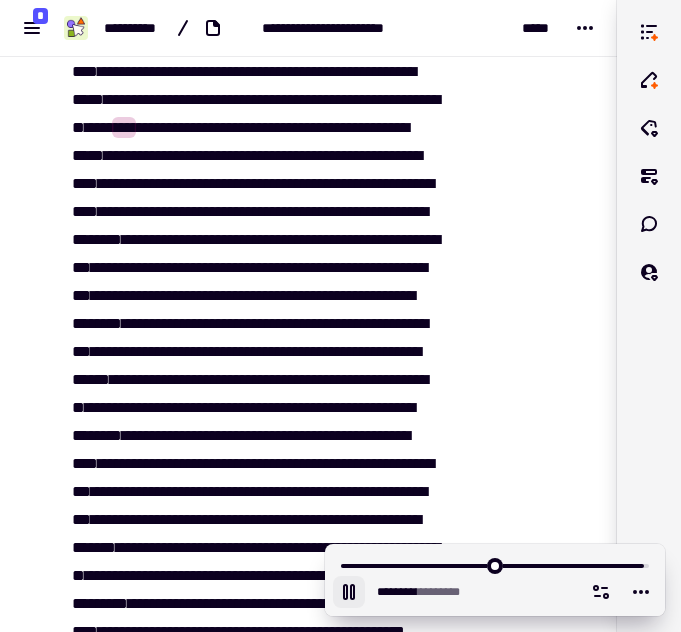 click 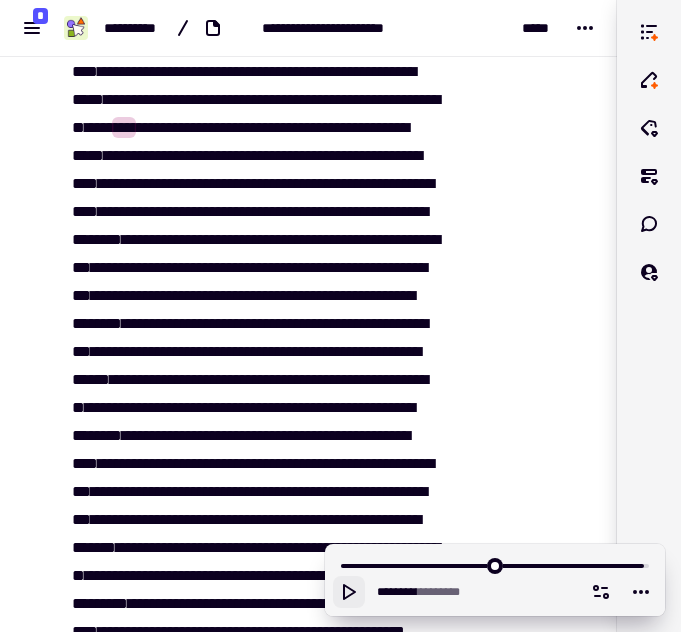 click on "*******" at bounding box center [257, 71] 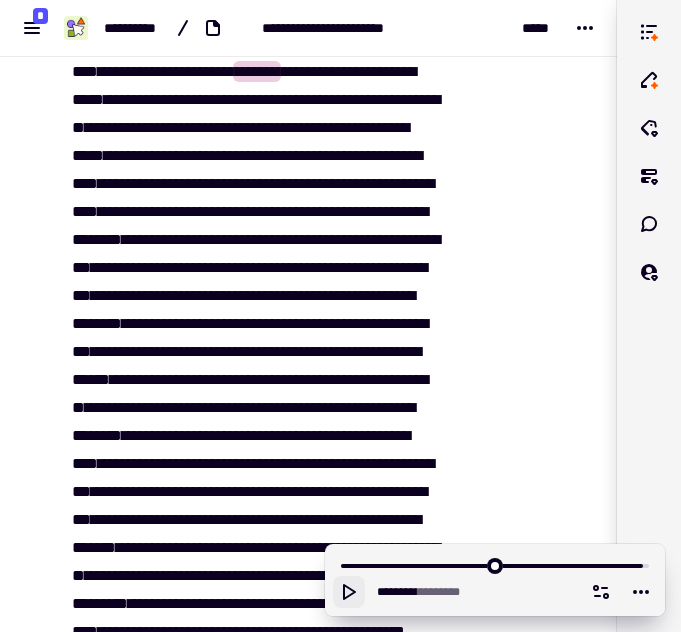 click 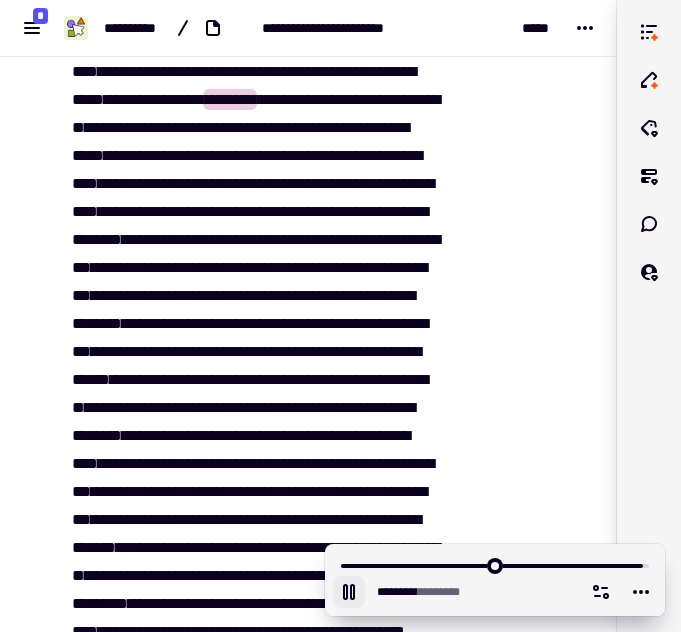 click 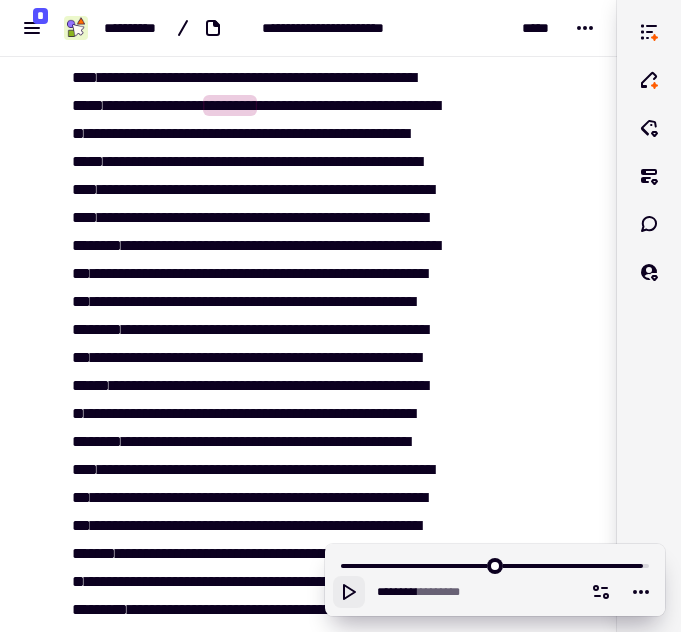 scroll, scrollTop: 71627, scrollLeft: 0, axis: vertical 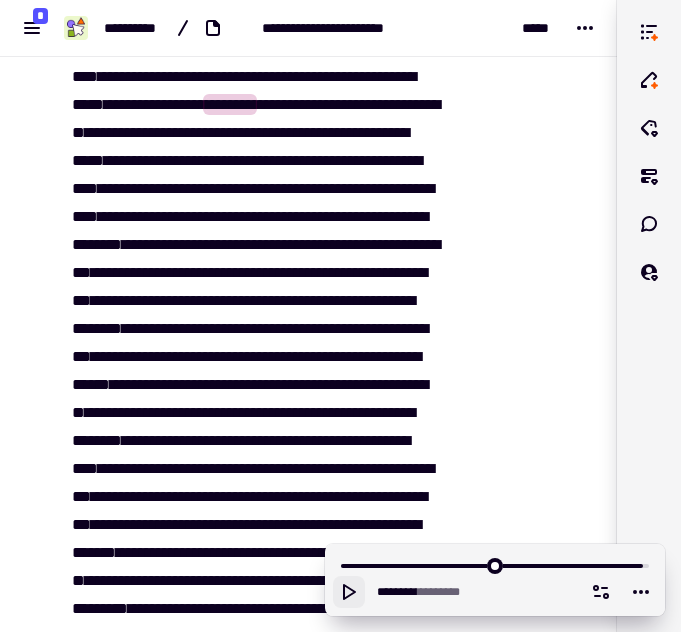 click 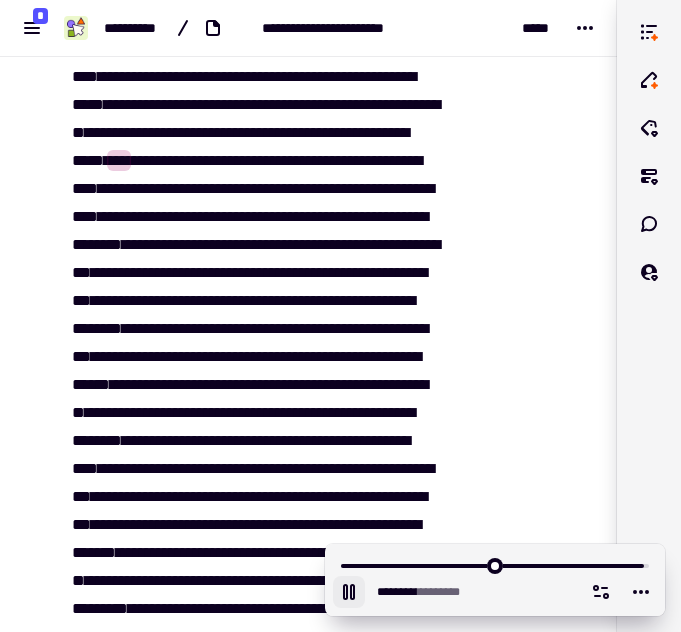 click 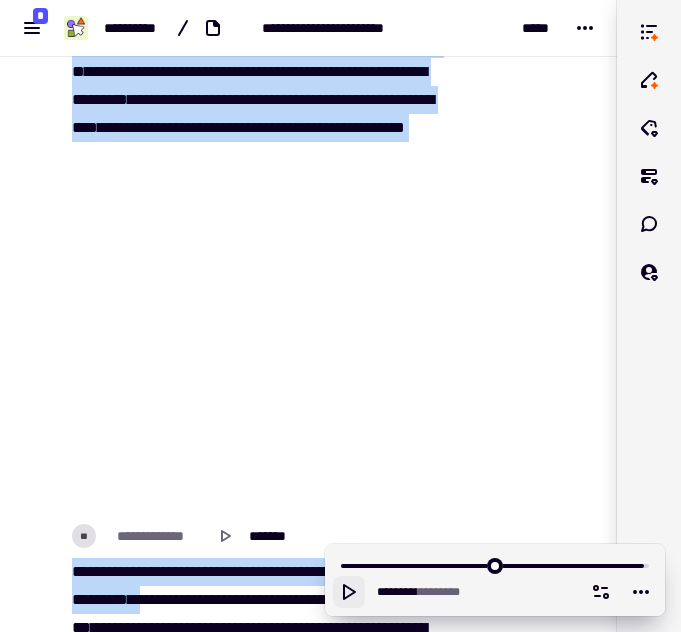 scroll, scrollTop: 72159, scrollLeft: 0, axis: vertical 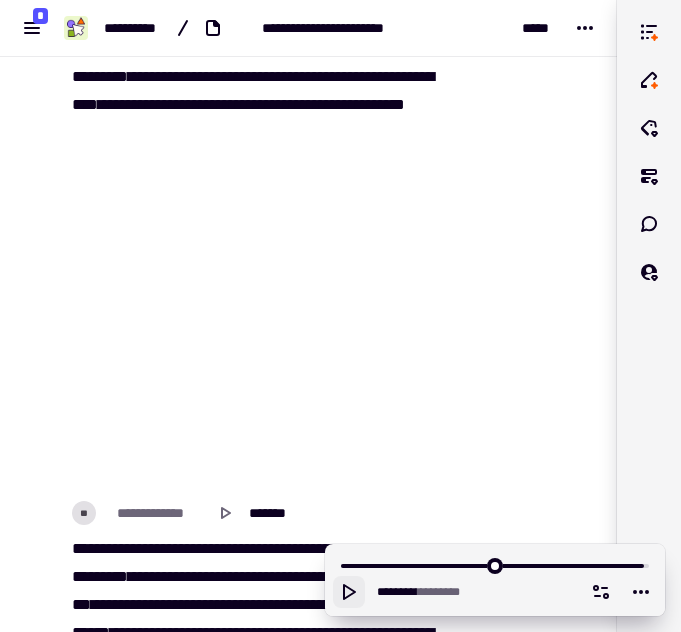 drag, startPoint x: 296, startPoint y: 382, endPoint x: 449, endPoint y: 190, distance: 245.5056 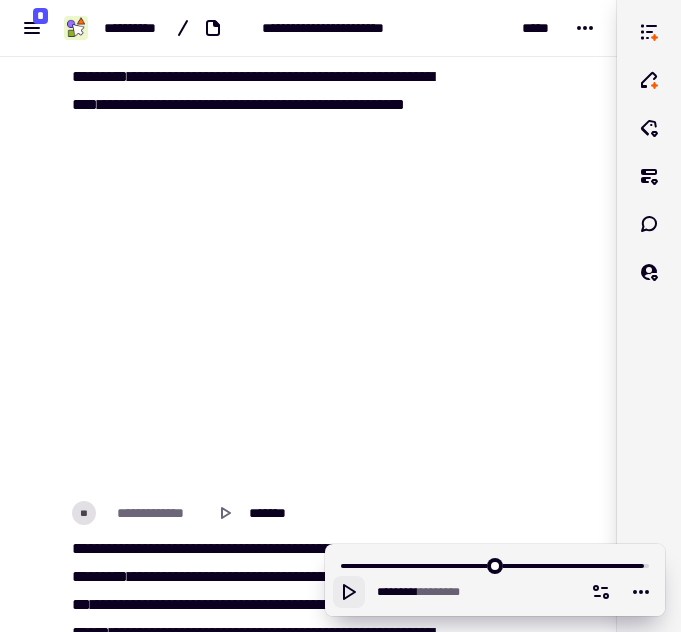 click on "[REDACTED]" at bounding box center [254, -427] 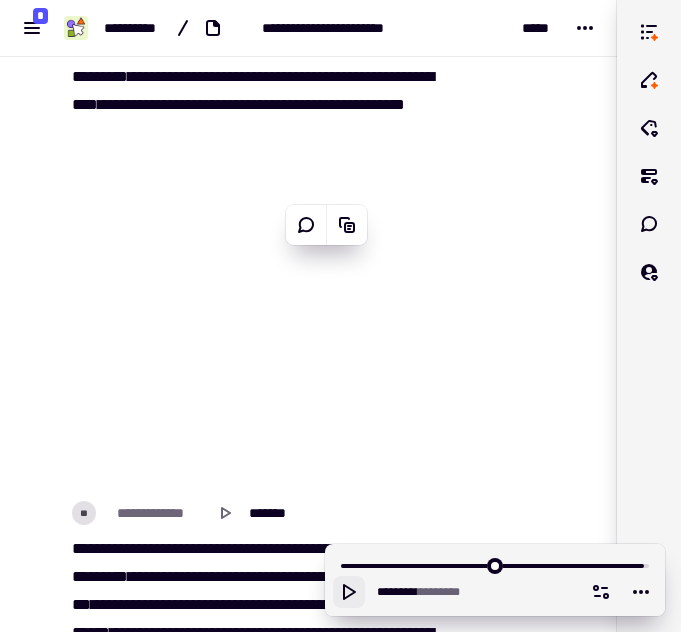 click 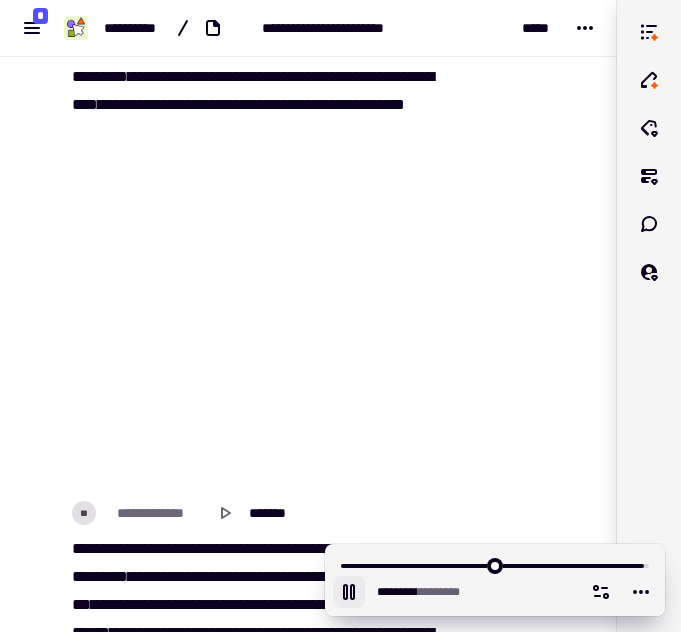 click 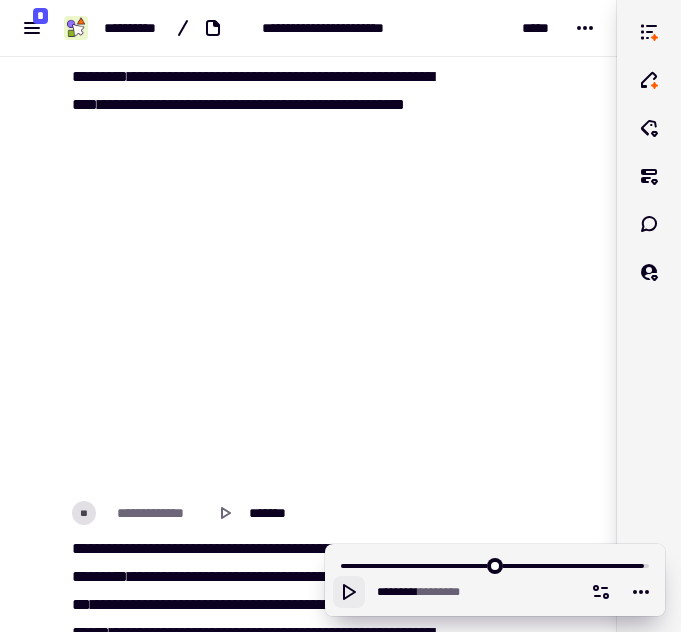 click 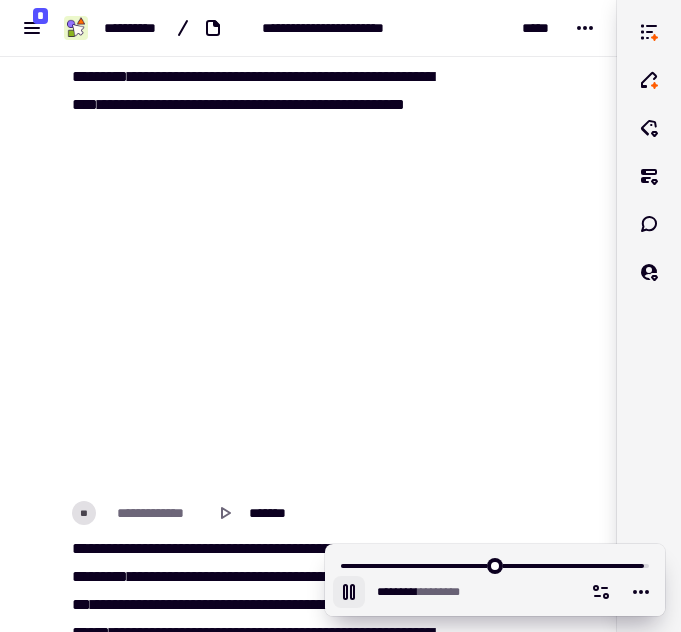 click 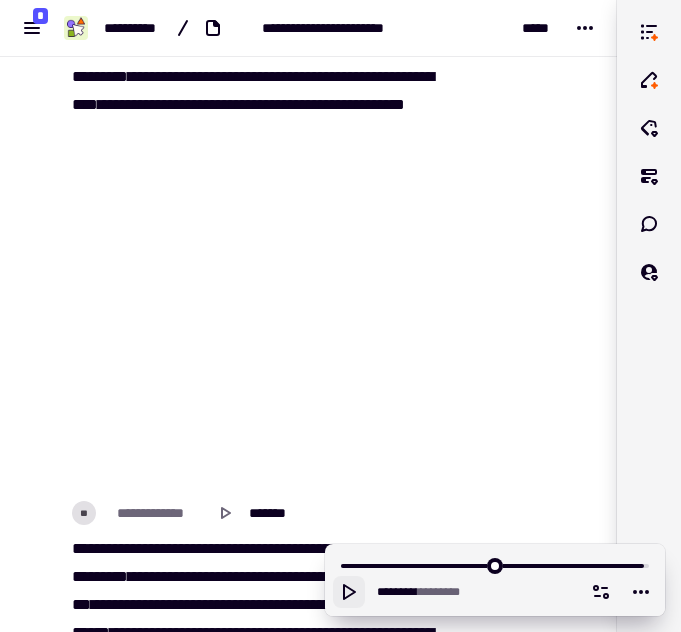 click 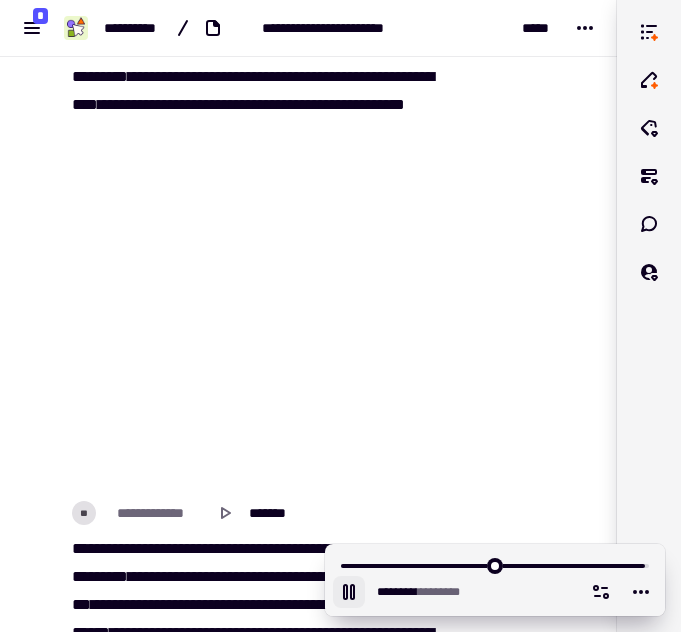 click 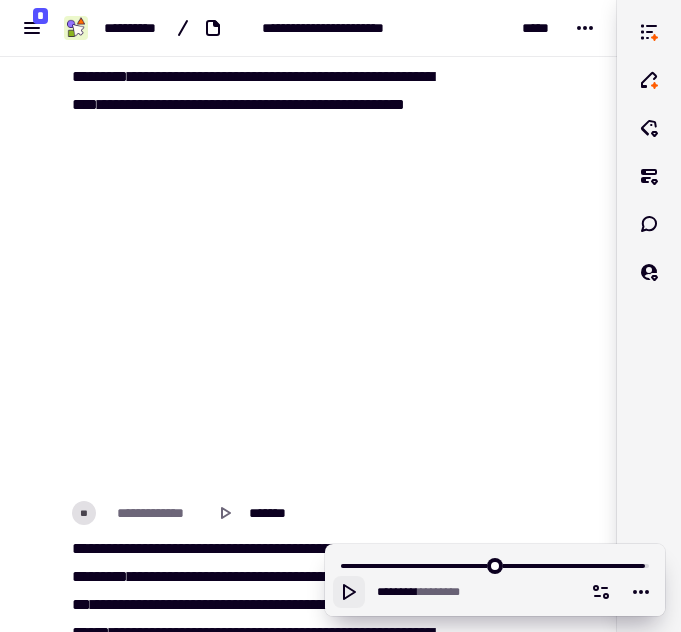 click 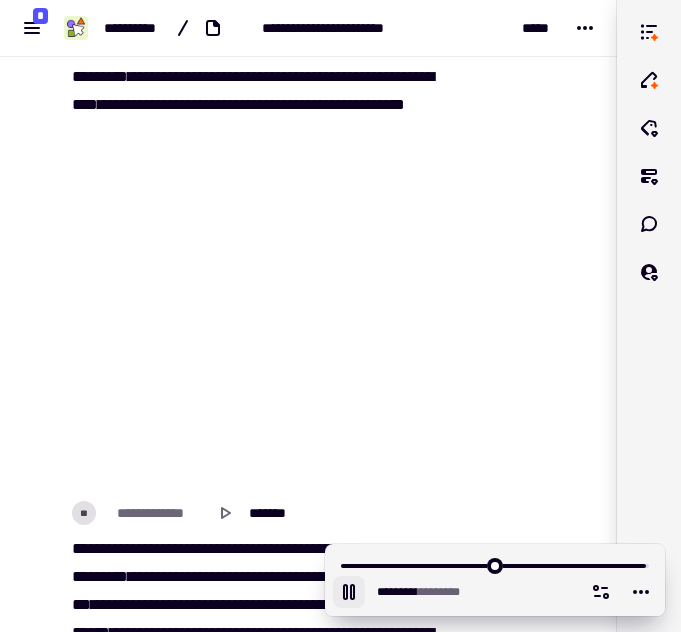 click on "*******   * *******" at bounding box center [495, 580] 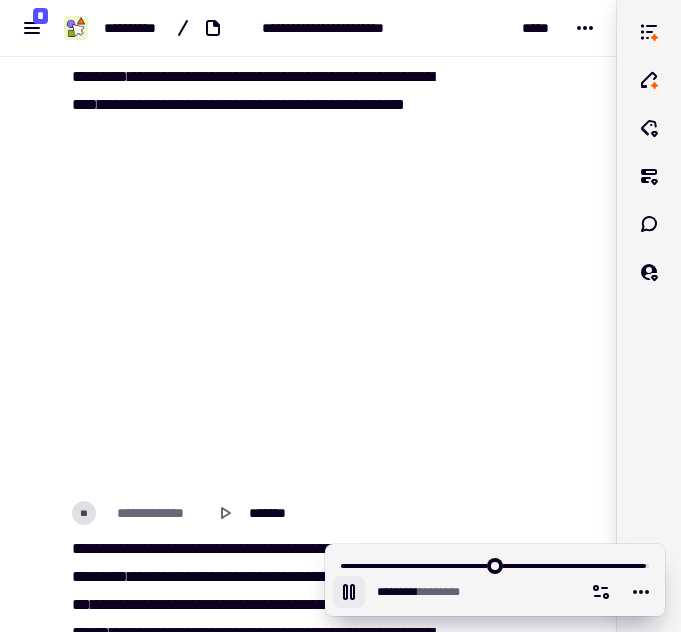click 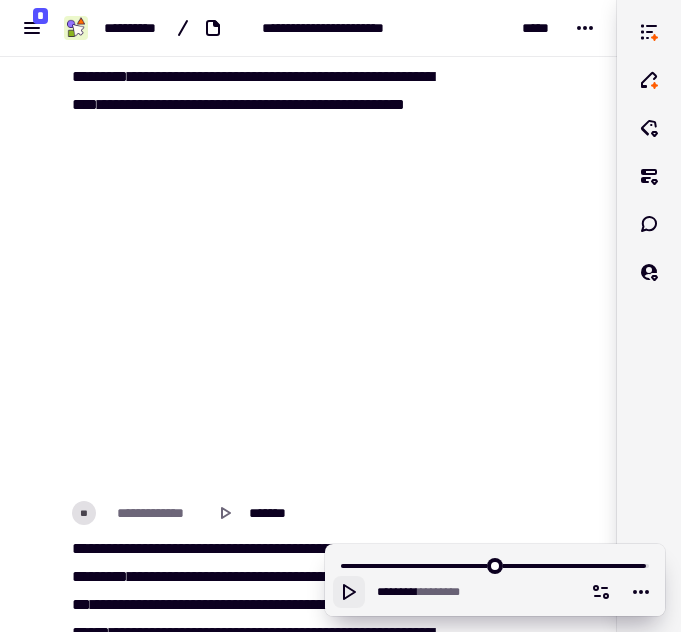 click on "[REDACTED]" at bounding box center [254, -427] 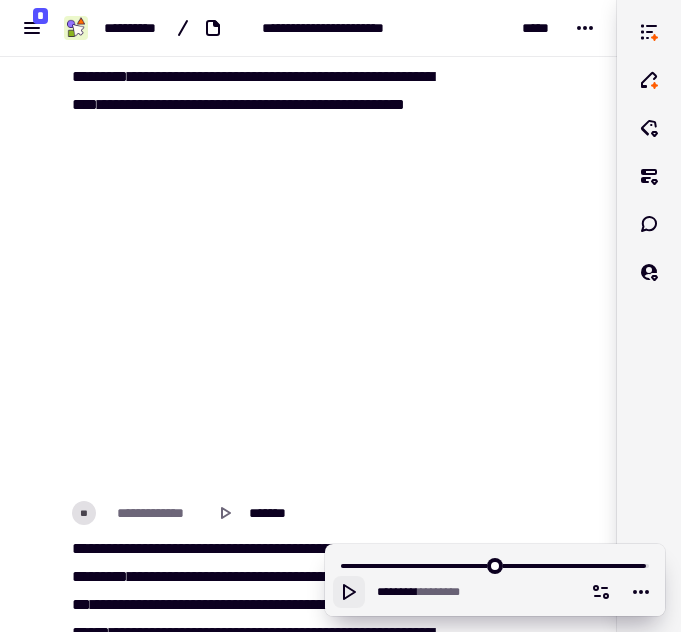 click 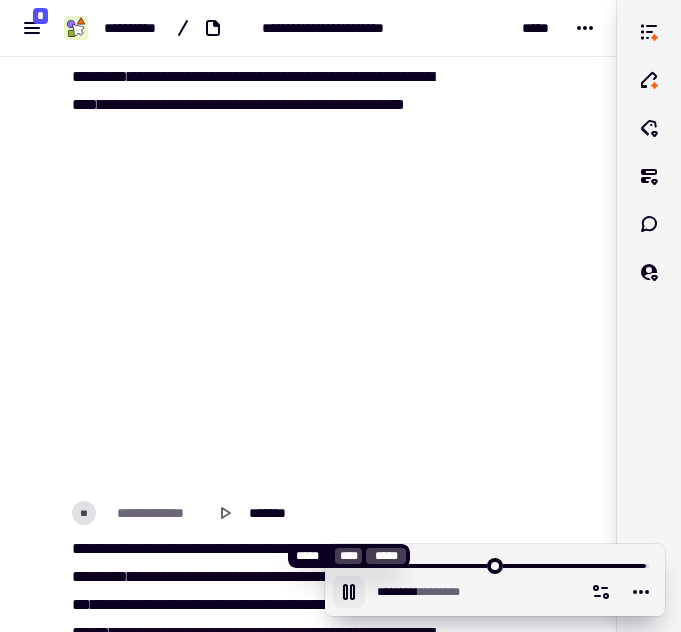 click 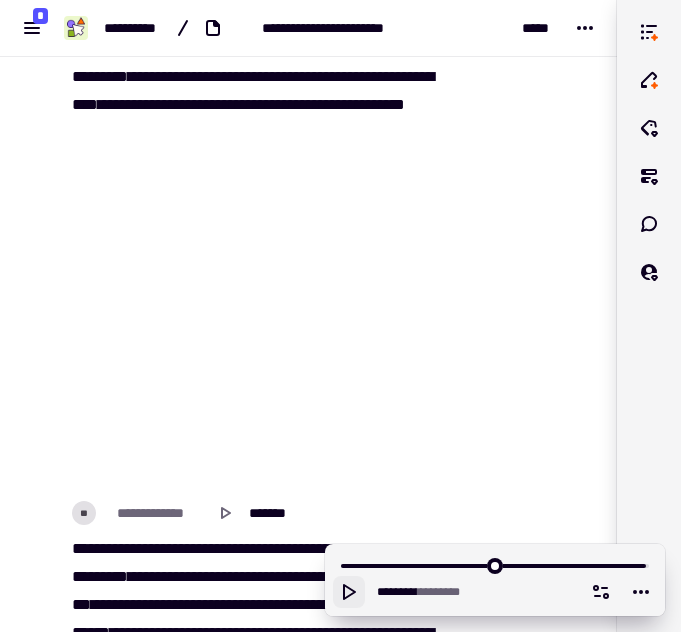 click 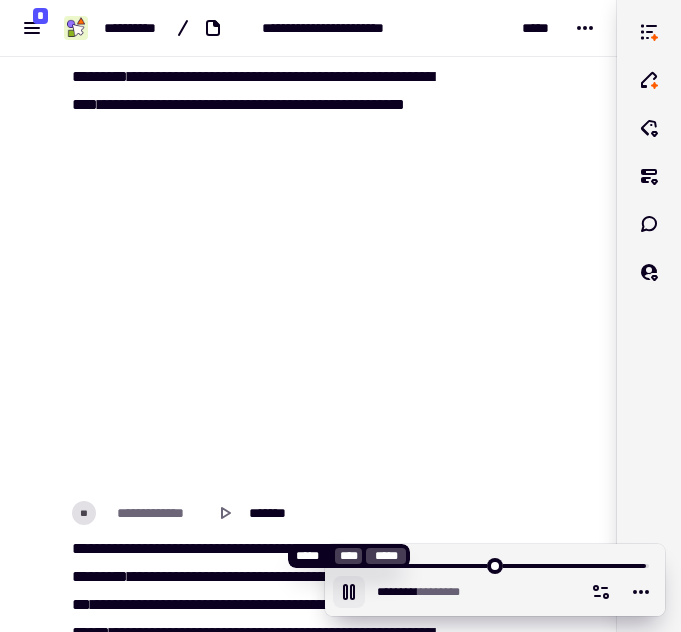 click 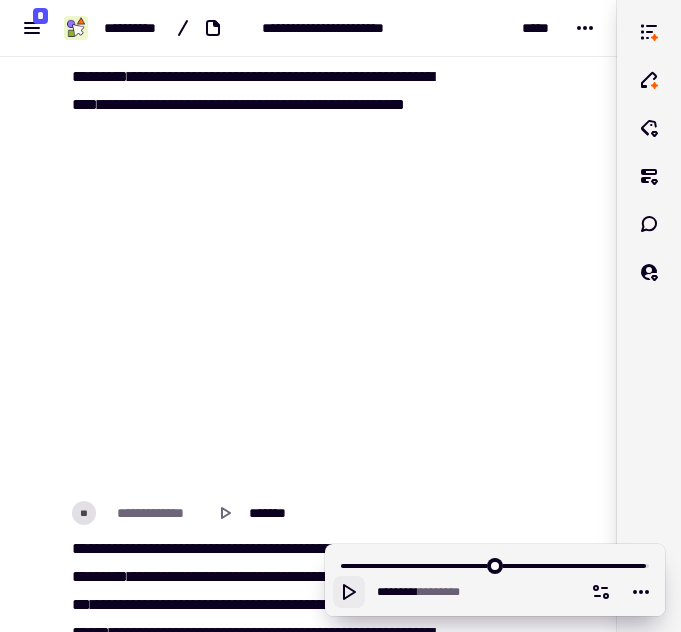 click 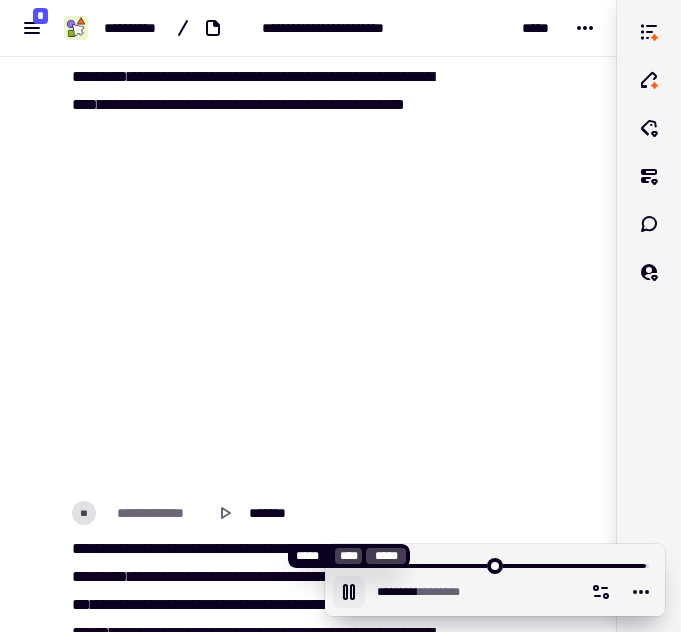 click 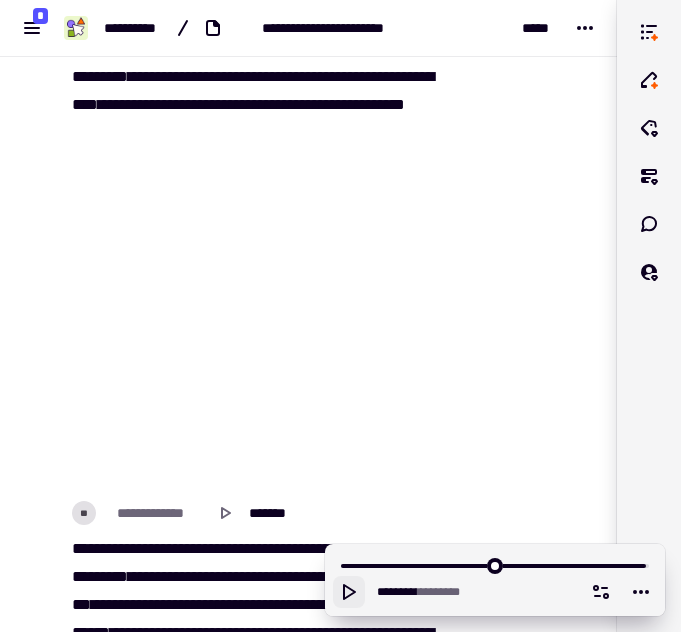 click 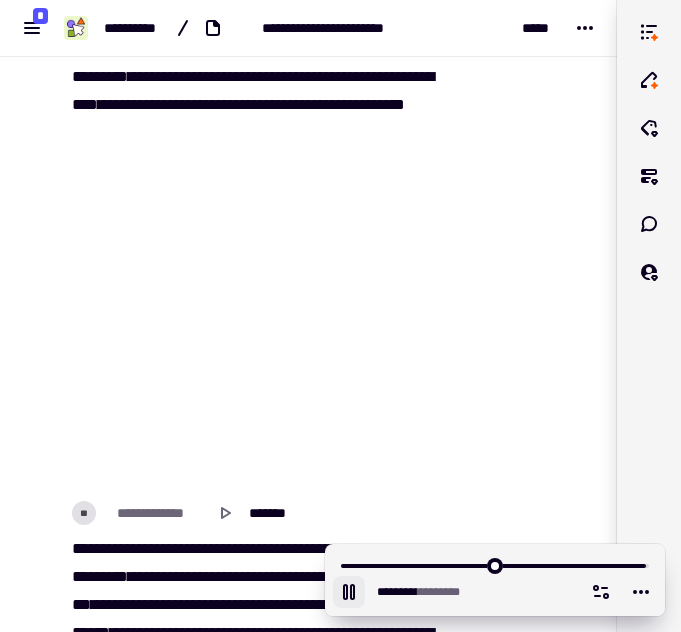 click 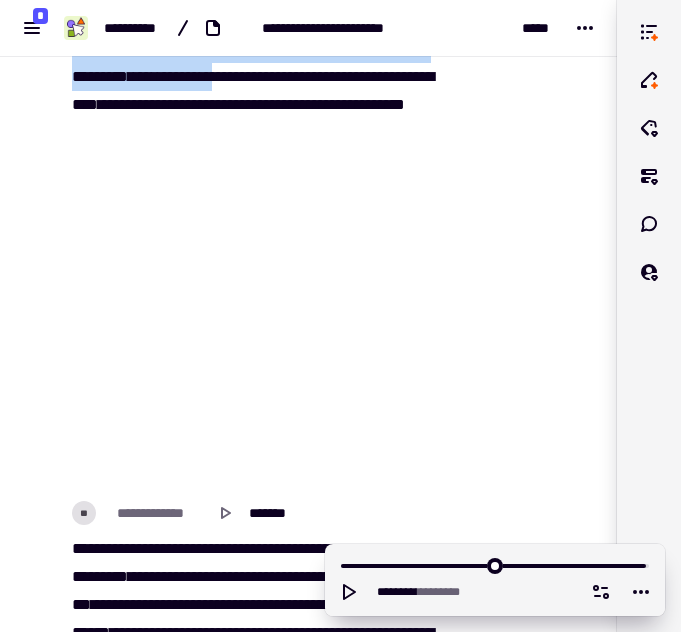 drag, startPoint x: 133, startPoint y: 262, endPoint x: 138, endPoint y: 443, distance: 181.06905 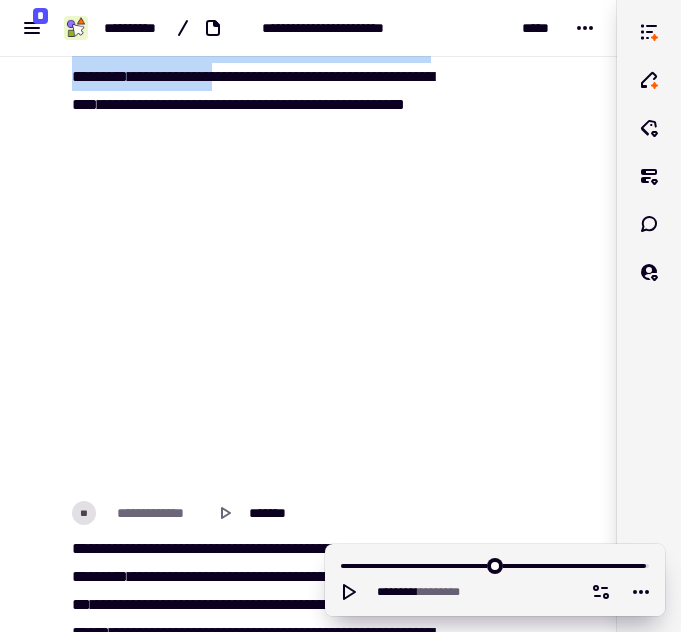 click on "[REDACTED]" at bounding box center [254, -427] 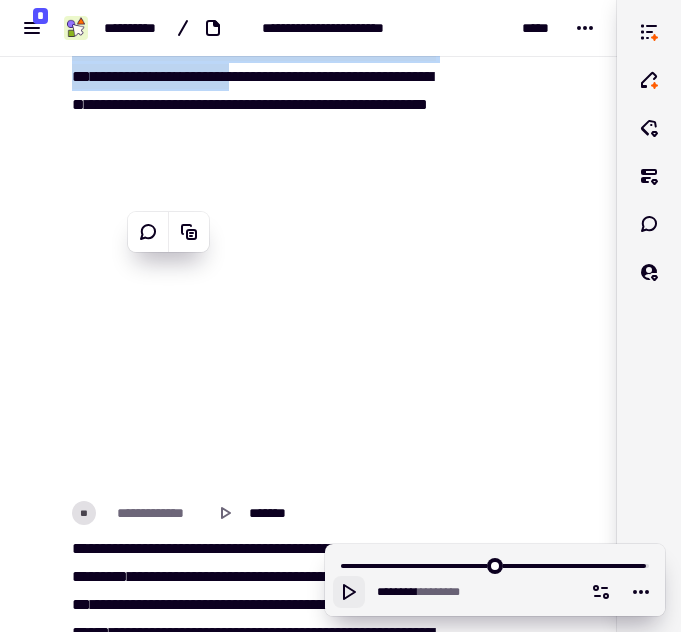 click 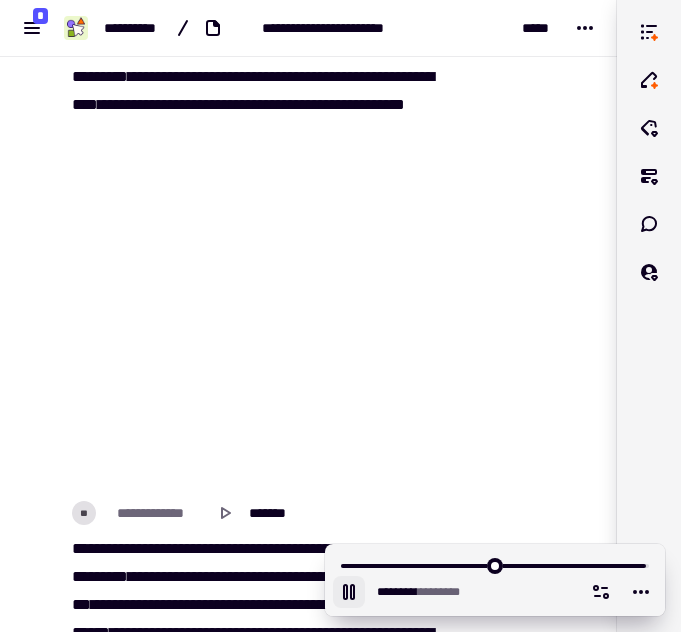 click 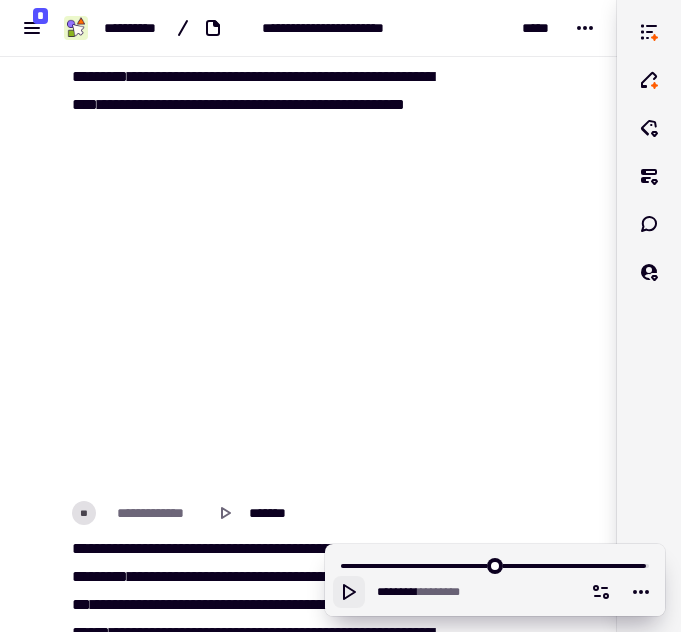 click 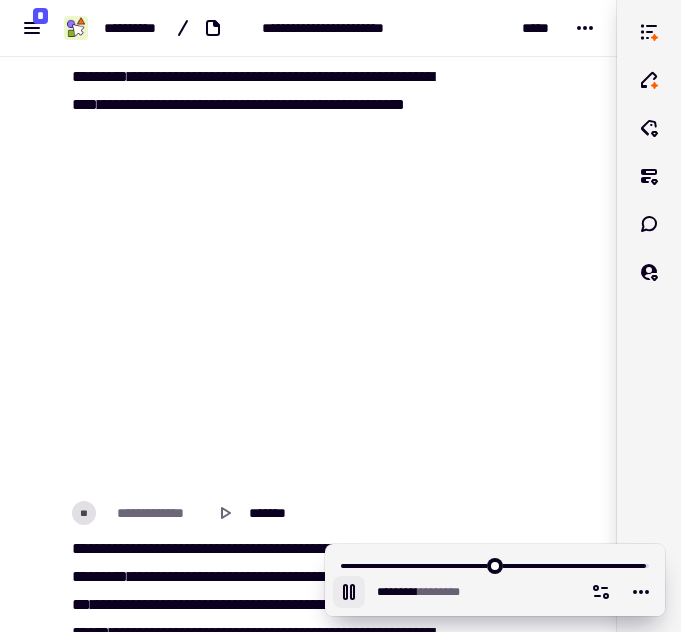 click 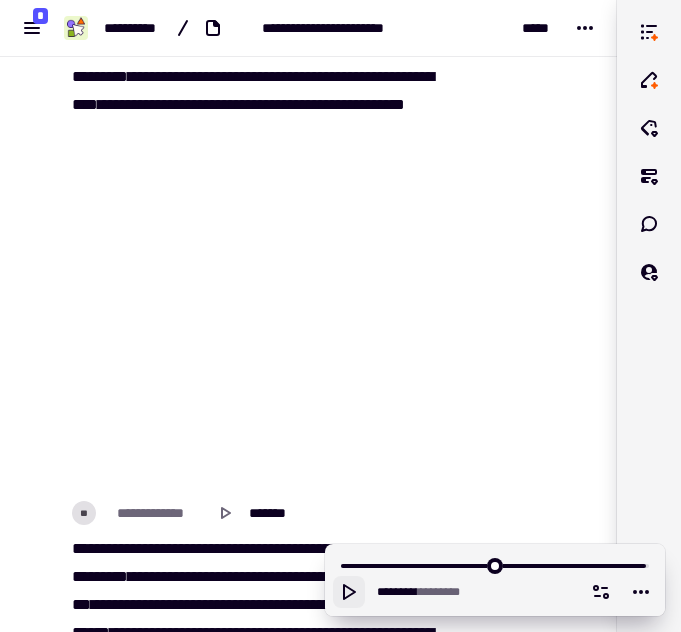 click 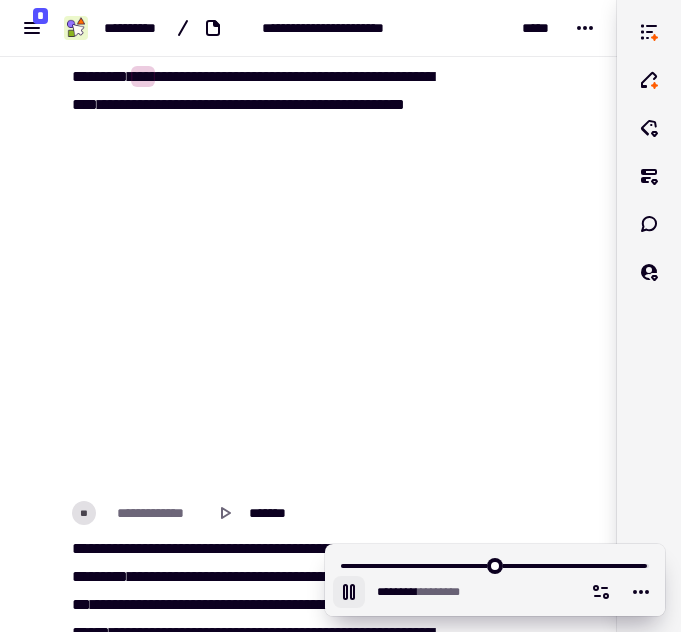 click on "[REDACTED]" at bounding box center (254, -427) 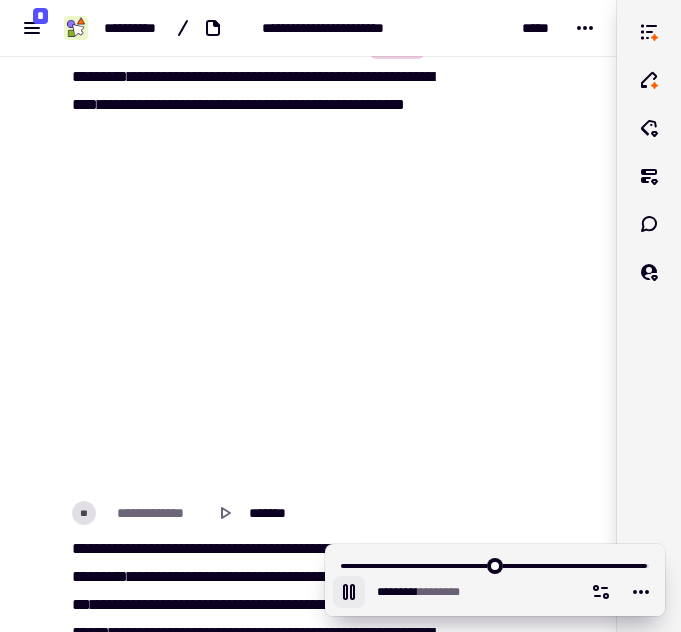 click on "*****" at bounding box center (317, 20) 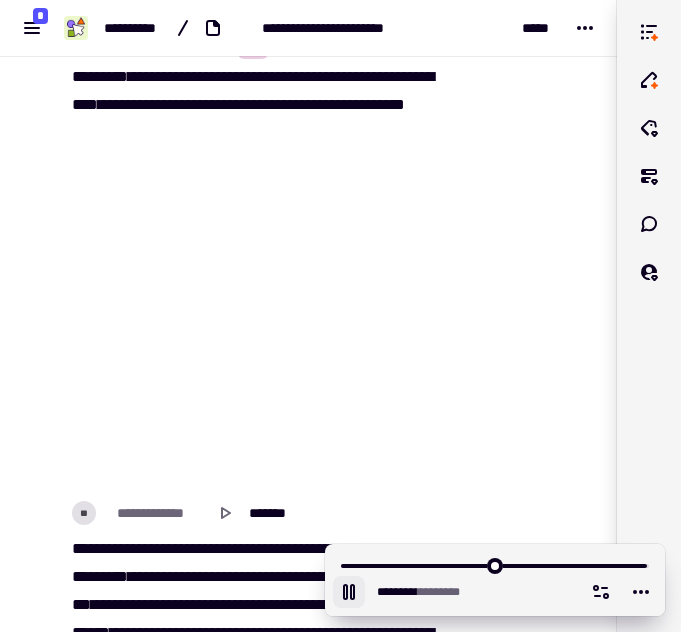 click 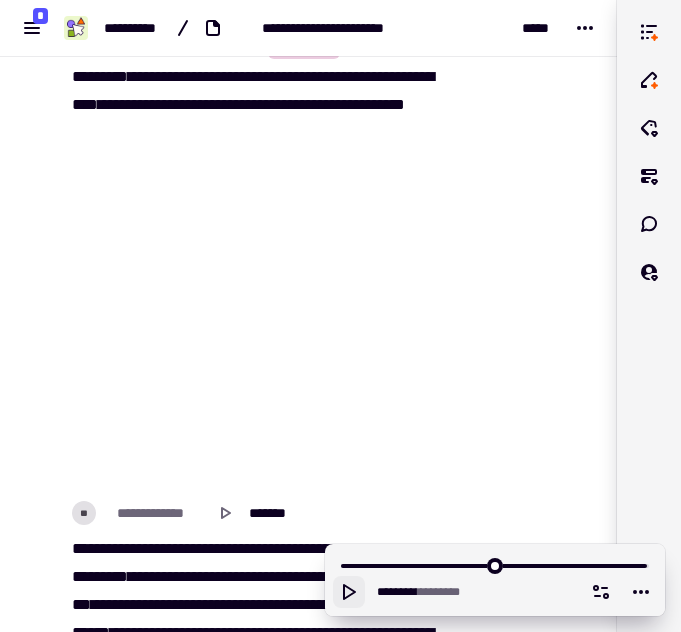 click on "********" at bounding box center [145, 48] 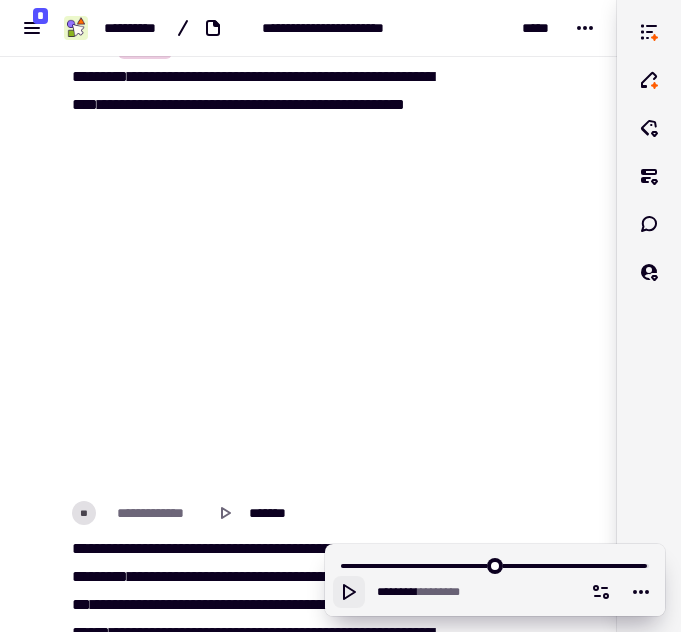 click 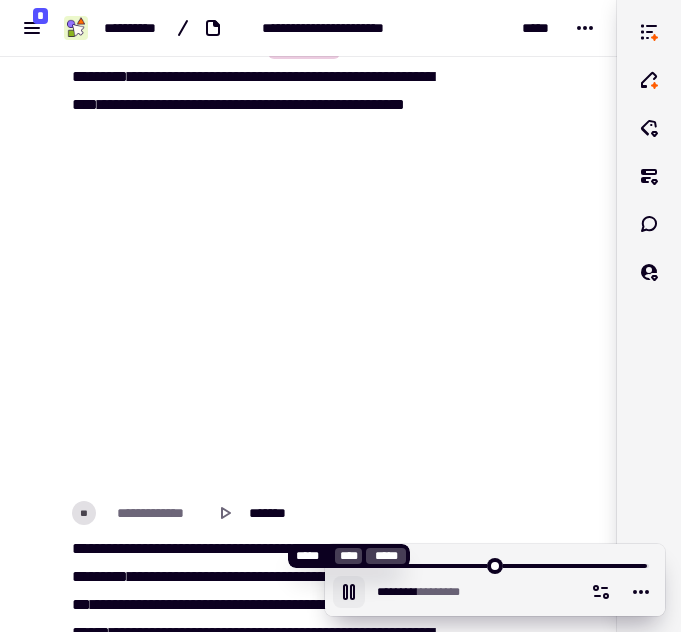 click 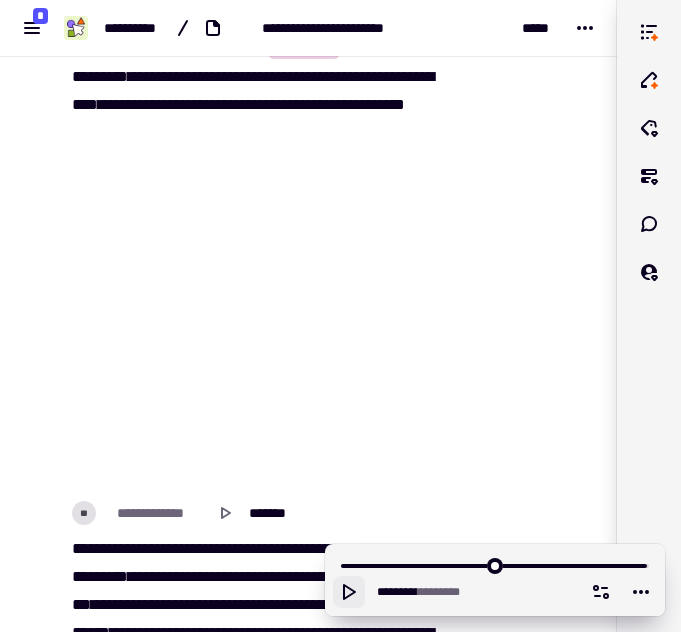 click 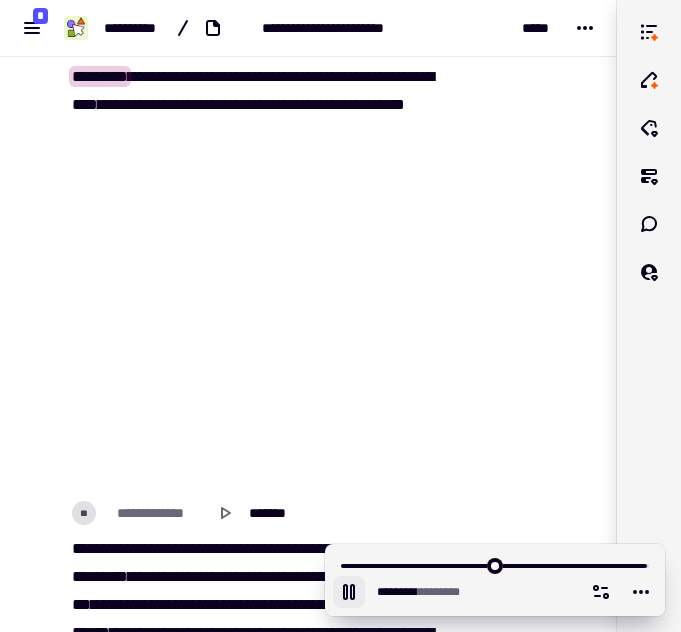 scroll, scrollTop: 72201, scrollLeft: 0, axis: vertical 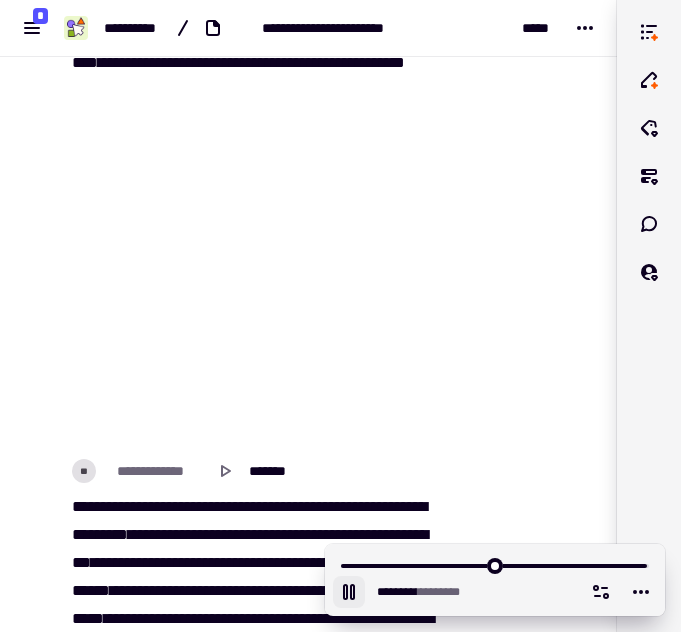 click 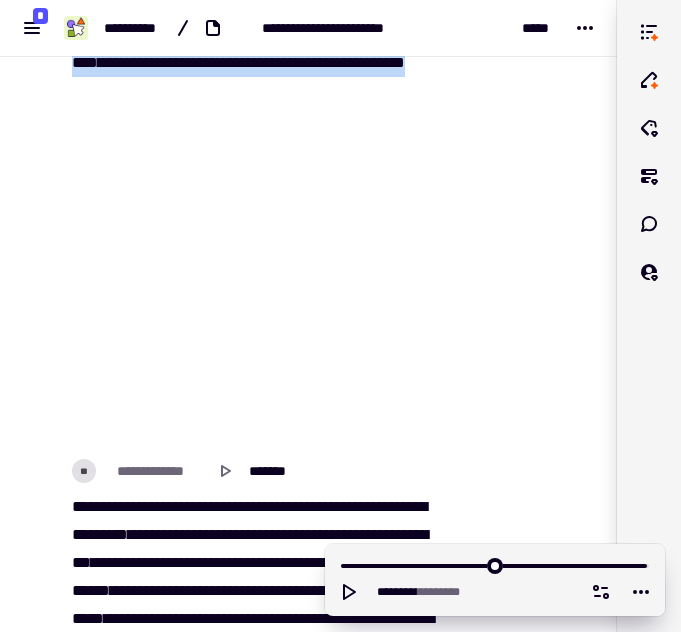 drag, startPoint x: 141, startPoint y: 399, endPoint x: 442, endPoint y: 437, distance: 303.3892 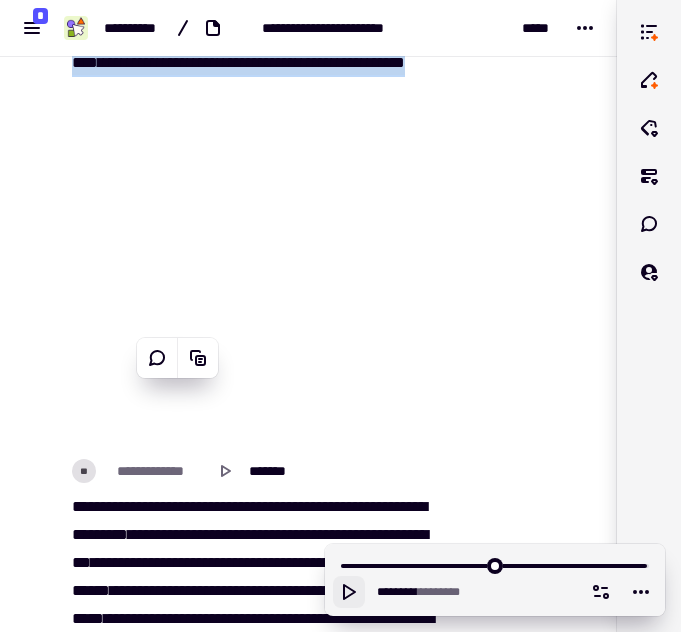 click 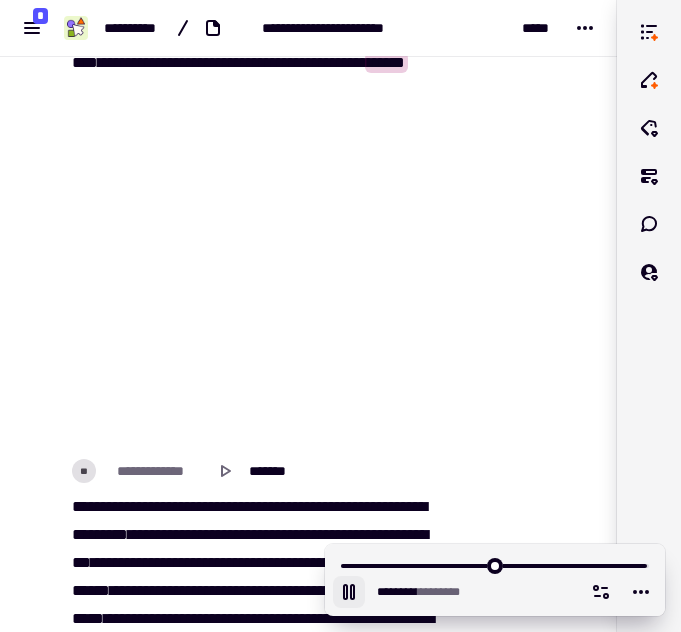 click 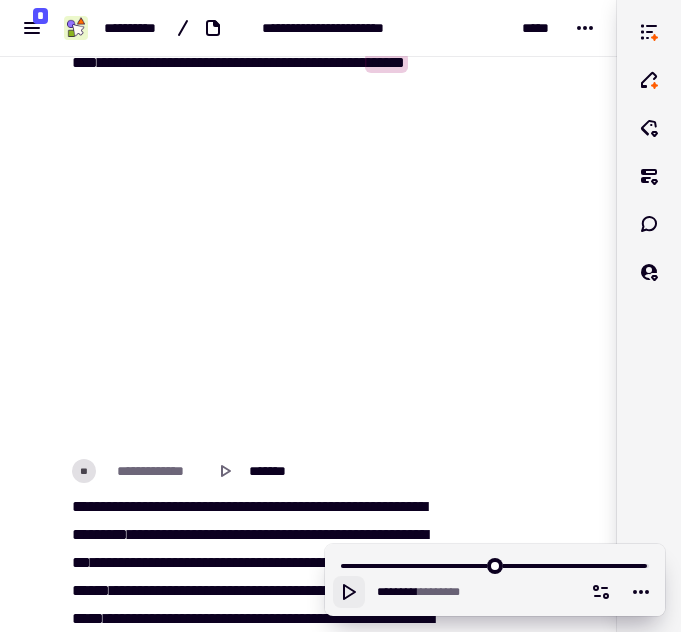 click 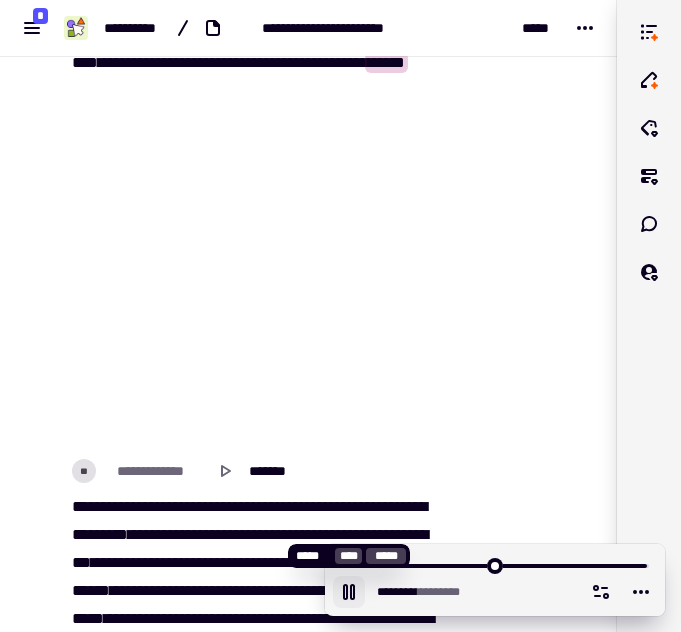 click 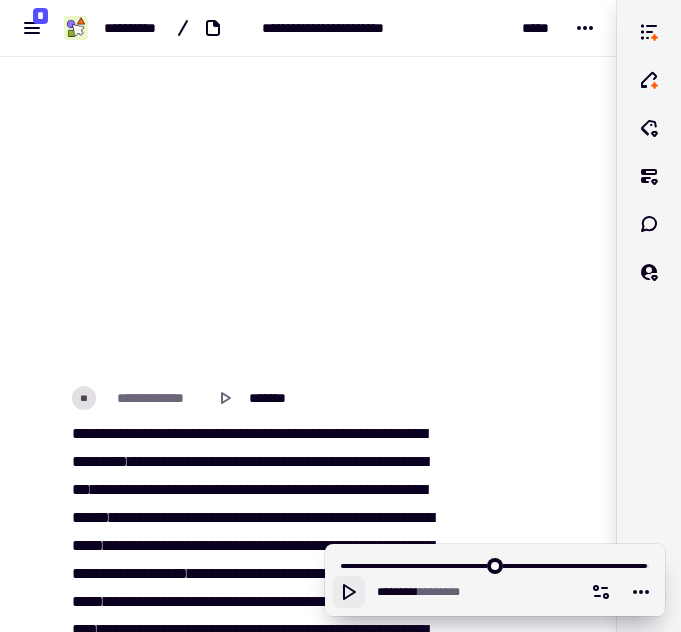 scroll, scrollTop: 72275, scrollLeft: 0, axis: vertical 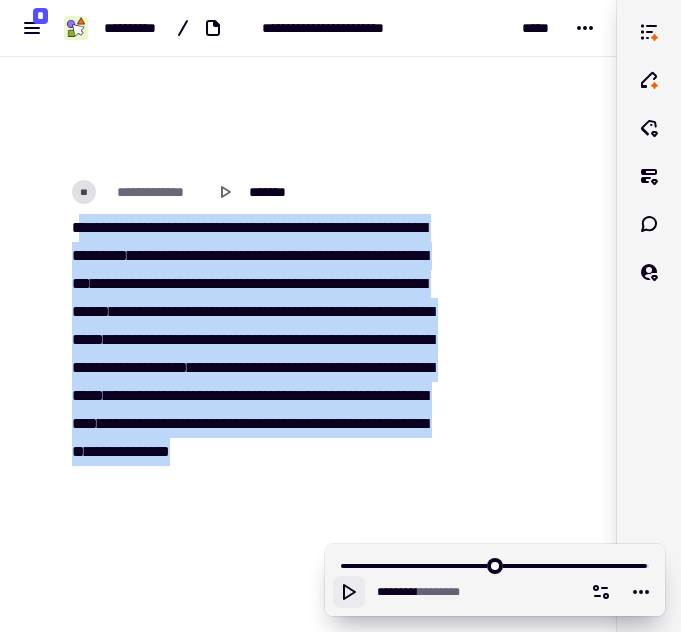 drag, startPoint x: 76, startPoint y: 441, endPoint x: 240, endPoint y: 509, distance: 177.53873 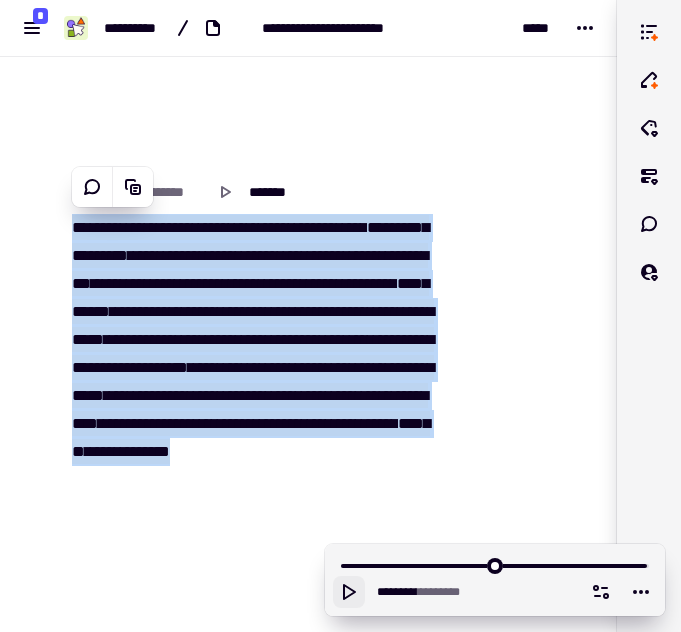 click 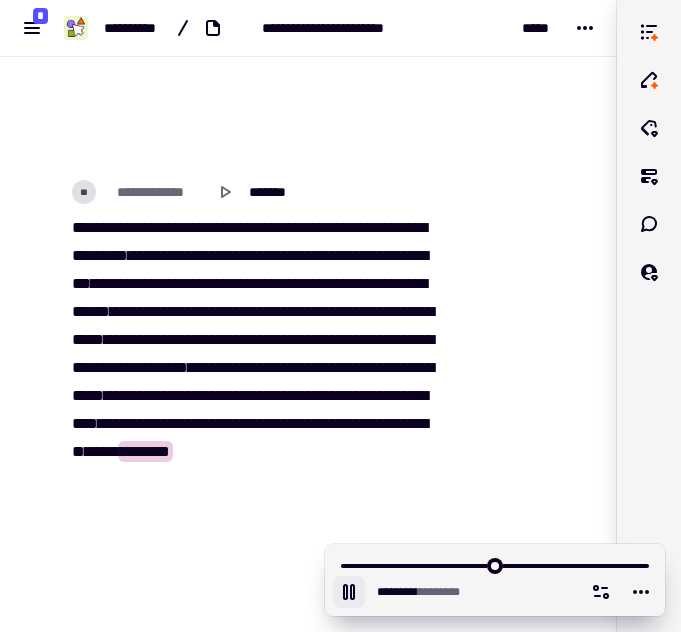 type on "*******" 